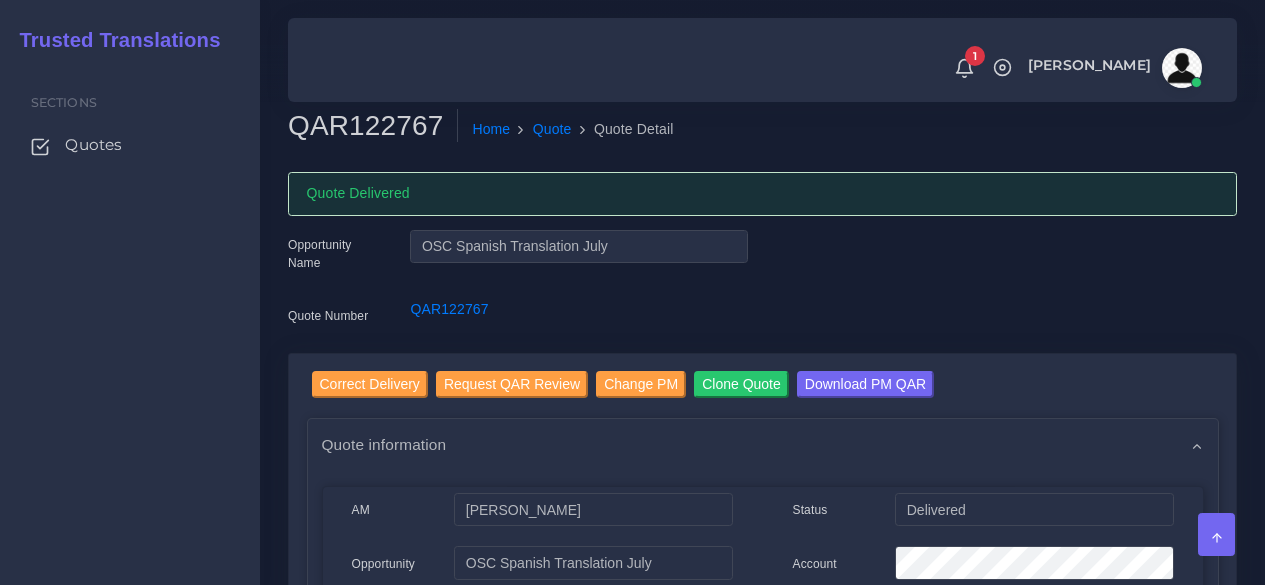scroll, scrollTop: 0, scrollLeft: 0, axis: both 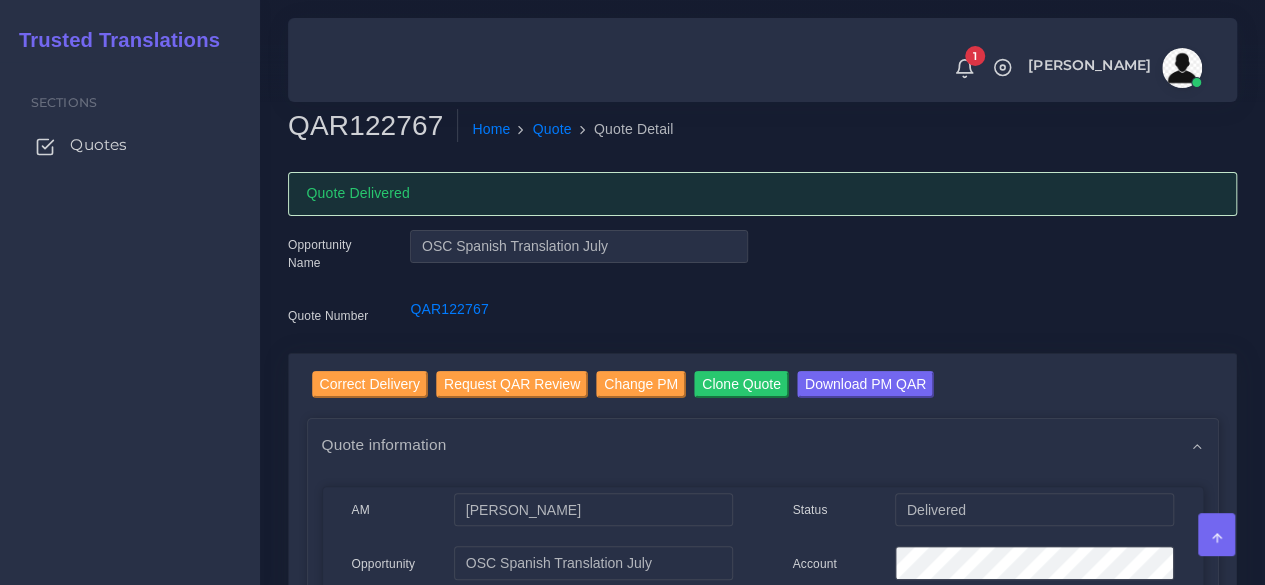 click on "Quotes" at bounding box center (130, 145) 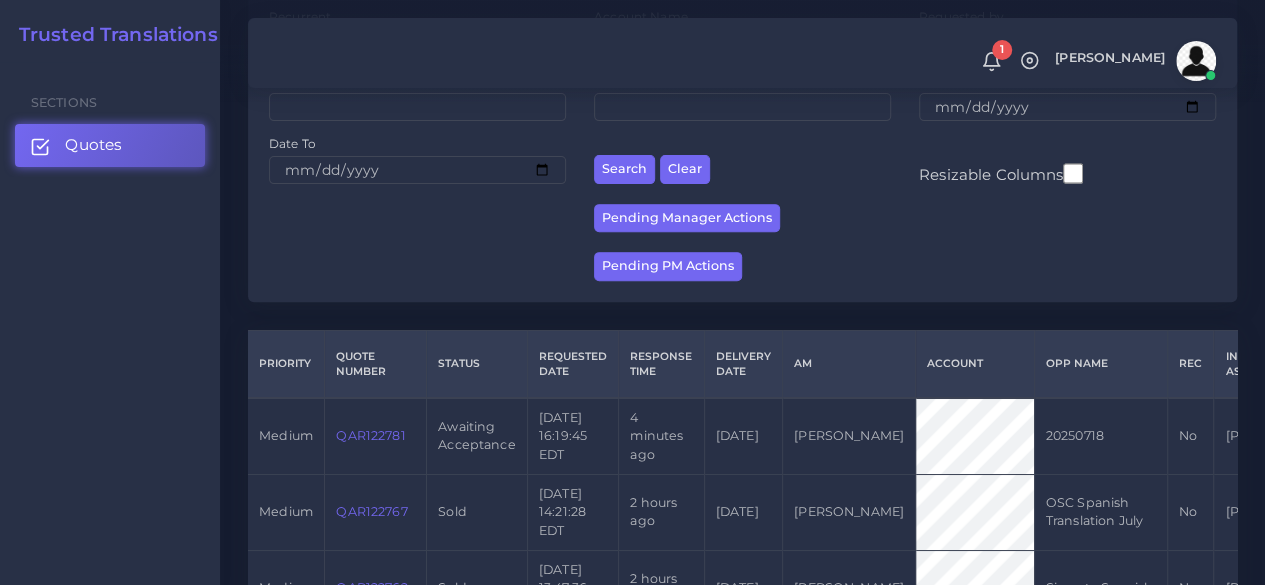 scroll, scrollTop: 400, scrollLeft: 0, axis: vertical 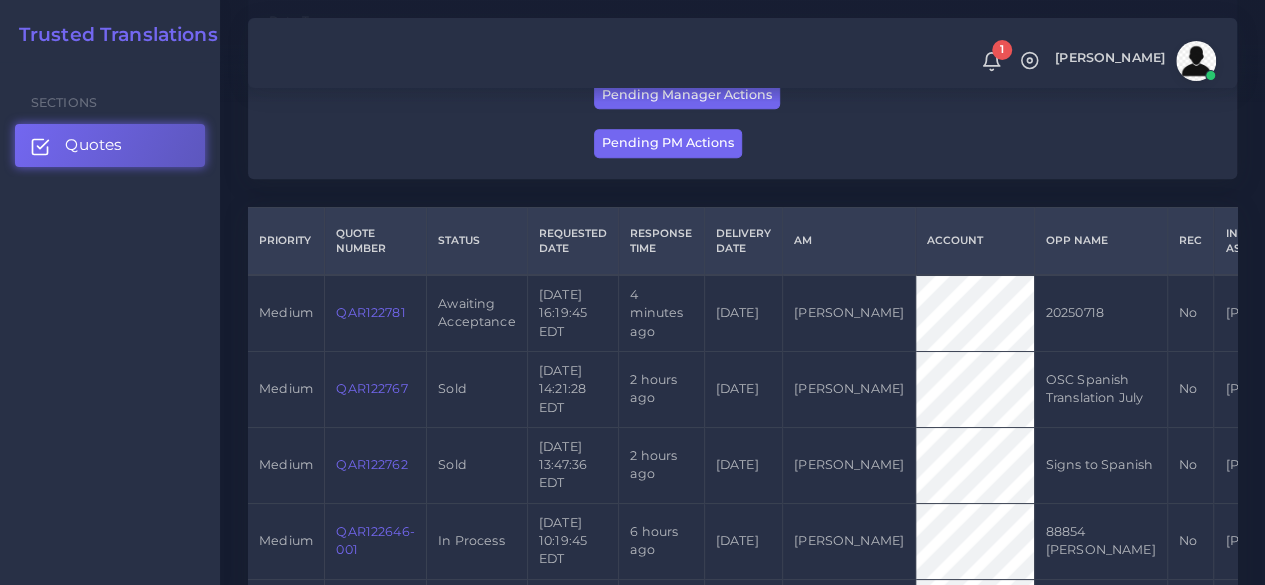 click on "QAR122781" at bounding box center (370, 312) 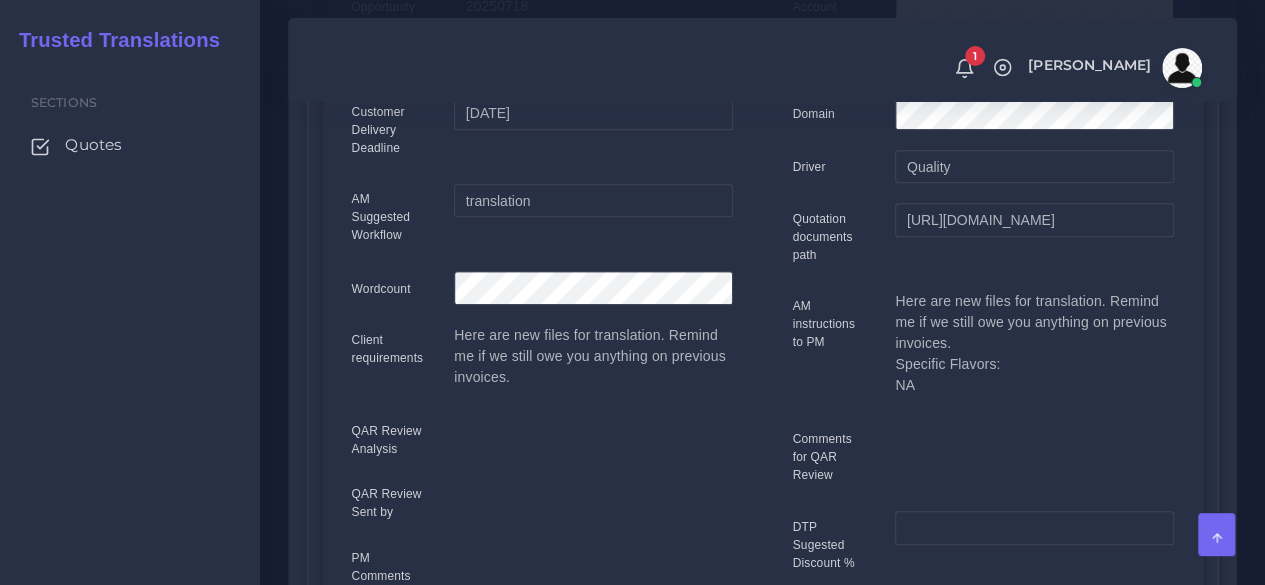 scroll, scrollTop: 0, scrollLeft: 0, axis: both 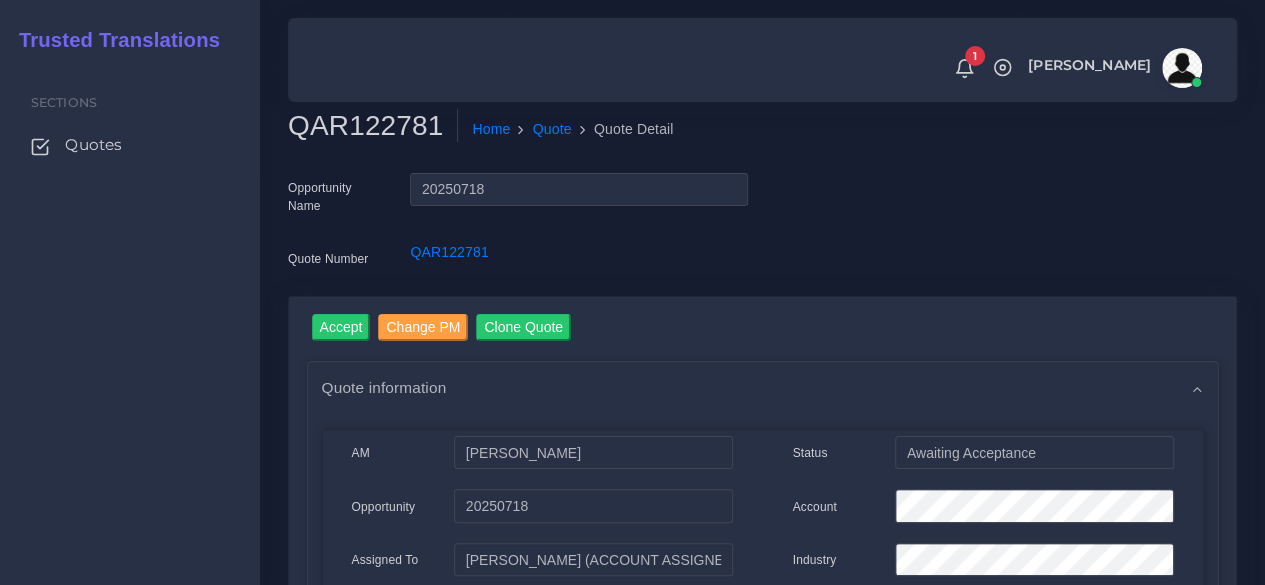 click on "QAR122781" at bounding box center [373, 126] 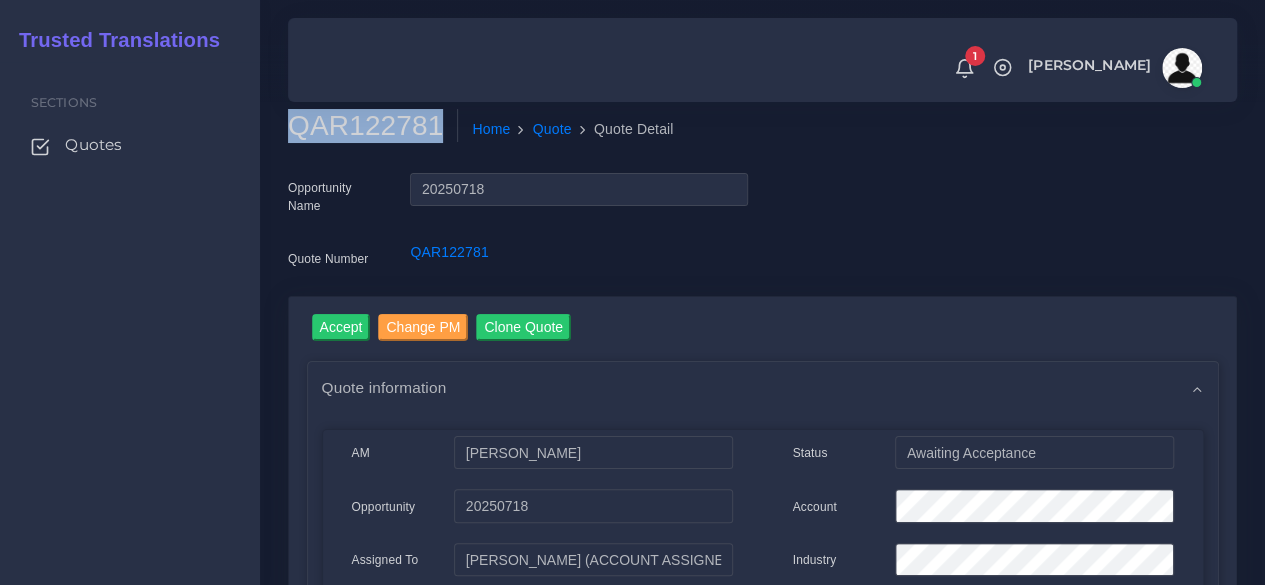 click on "QAR122781" at bounding box center (373, 126) 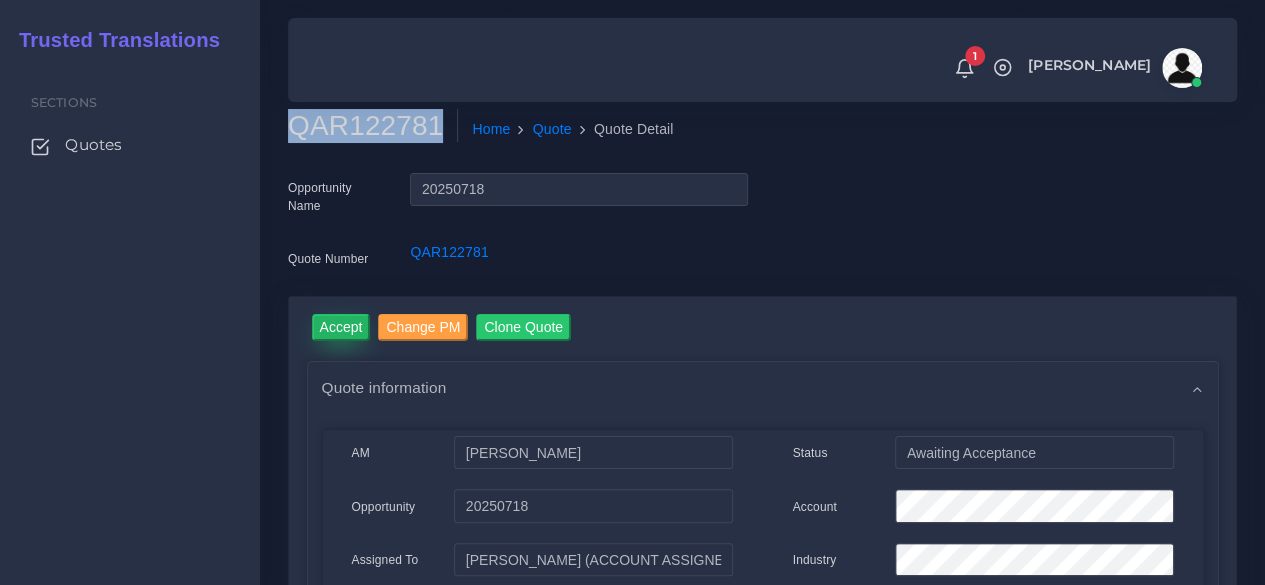 click on "Accept" at bounding box center (341, 327) 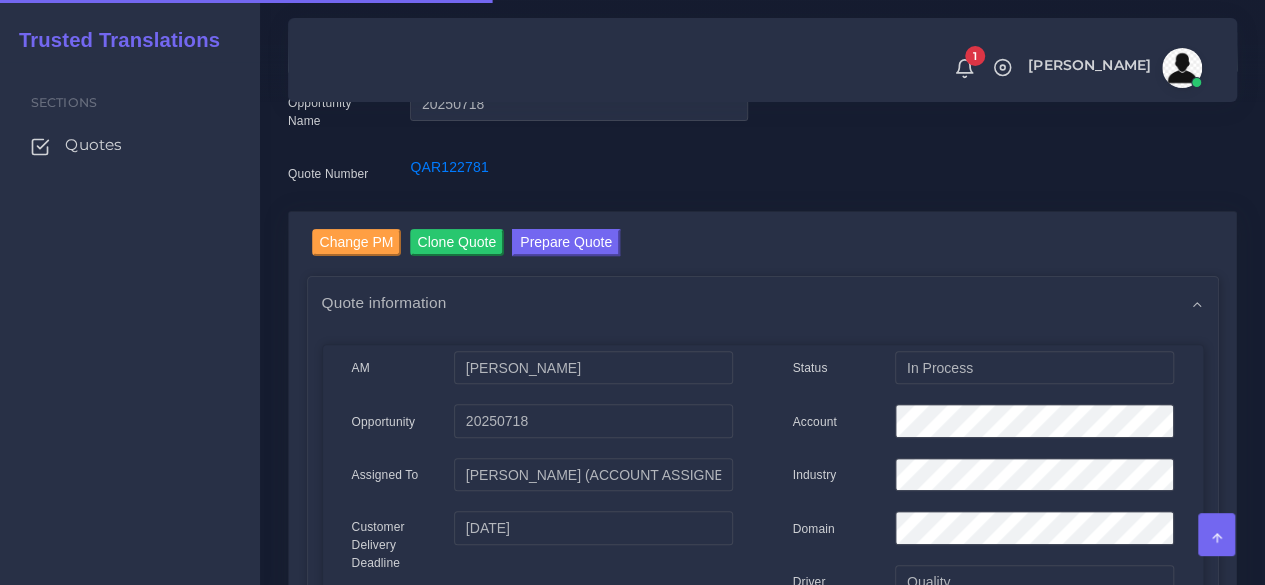 scroll, scrollTop: 300, scrollLeft: 0, axis: vertical 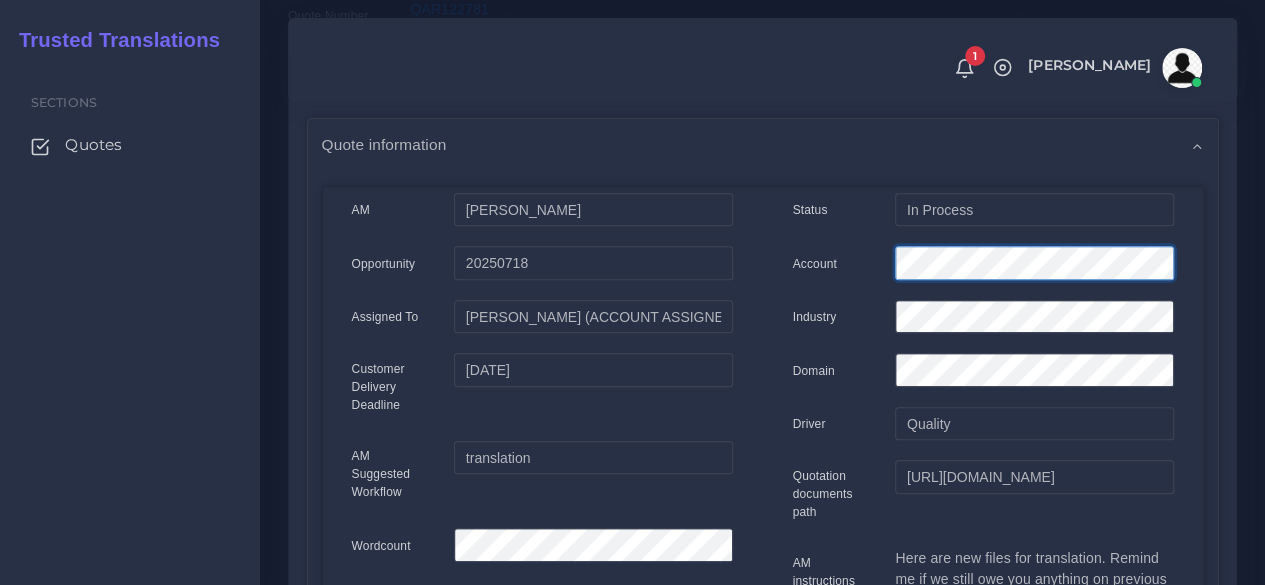 click on "Account" at bounding box center (983, 266) 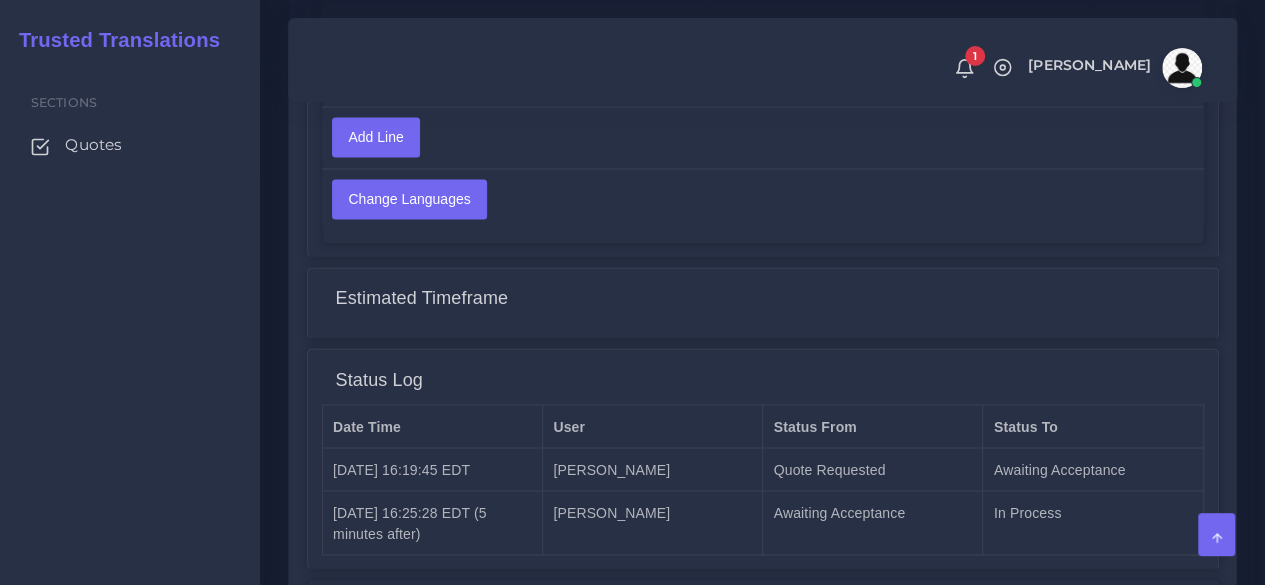 scroll, scrollTop: 1704, scrollLeft: 0, axis: vertical 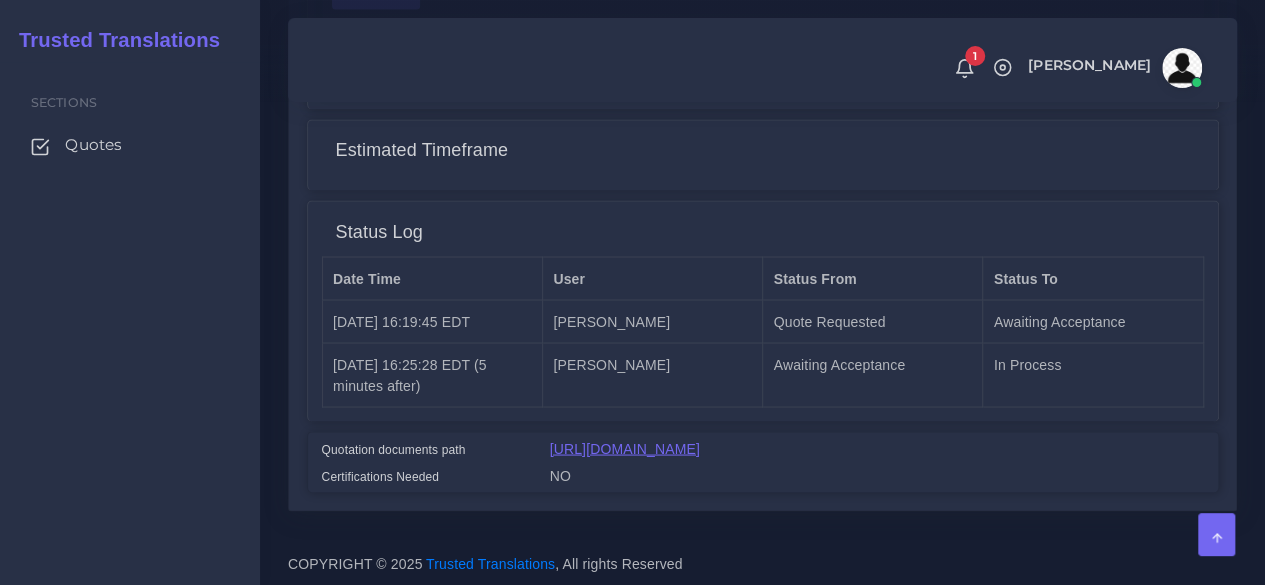 click on "[URL][DOMAIN_NAME]" at bounding box center (625, 448) 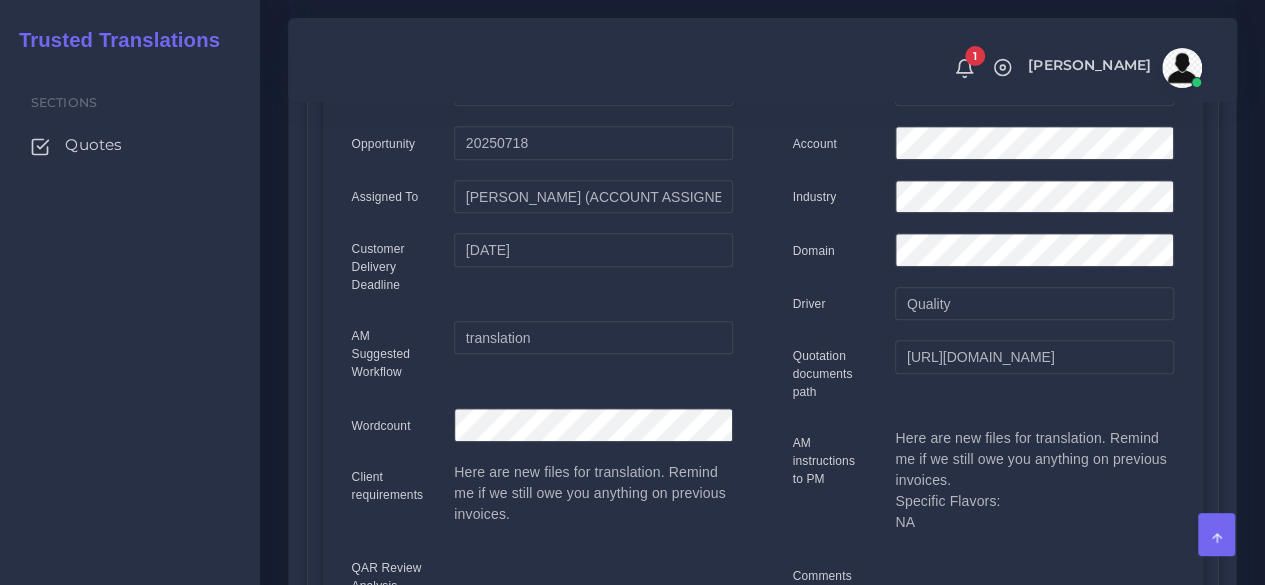 scroll, scrollTop: 204, scrollLeft: 0, axis: vertical 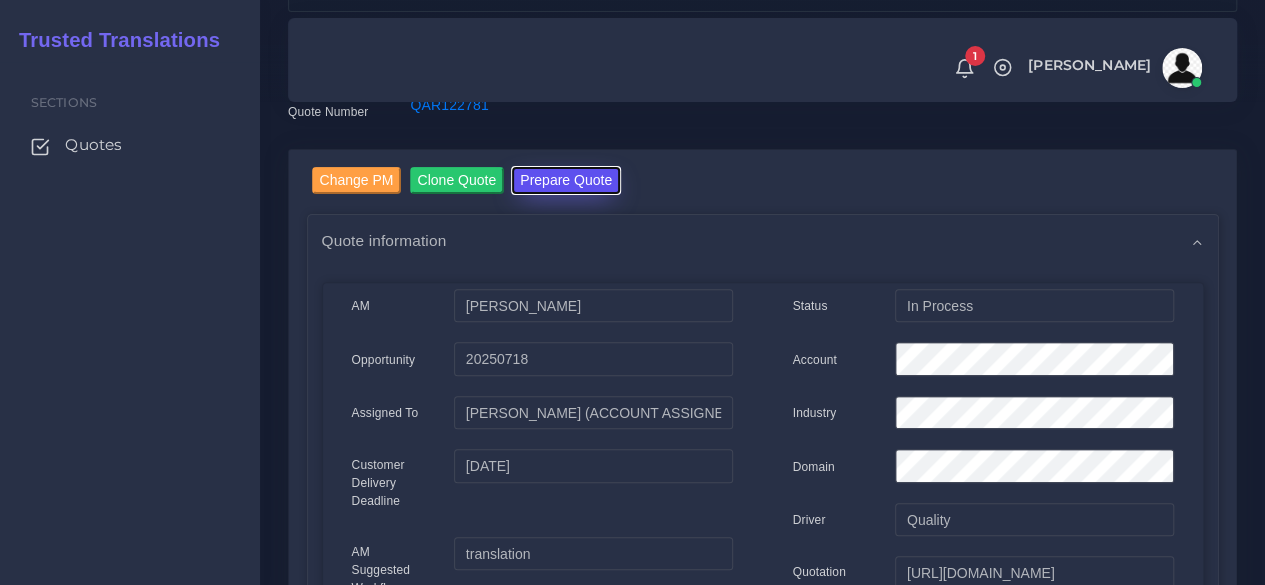 click on "Prepare Quote" at bounding box center [566, 180] 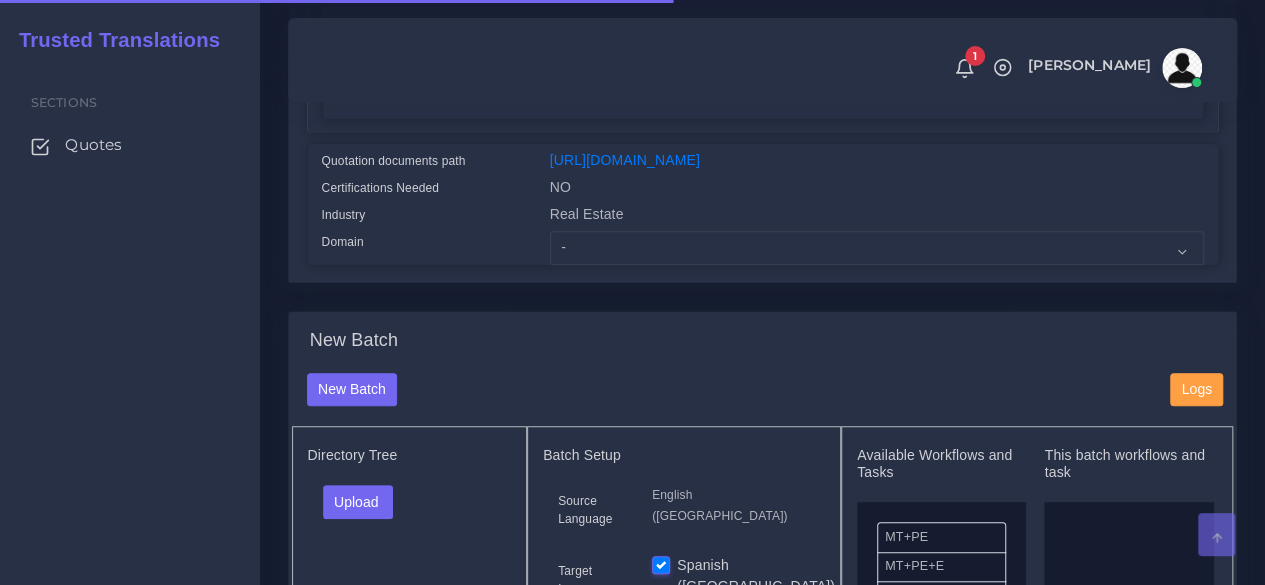 scroll, scrollTop: 500, scrollLeft: 0, axis: vertical 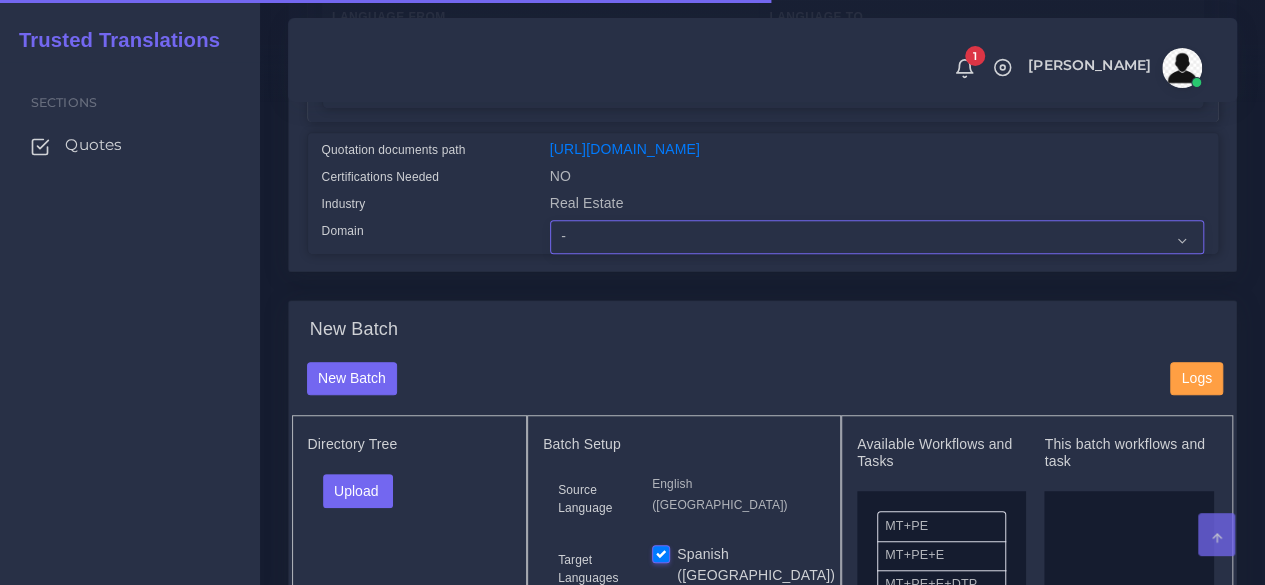 click on "-
Advertising and Media
Agriculture, Forestry and Fishing
Architecture, Building and Construction
Automotive
Chemicals
Computer Hardware
Computer Software
Consumer Electronics - Home appliances
Education
Energy, Water, Transportation and Utilities
Finance - Banking
Food Manufacturing and Services
Healthcare and Health Sciences
Hospitality, Leisure, Tourism and Arts
Human Resources - HR
Industrial Electronics
Industrial Manufacturing Insurance" at bounding box center (877, 237) 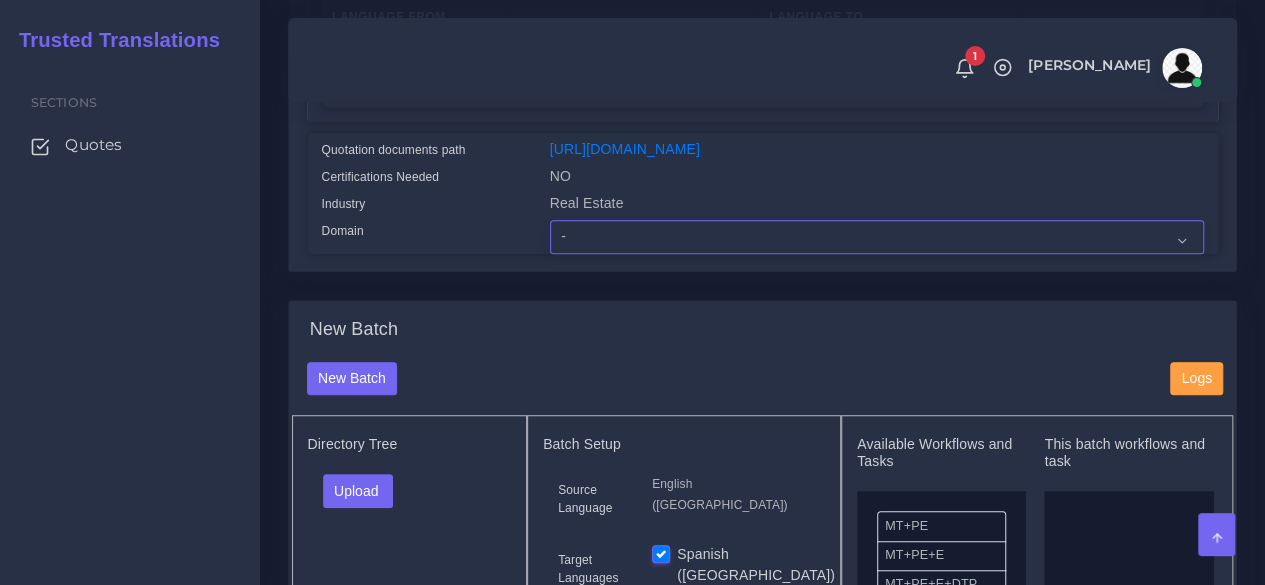 select on "Real Estate" 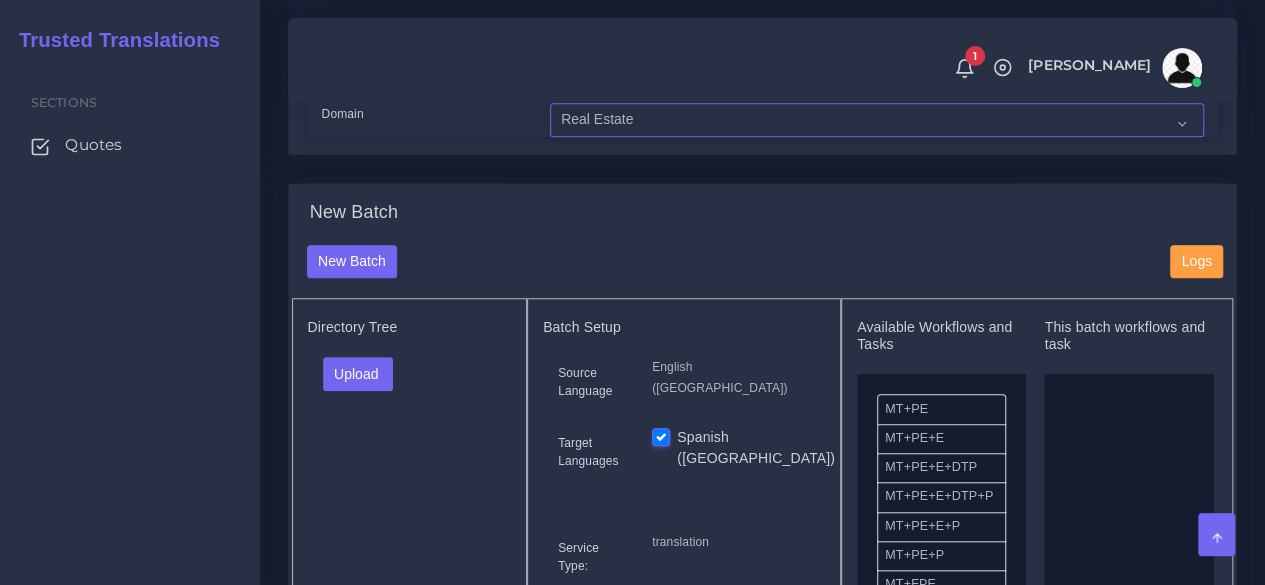 scroll, scrollTop: 800, scrollLeft: 0, axis: vertical 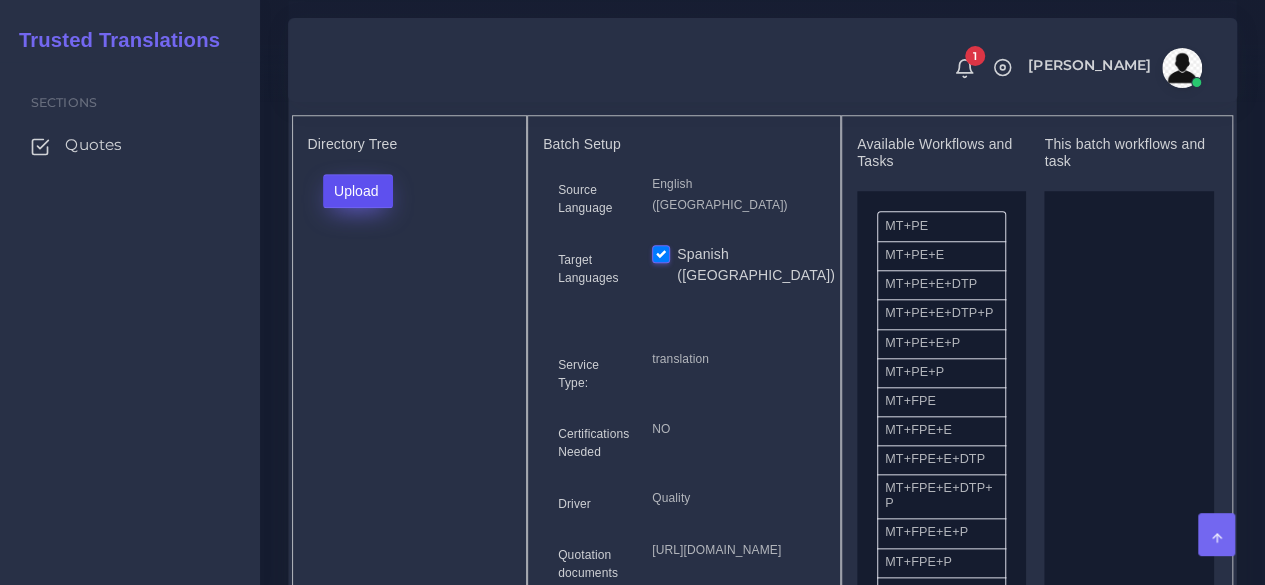 click on "Upload" at bounding box center [358, 191] 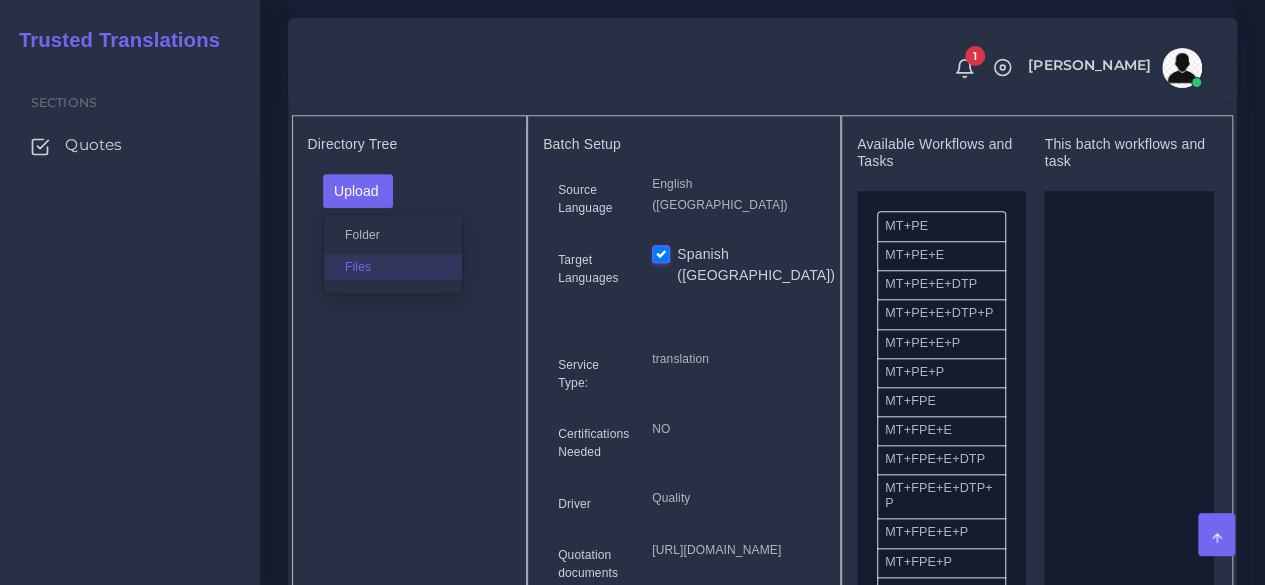 click on "Files" at bounding box center (393, 266) 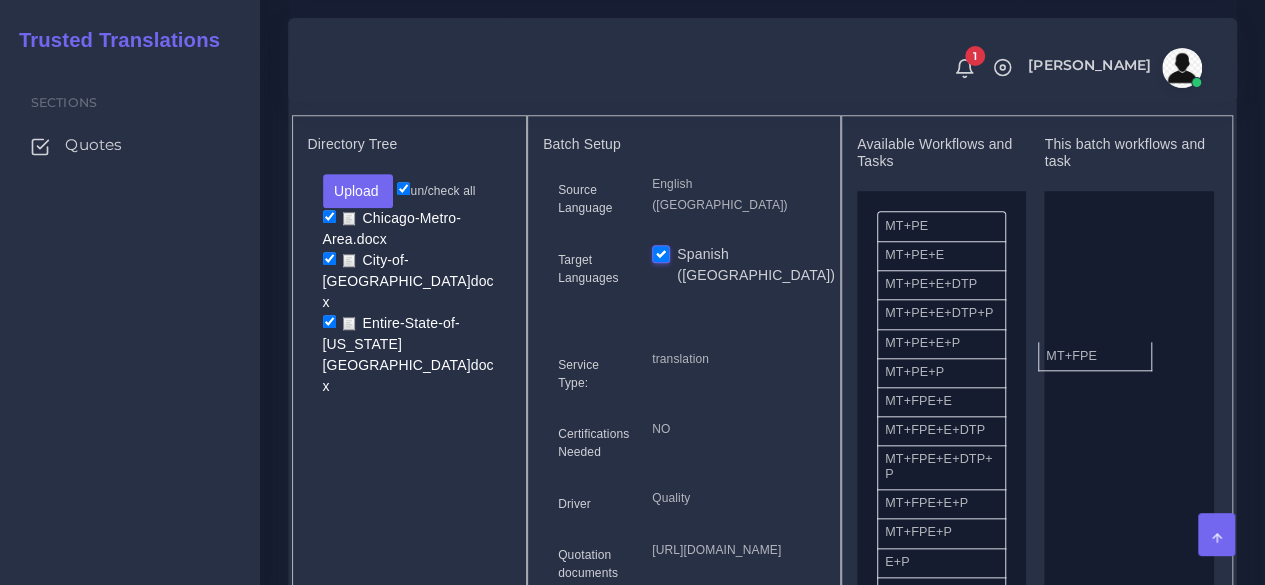 drag, startPoint x: 1076, startPoint y: 418, endPoint x: 1110, endPoint y: 379, distance: 51.739735 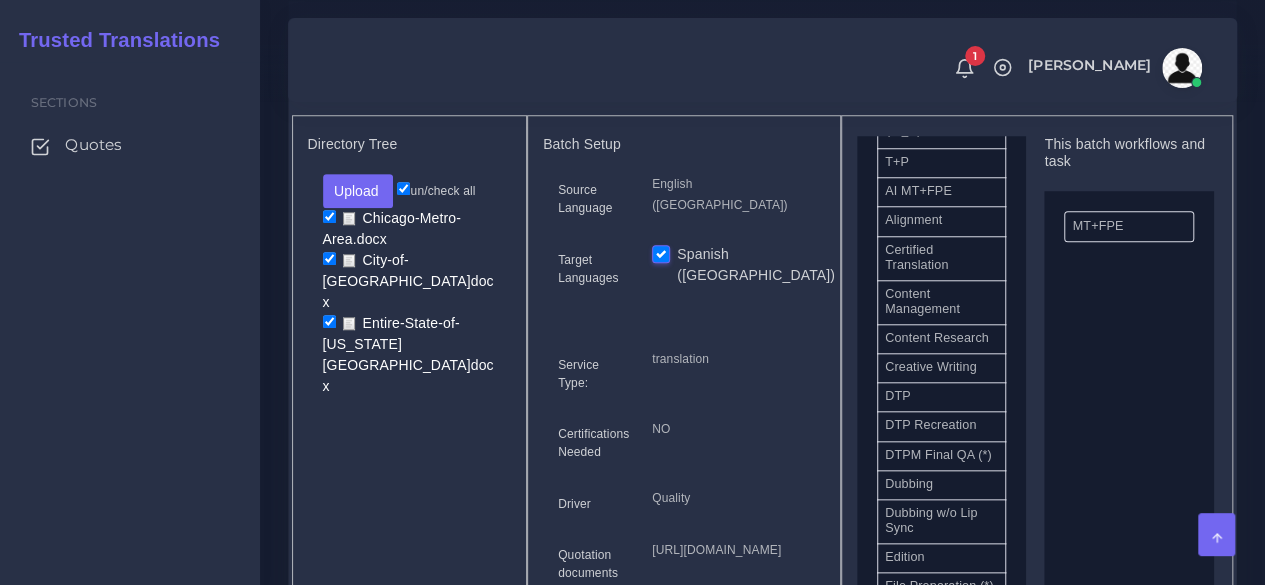 scroll, scrollTop: 600, scrollLeft: 0, axis: vertical 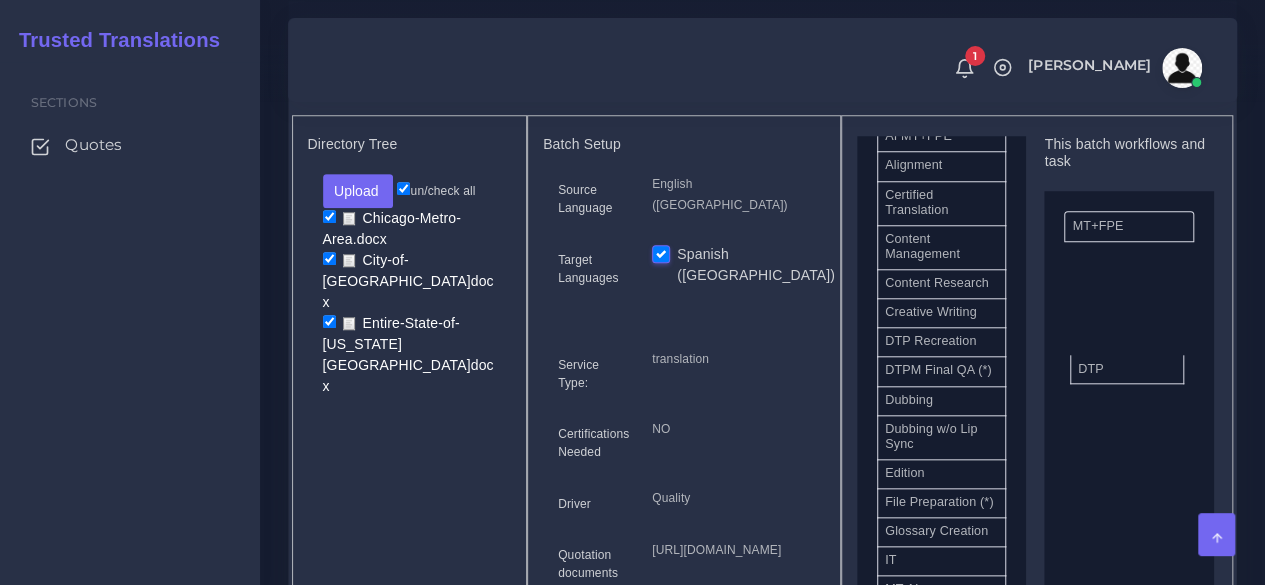 drag, startPoint x: 958, startPoint y: 400, endPoint x: 1062, endPoint y: 409, distance: 104.388695 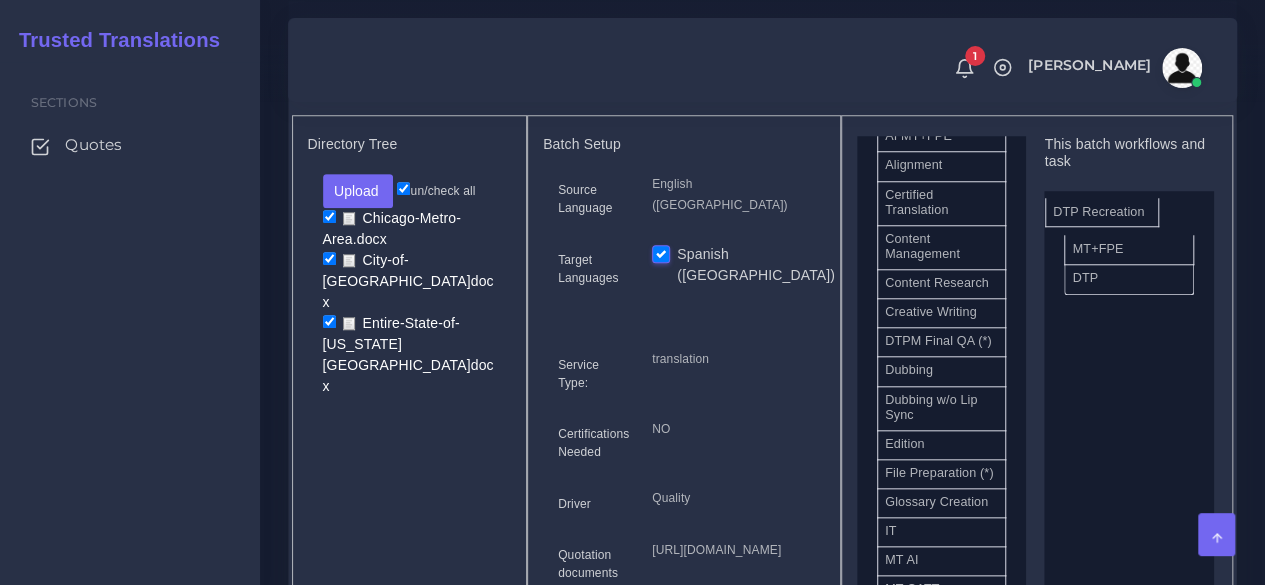 drag, startPoint x: 968, startPoint y: 401, endPoint x: 1136, endPoint y: 249, distance: 226.55684 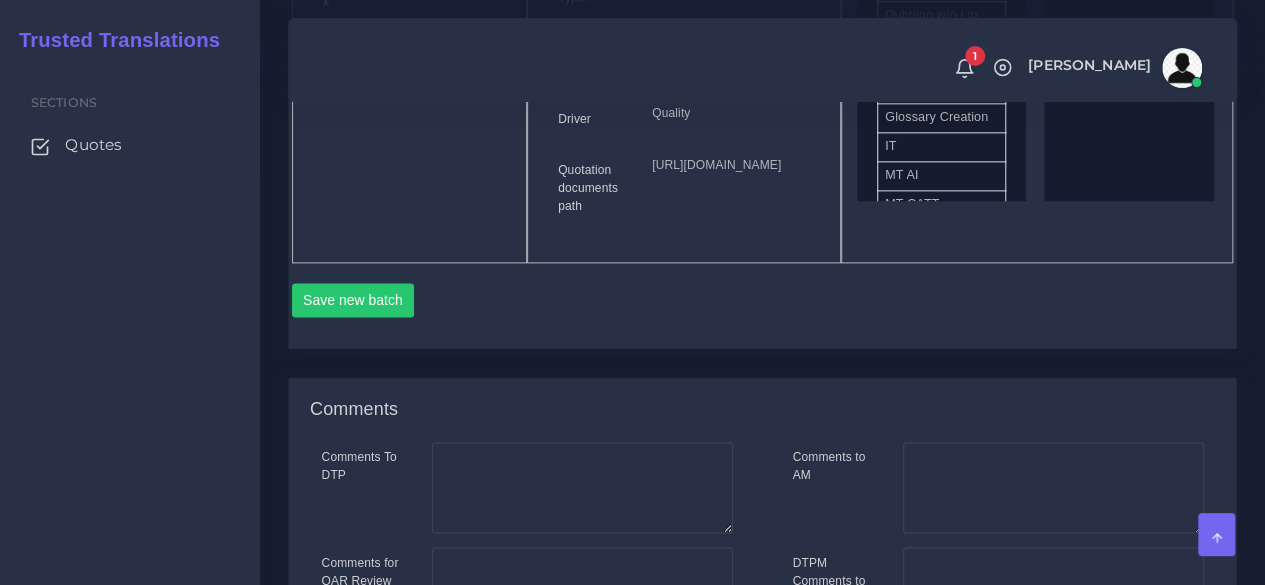scroll, scrollTop: 1300, scrollLeft: 0, axis: vertical 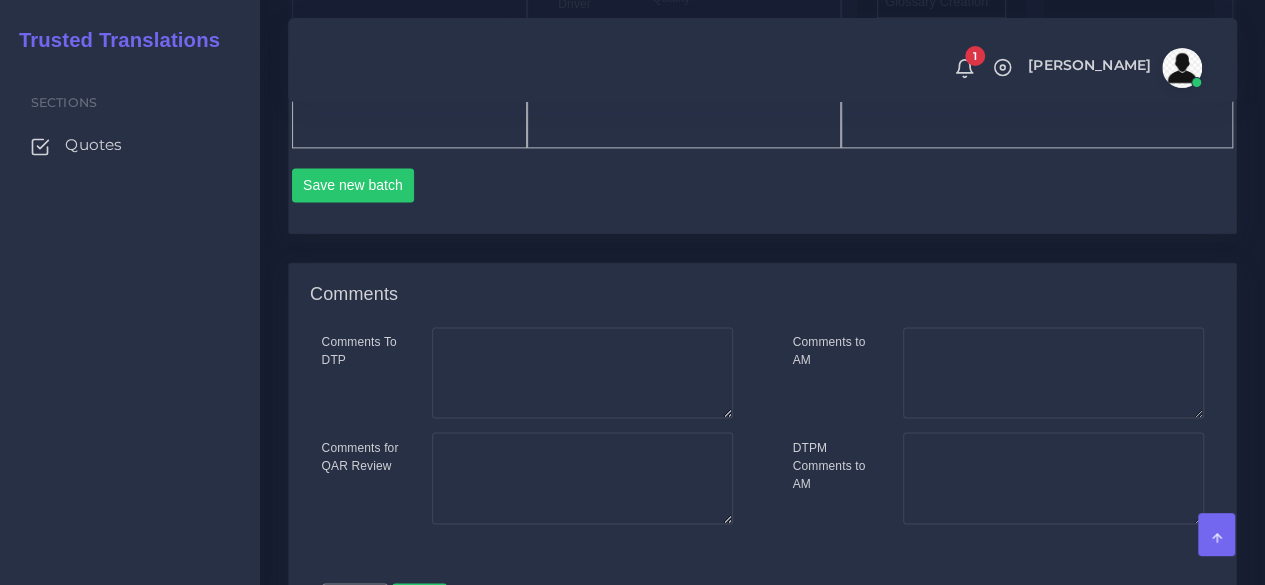 click on "Save new batch" at bounding box center [763, 182] 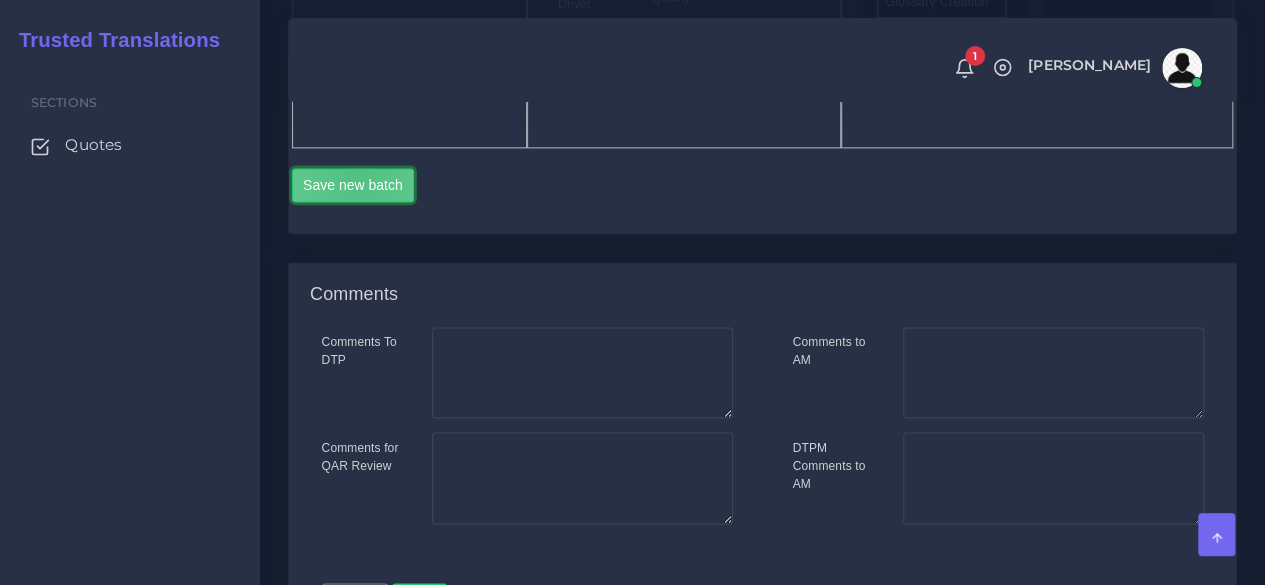 drag, startPoint x: 358, startPoint y: 319, endPoint x: 383, endPoint y: 295, distance: 34.655445 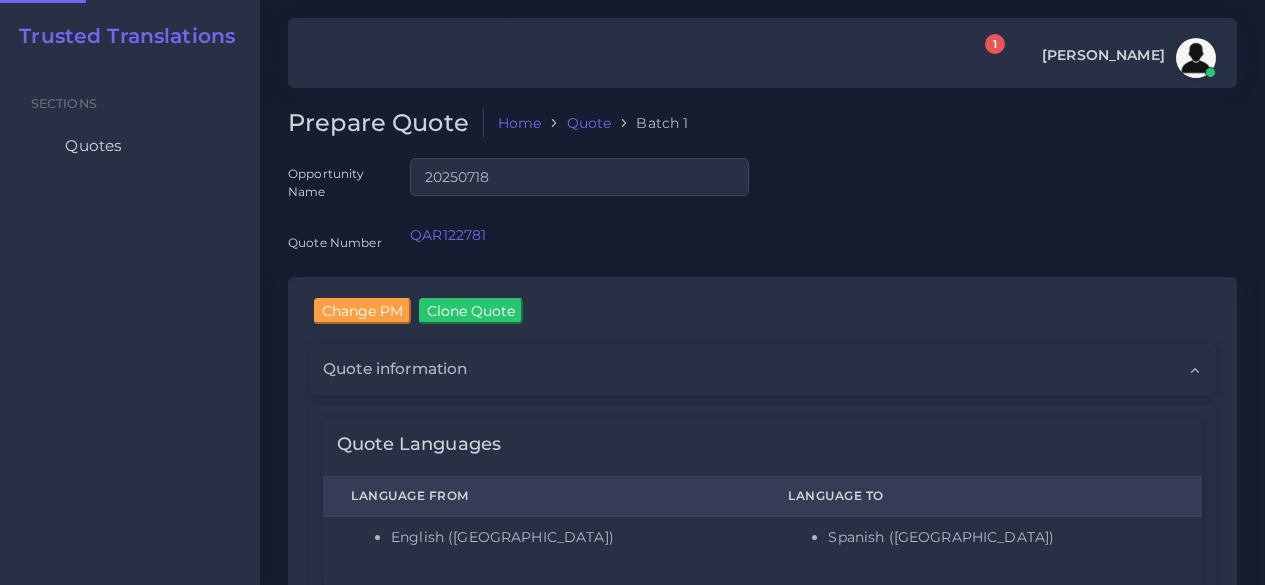 type 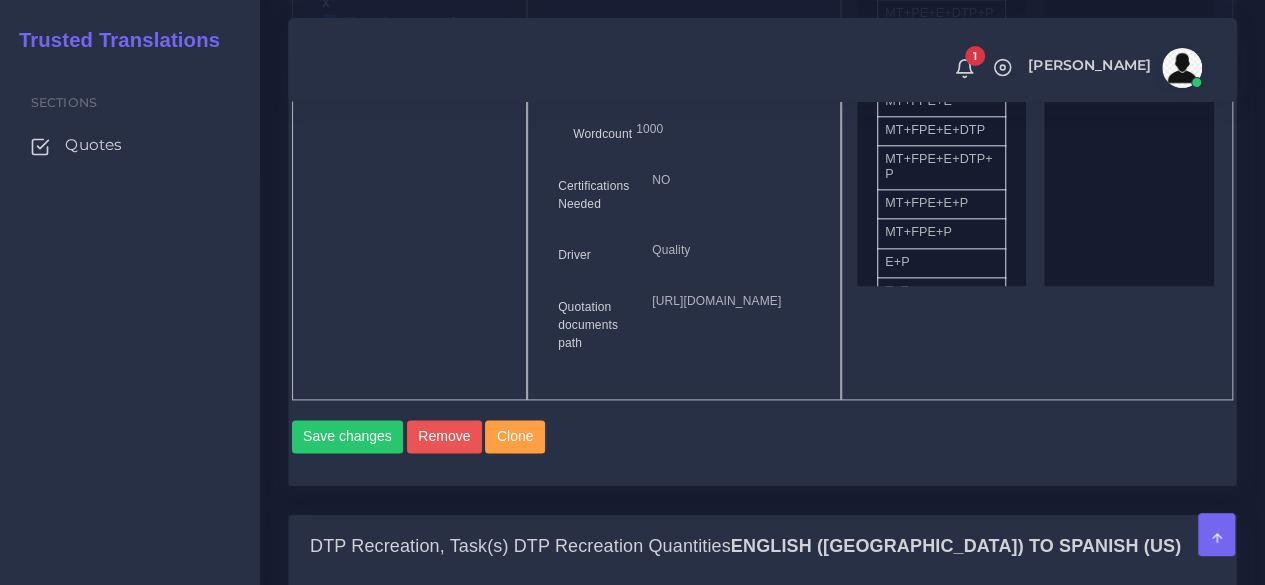 scroll, scrollTop: 1500, scrollLeft: 0, axis: vertical 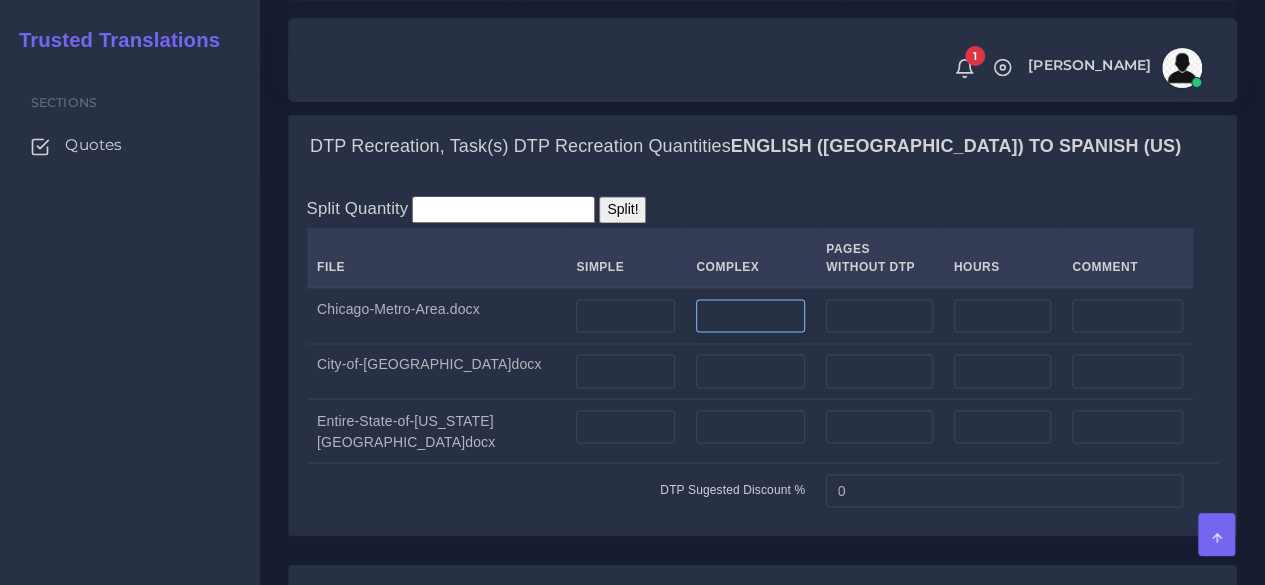click at bounding box center [750, 316] 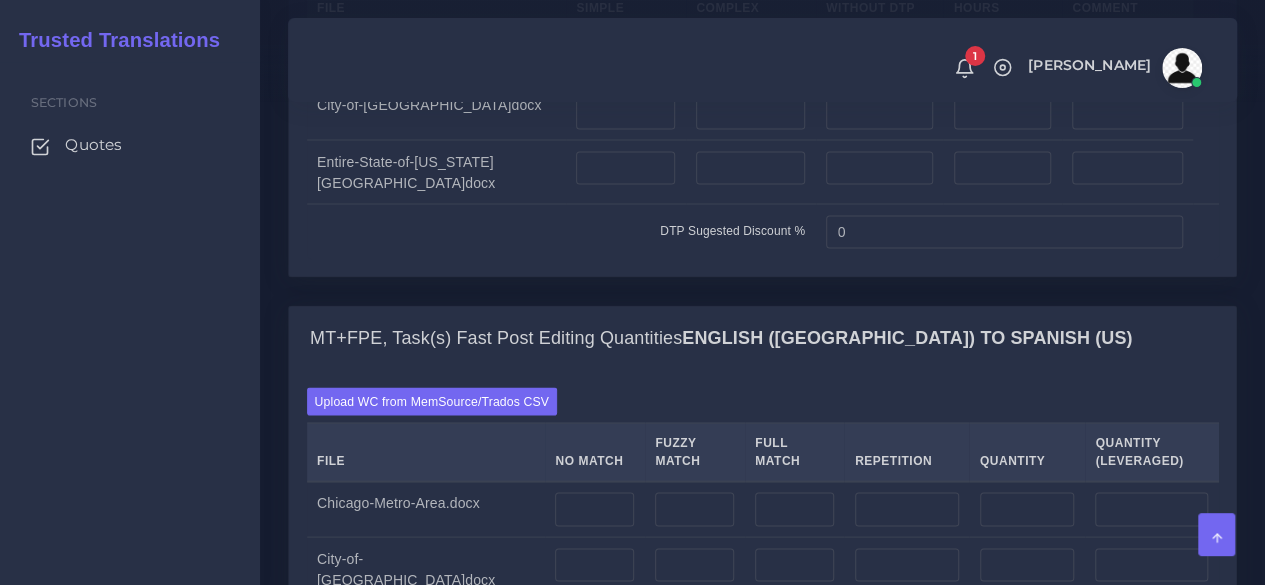 scroll, scrollTop: 1800, scrollLeft: 0, axis: vertical 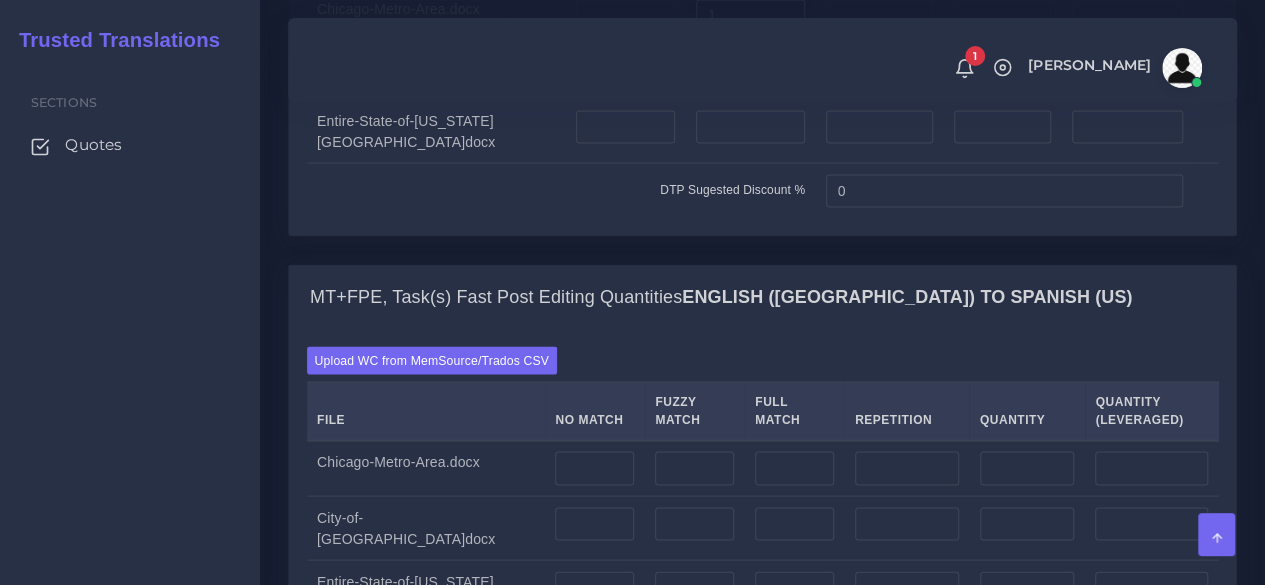 type on "1" 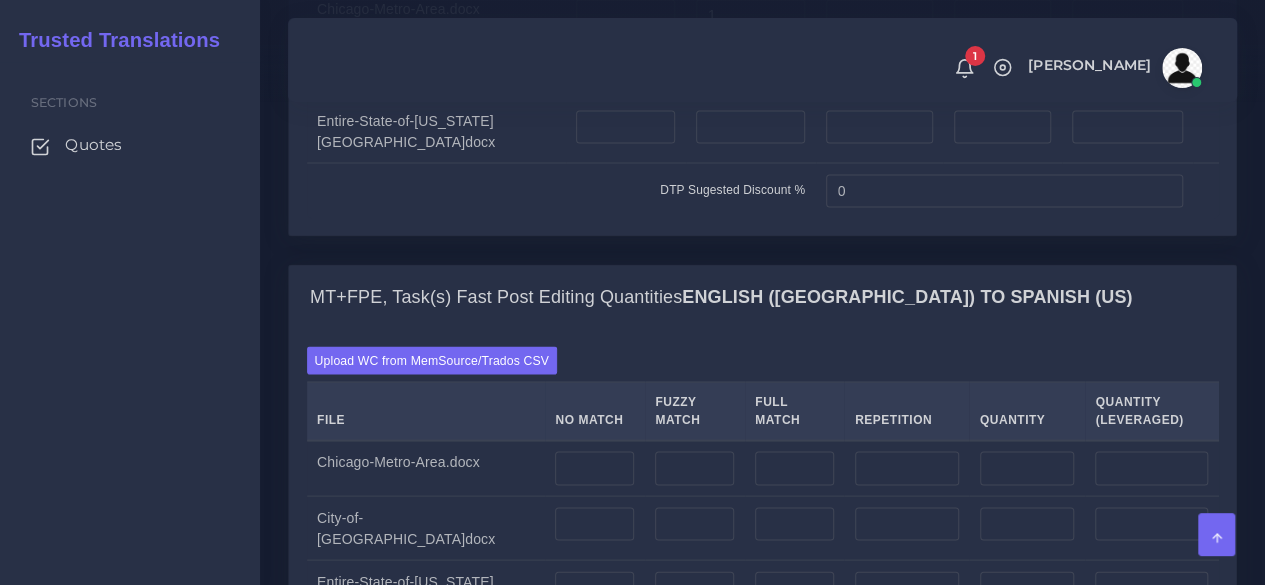 click at bounding box center [750, 71] 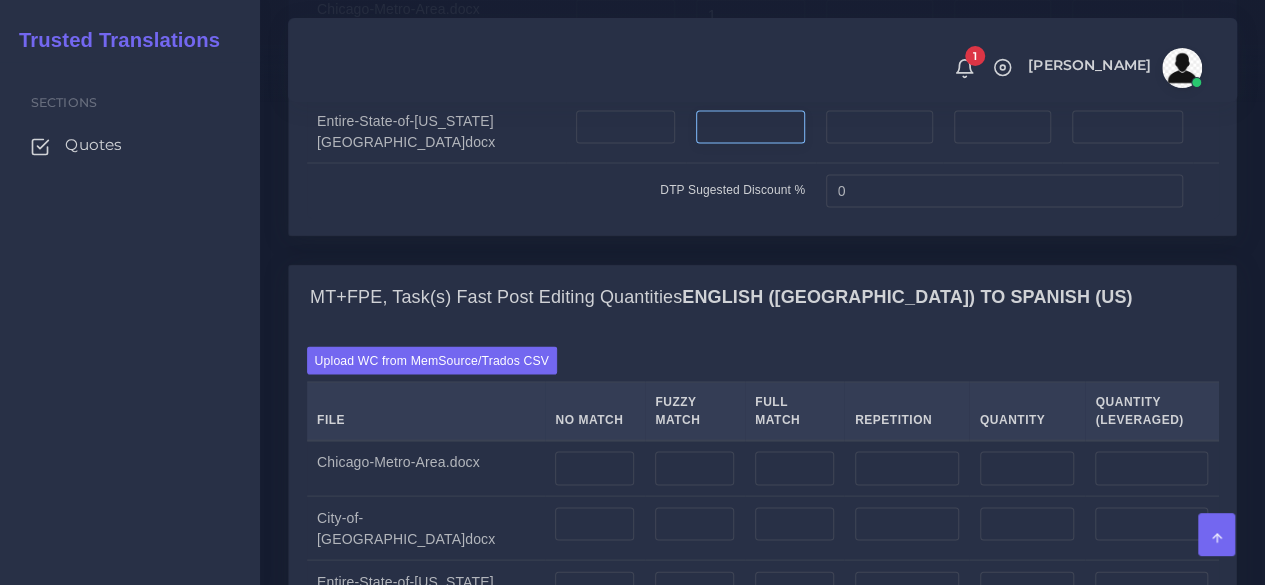 click at bounding box center (750, 127) 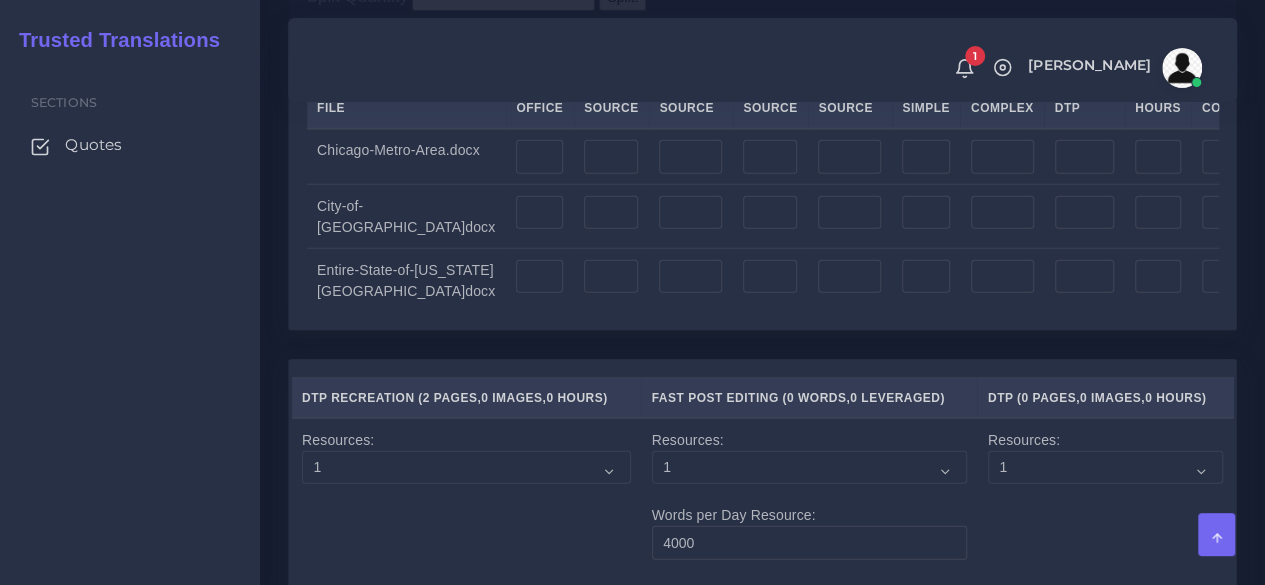 scroll, scrollTop: 2600, scrollLeft: 0, axis: vertical 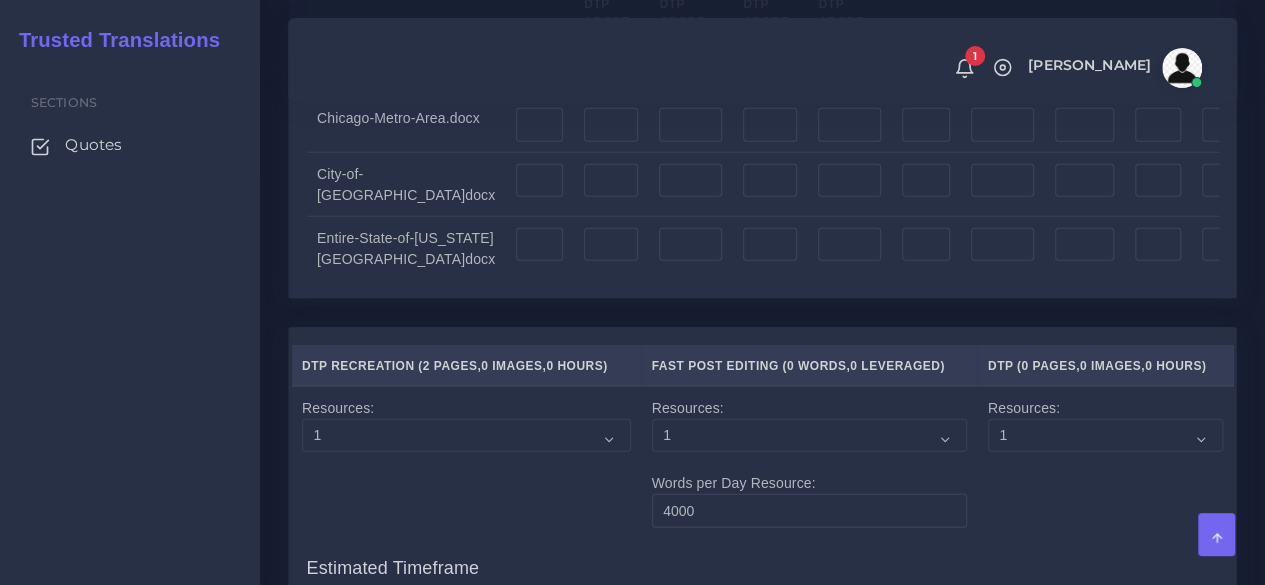 type on "1" 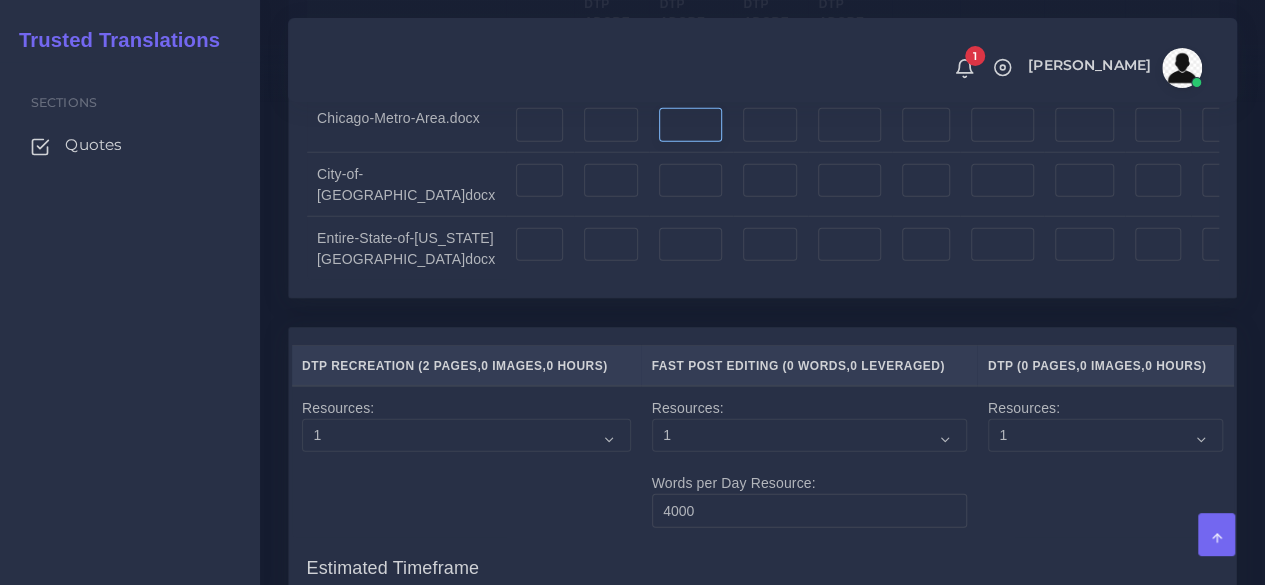 click at bounding box center (690, 125) 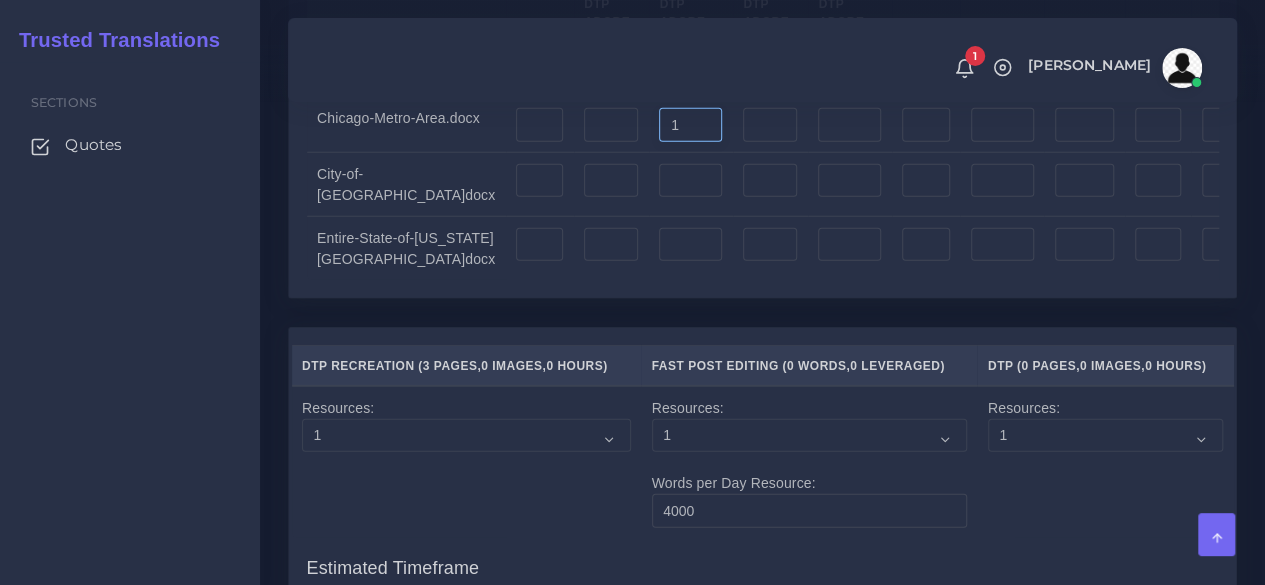 type on "1" 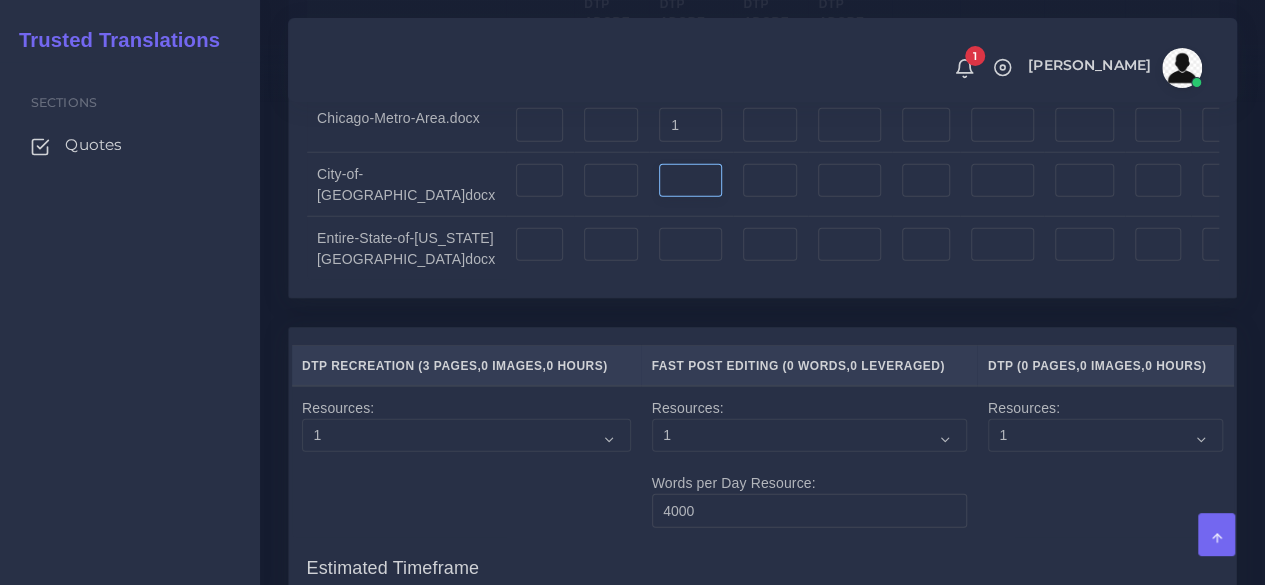click at bounding box center (690, 181) 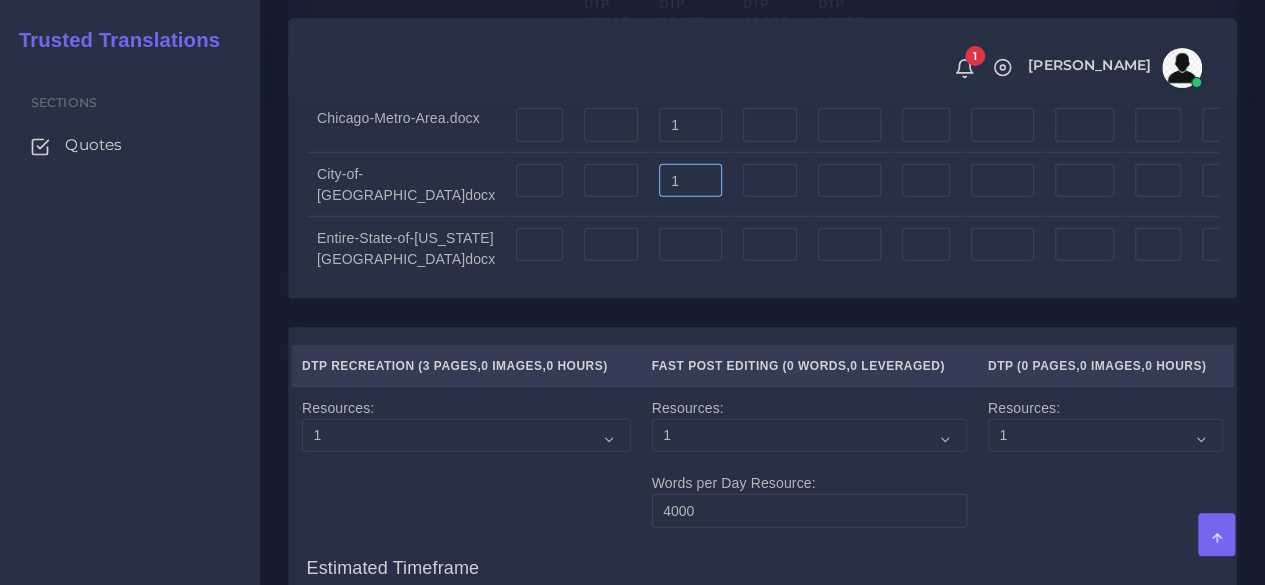 type on "1" 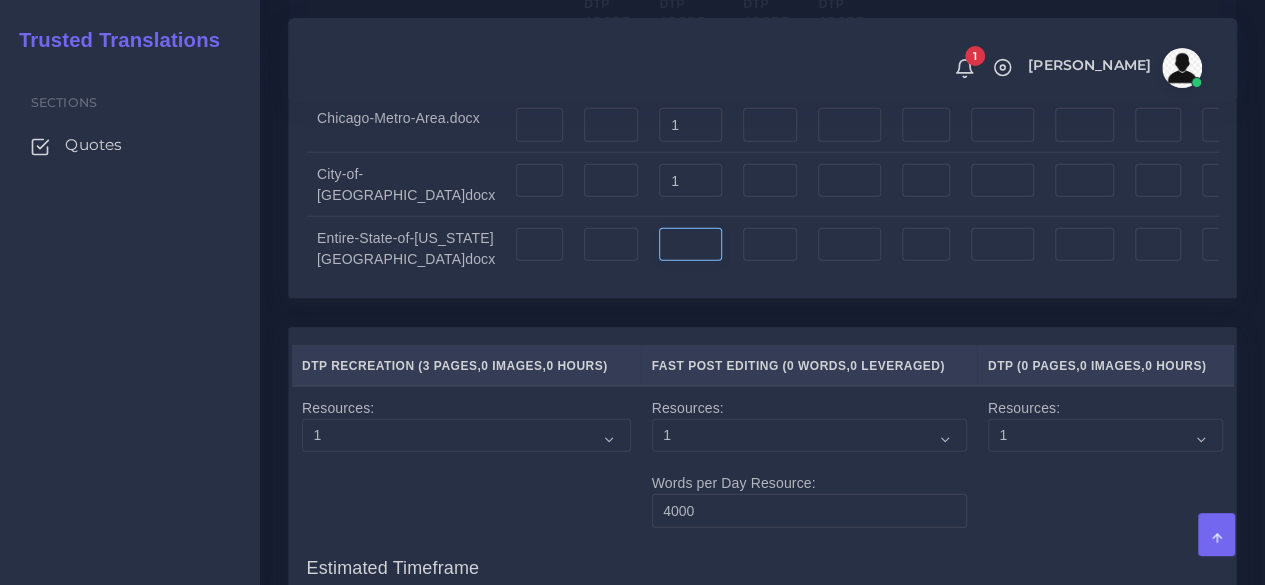 click at bounding box center (690, 245) 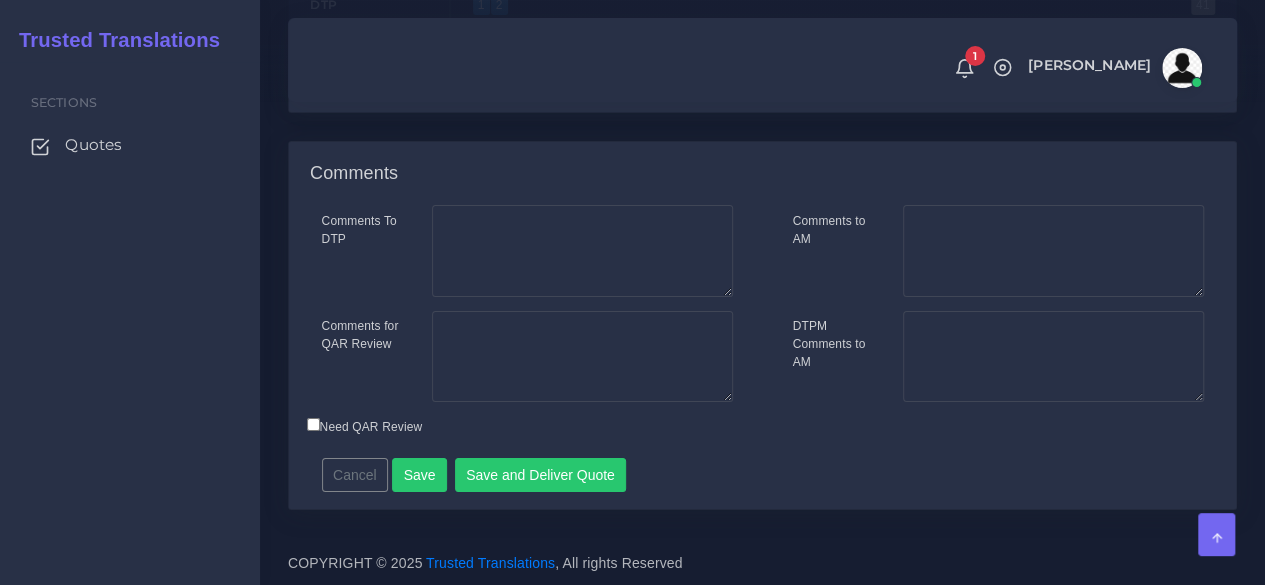 scroll, scrollTop: 3600, scrollLeft: 0, axis: vertical 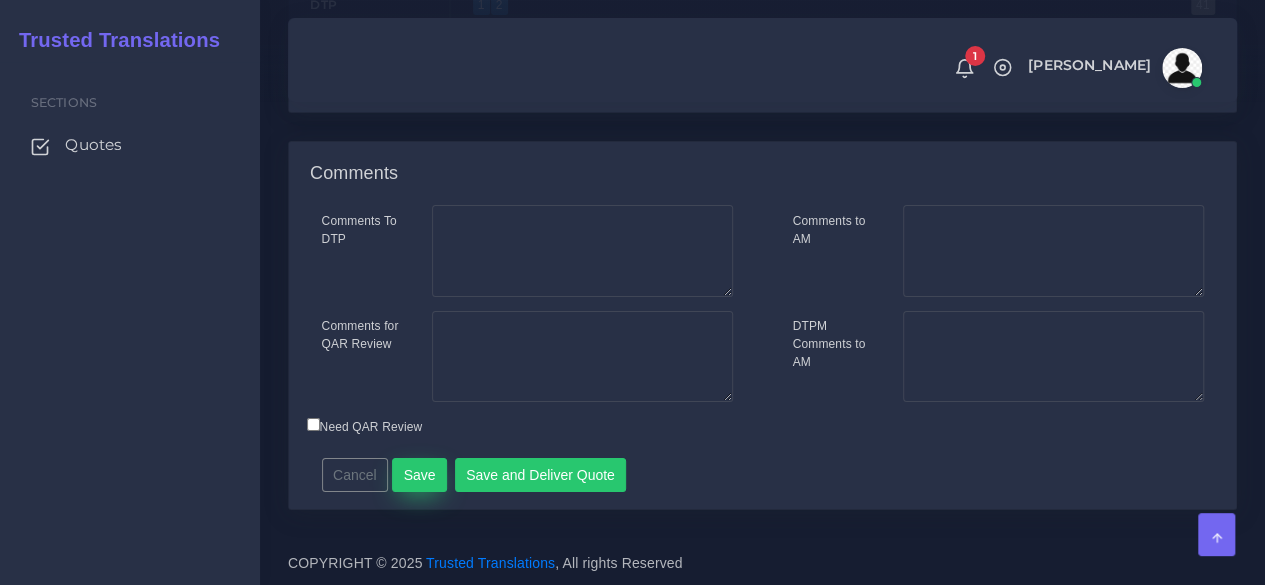 type on "1" 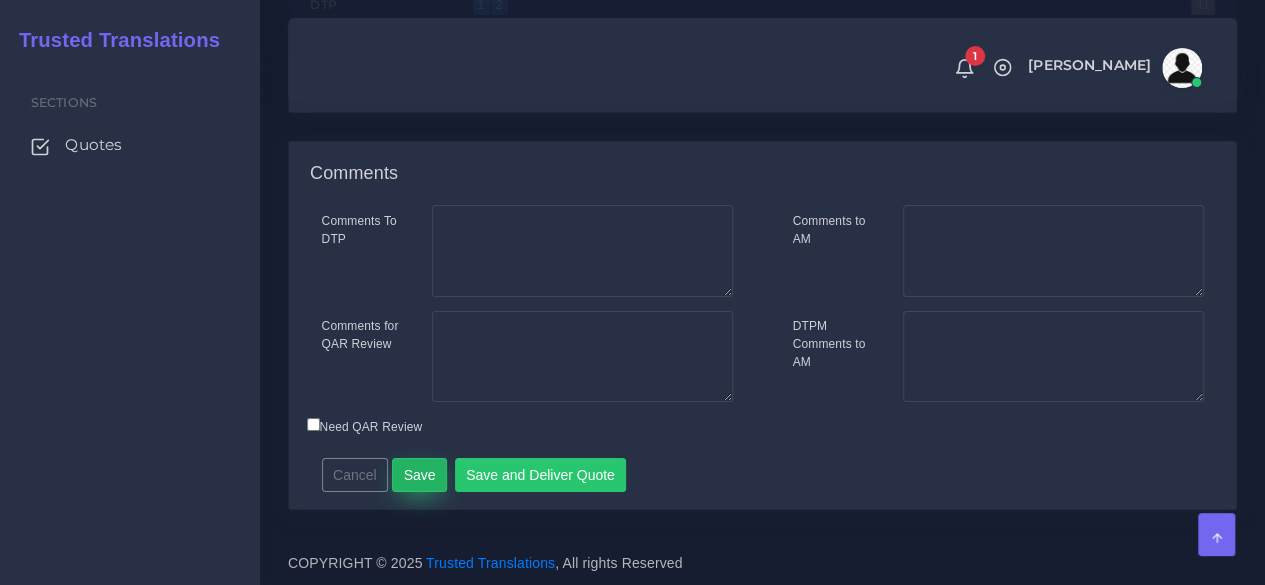 click on "Save" at bounding box center [419, 475] 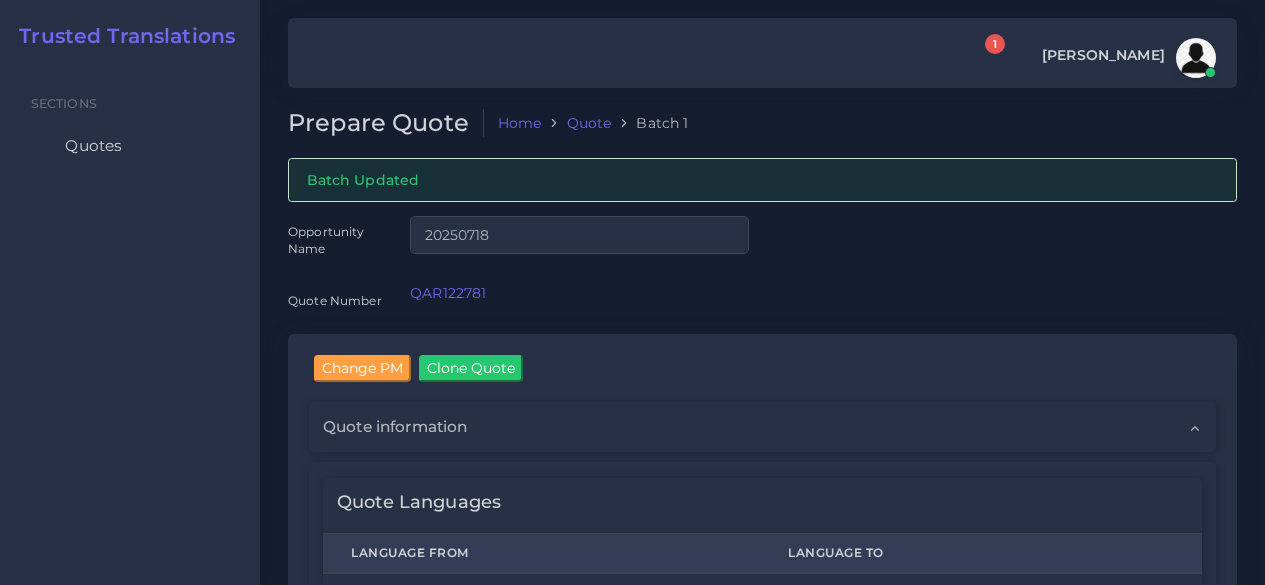 scroll, scrollTop: 0, scrollLeft: 0, axis: both 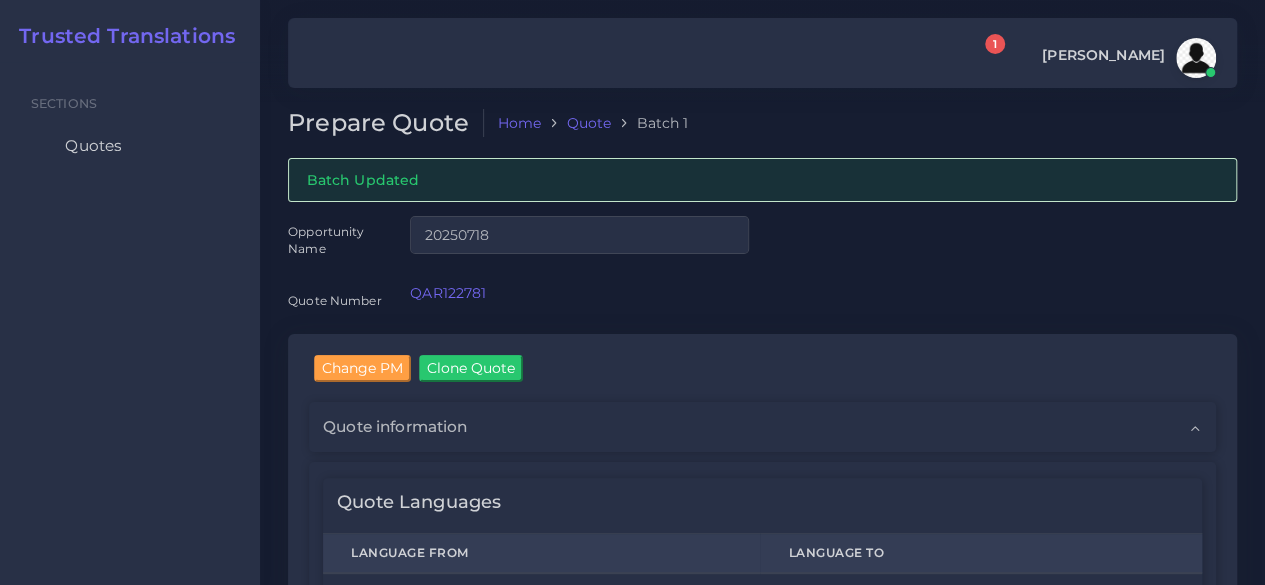 type 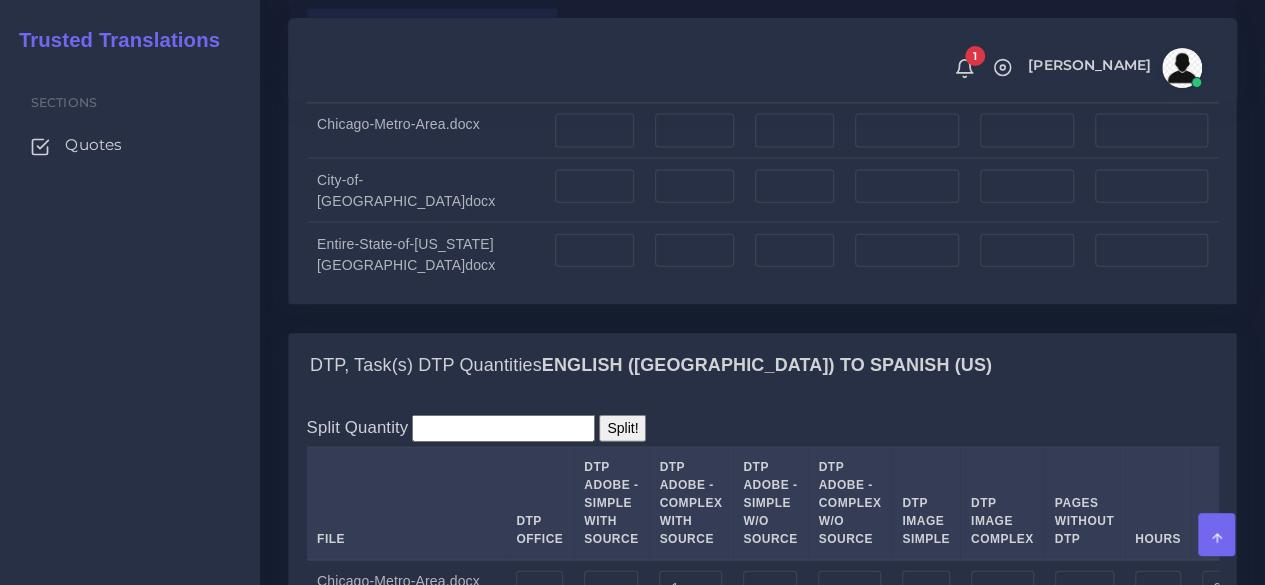 scroll, scrollTop: 2200, scrollLeft: 0, axis: vertical 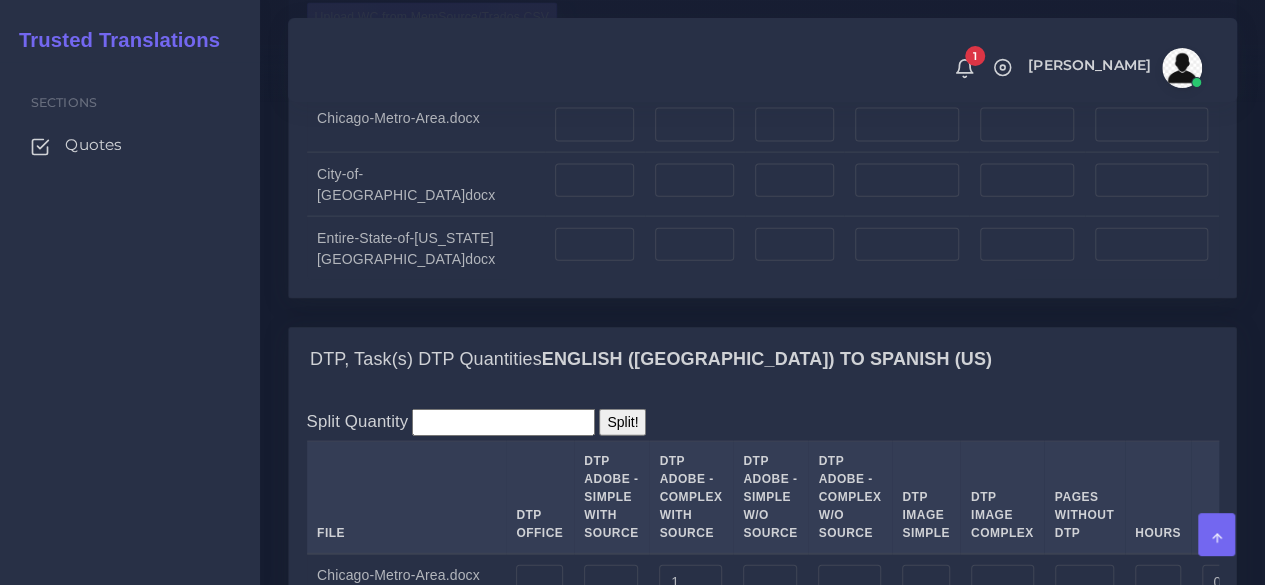 click on "Upload WC from MemSource/Trados CSV" at bounding box center [432, 16] 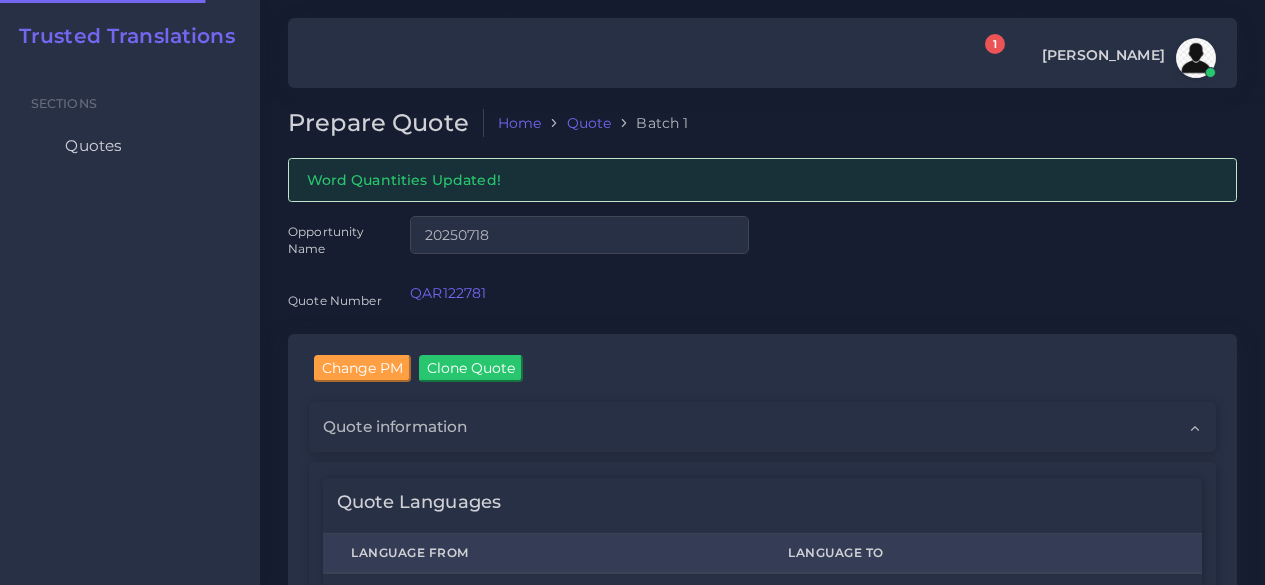 scroll, scrollTop: 0, scrollLeft: 0, axis: both 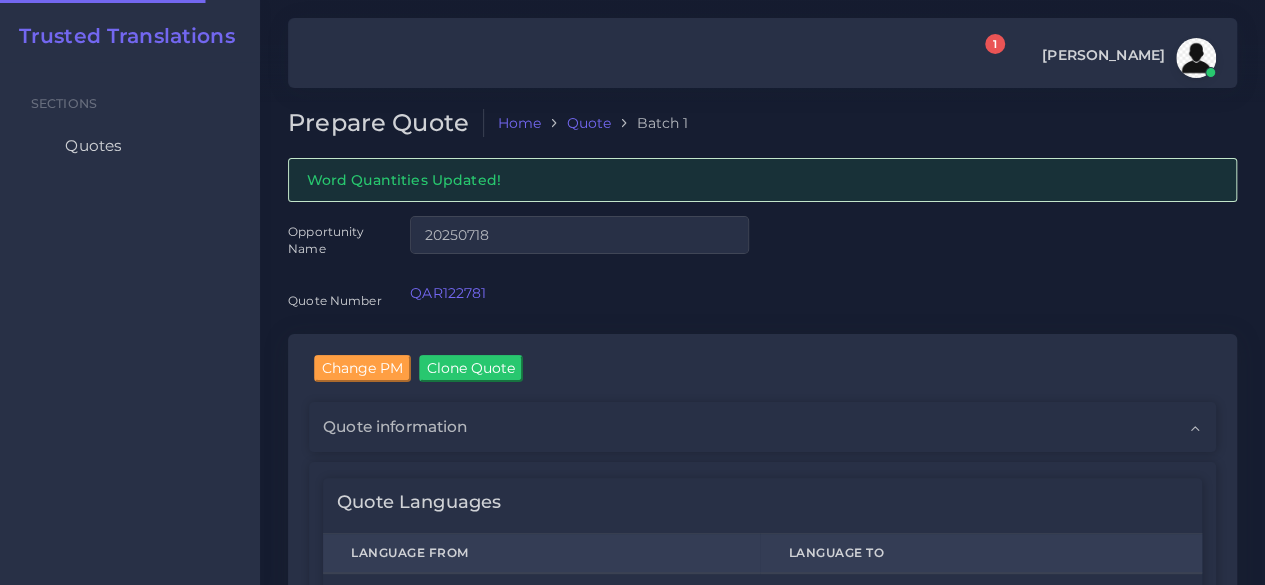 type 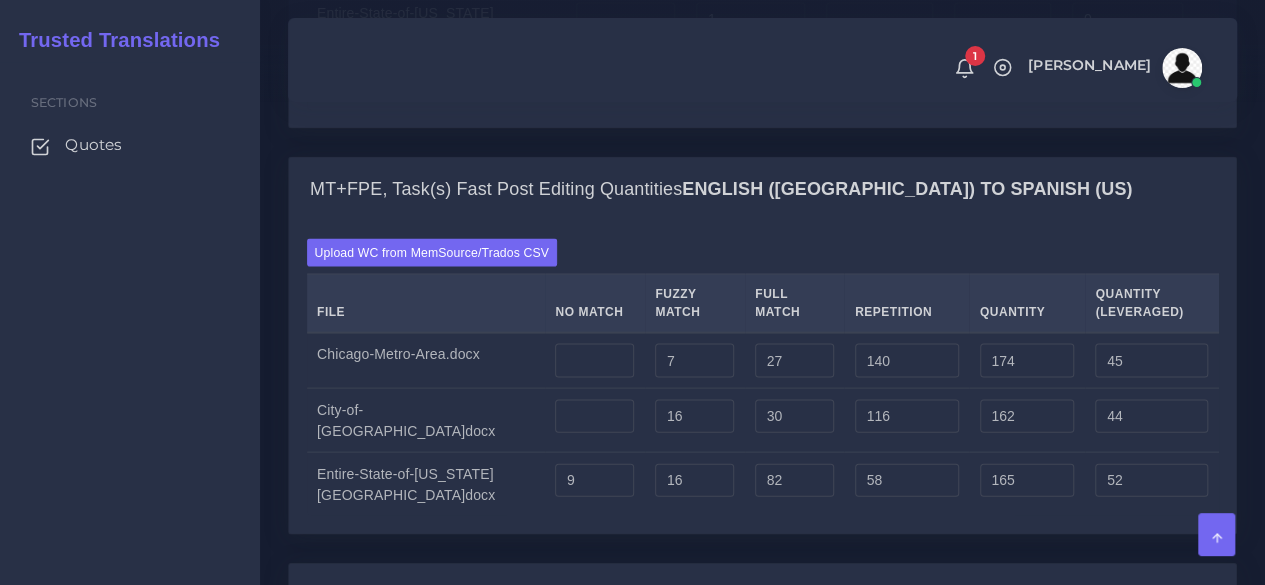 scroll, scrollTop: 2200, scrollLeft: 0, axis: vertical 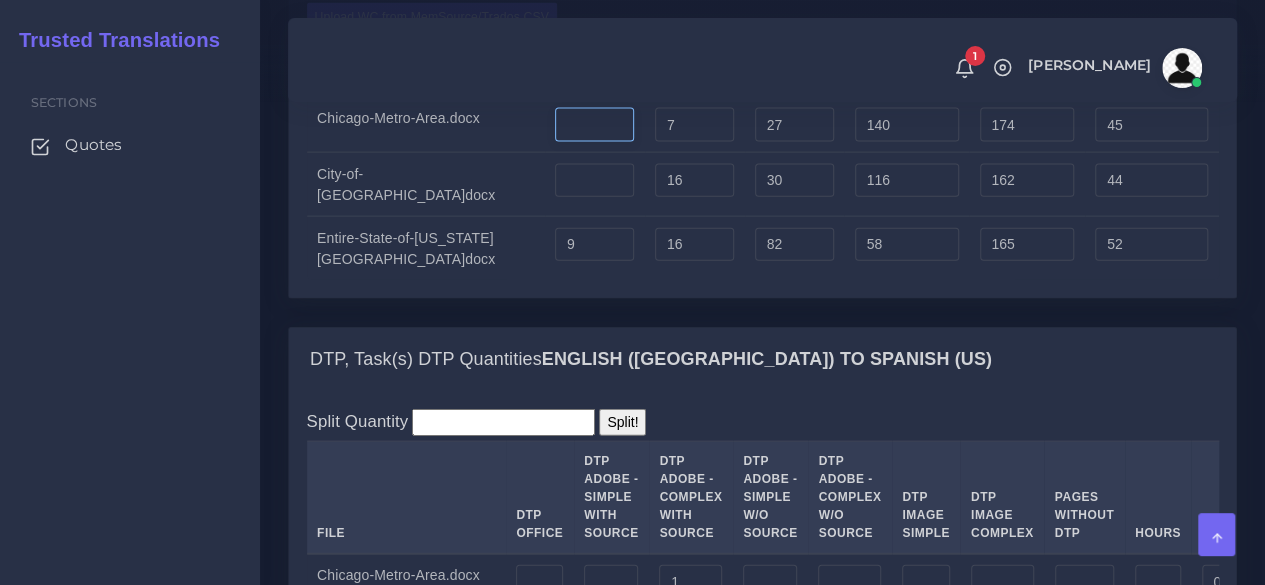 click at bounding box center (594, 125) 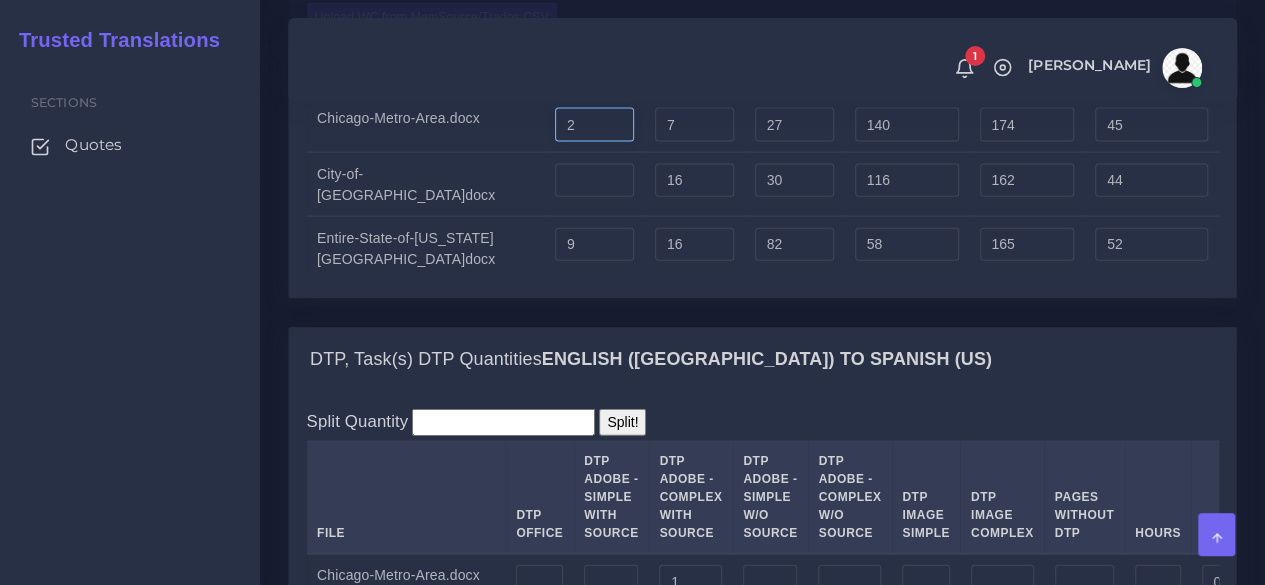 type on "2" 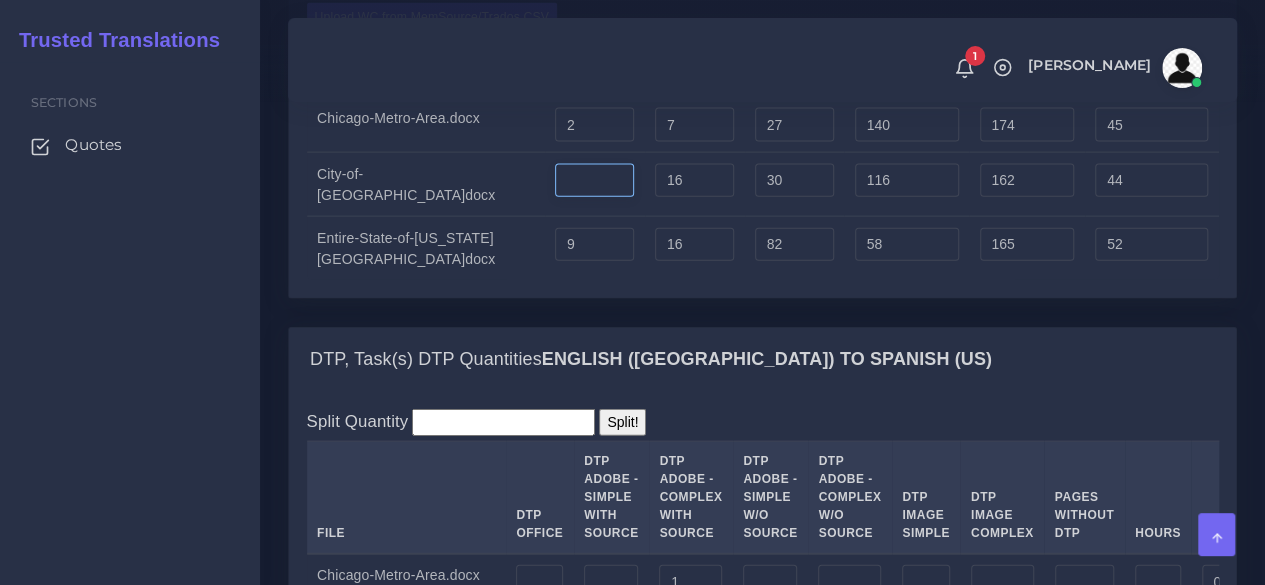 type on "176" 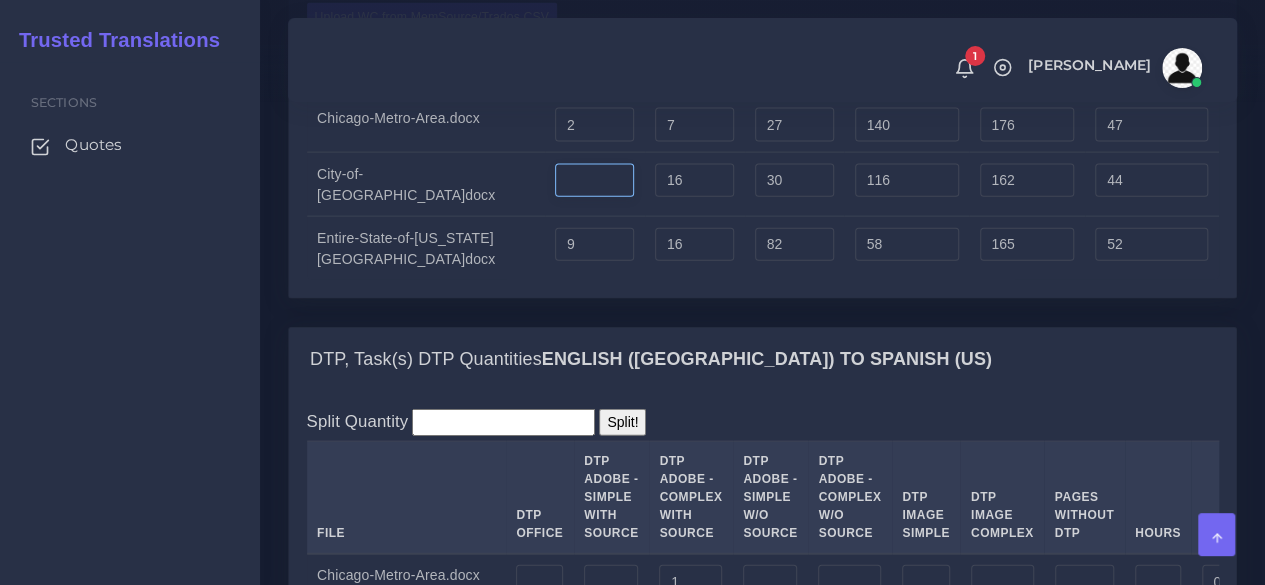 click at bounding box center [594, 181] 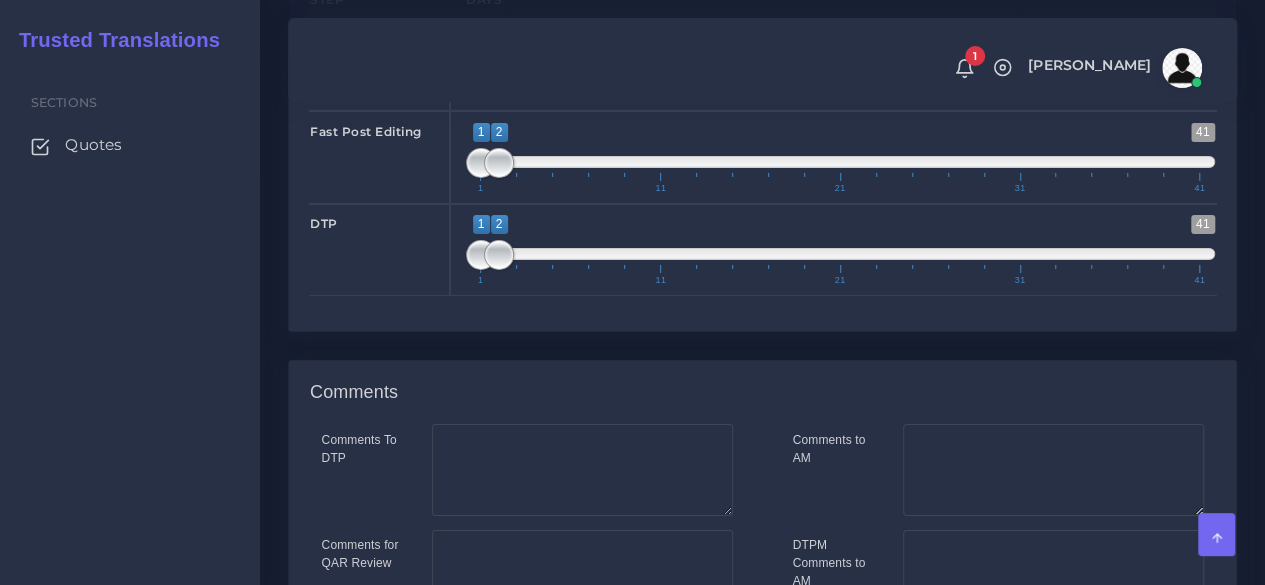 scroll, scrollTop: 3400, scrollLeft: 0, axis: vertical 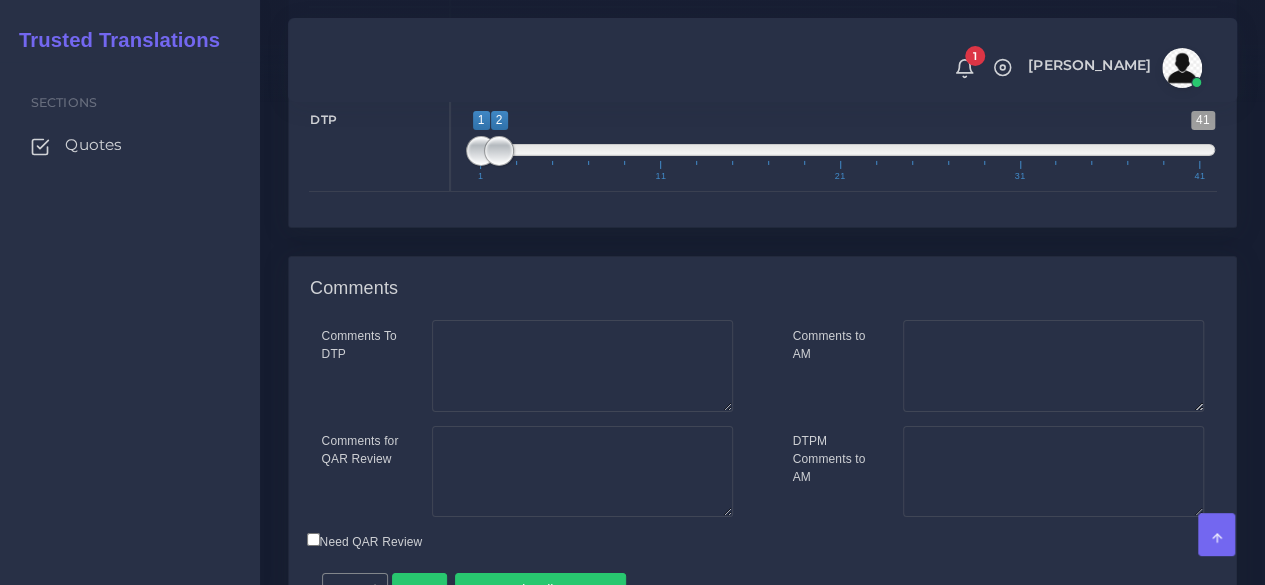 type on "4" 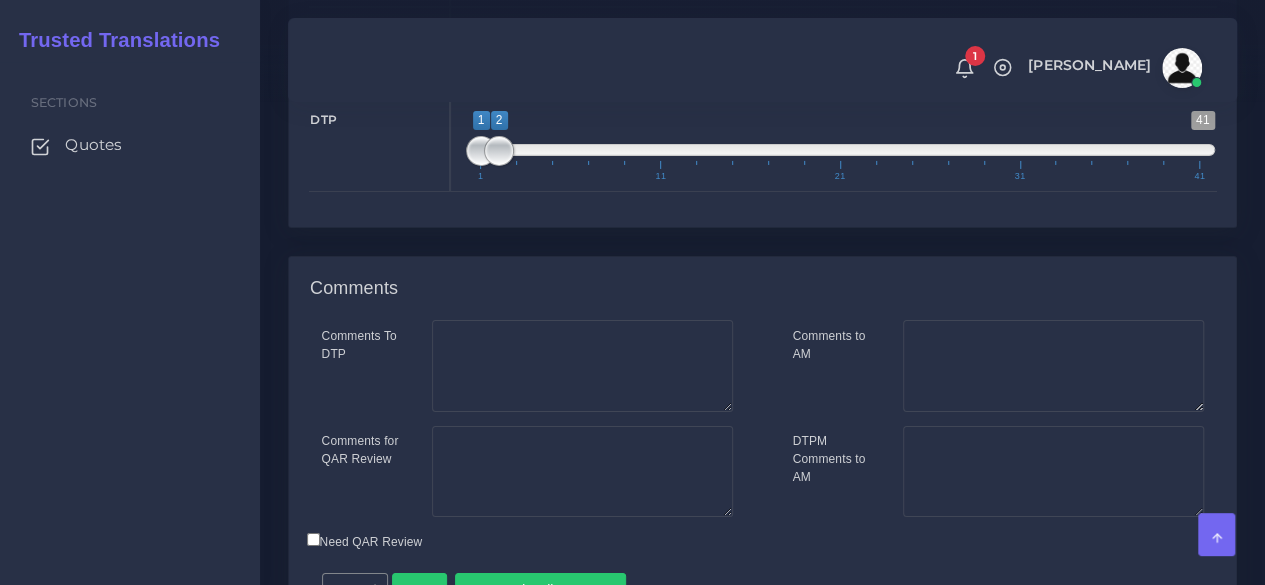 type on "1;1" 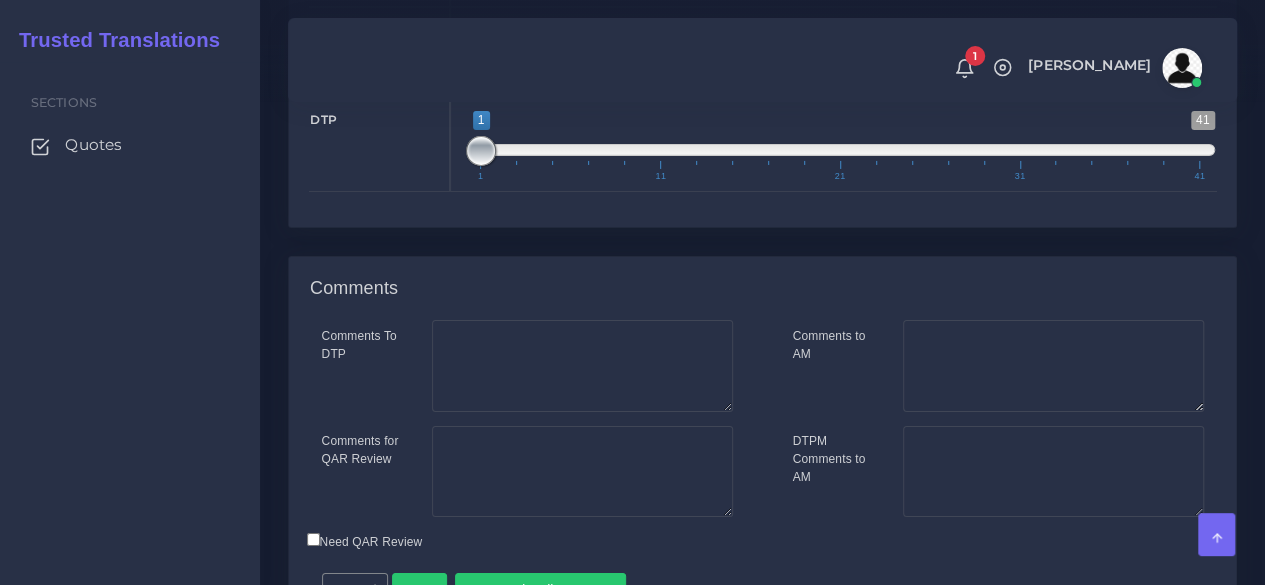 drag, startPoint x: 501, startPoint y: 357, endPoint x: 389, endPoint y: 356, distance: 112.00446 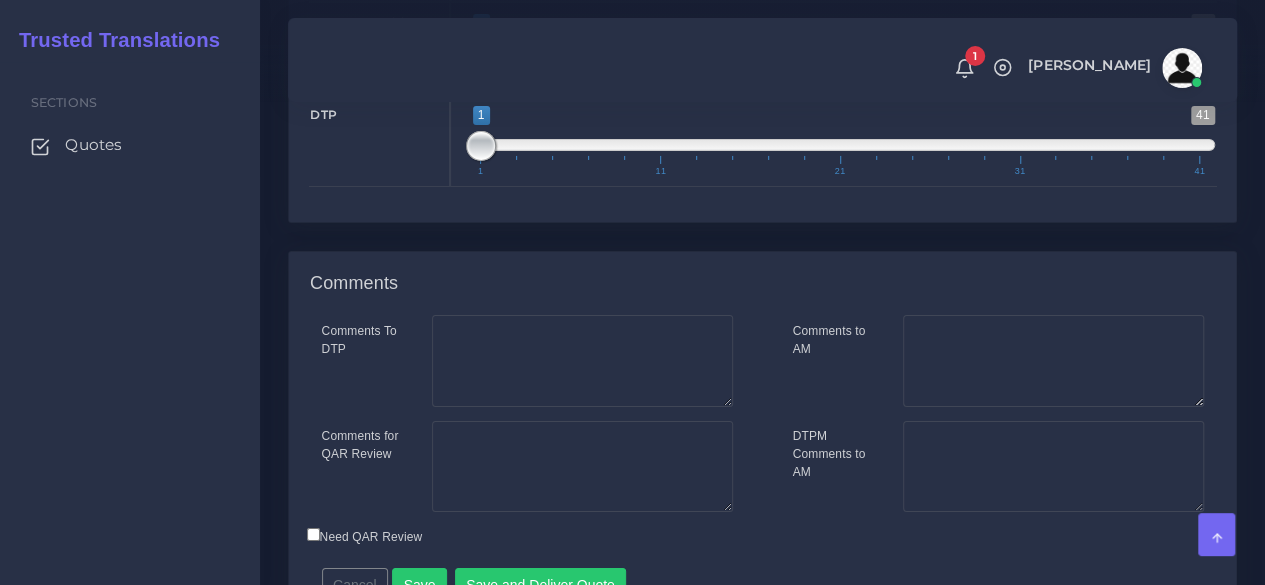 scroll, scrollTop: 3719, scrollLeft: 0, axis: vertical 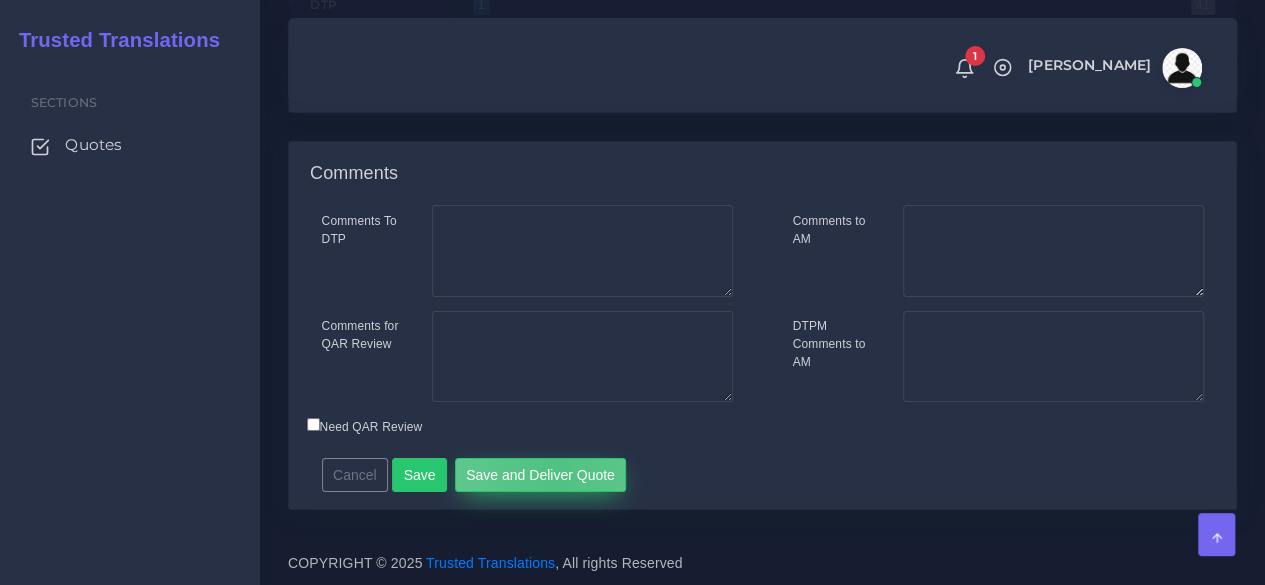 click on "Save and  Deliver Quote" at bounding box center [541, 475] 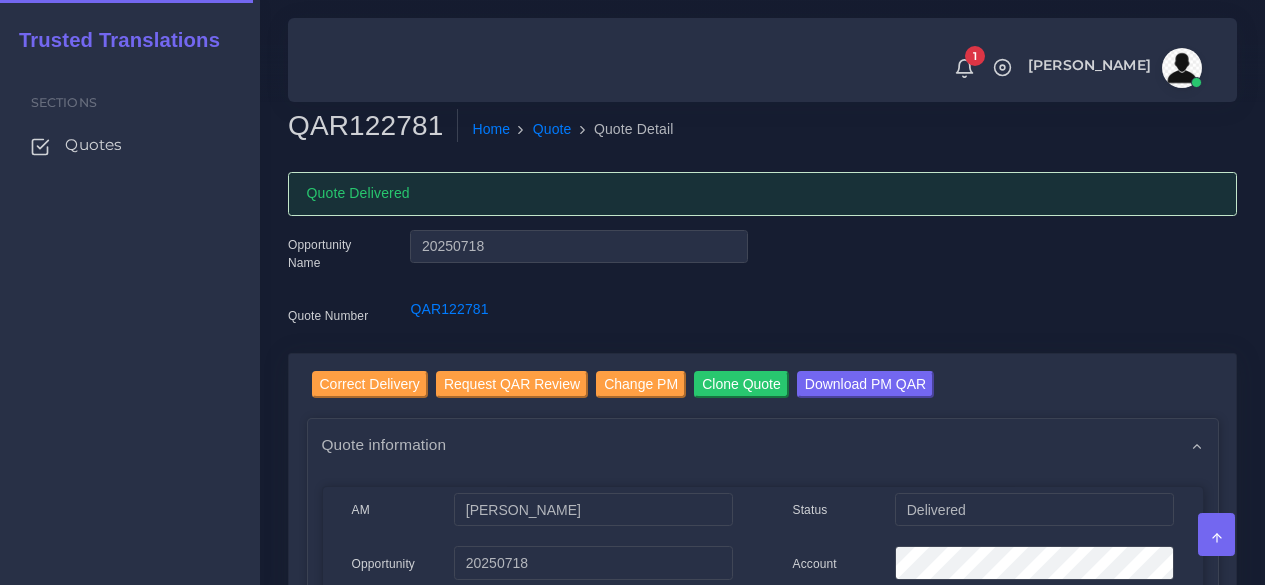 scroll, scrollTop: 0, scrollLeft: 0, axis: both 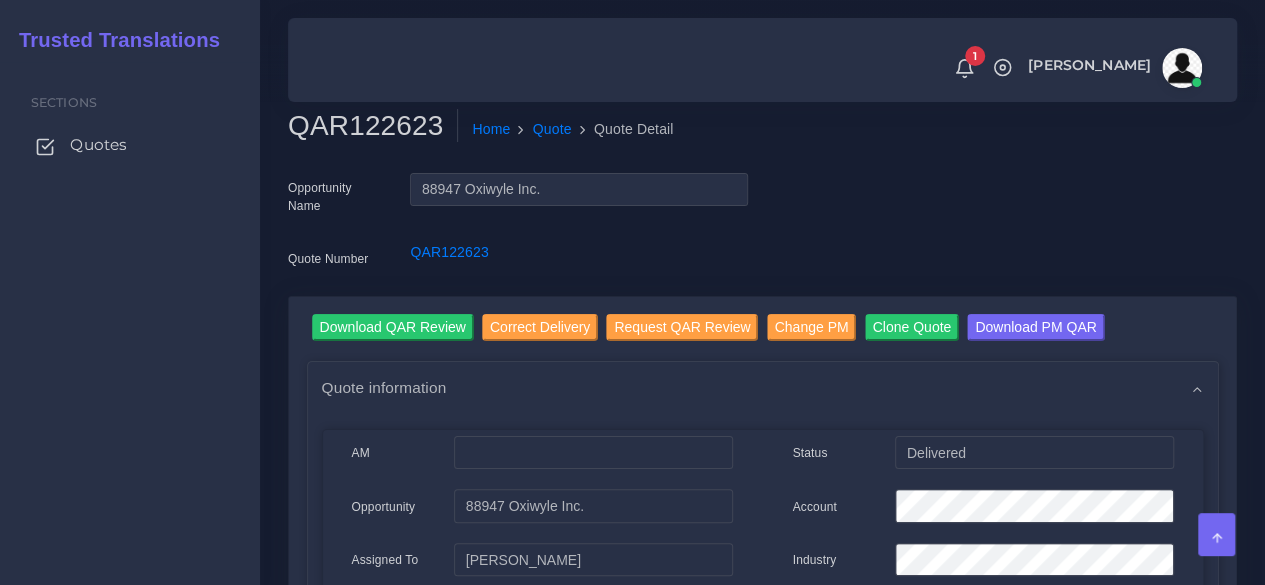 click on "Quotes" at bounding box center (98, 145) 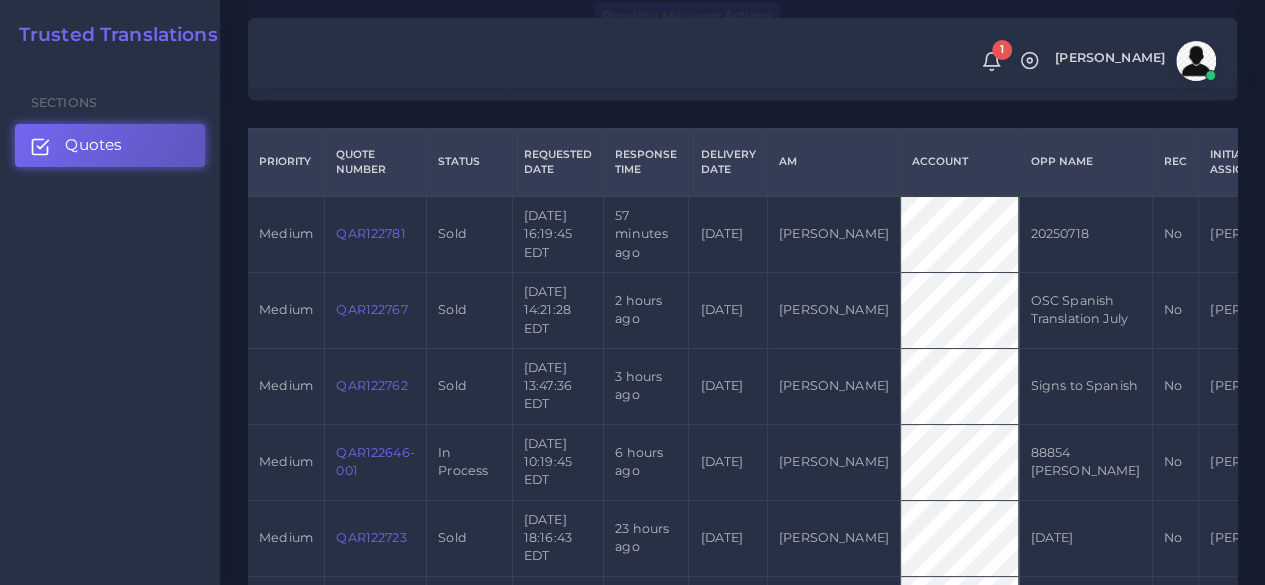 scroll, scrollTop: 500, scrollLeft: 0, axis: vertical 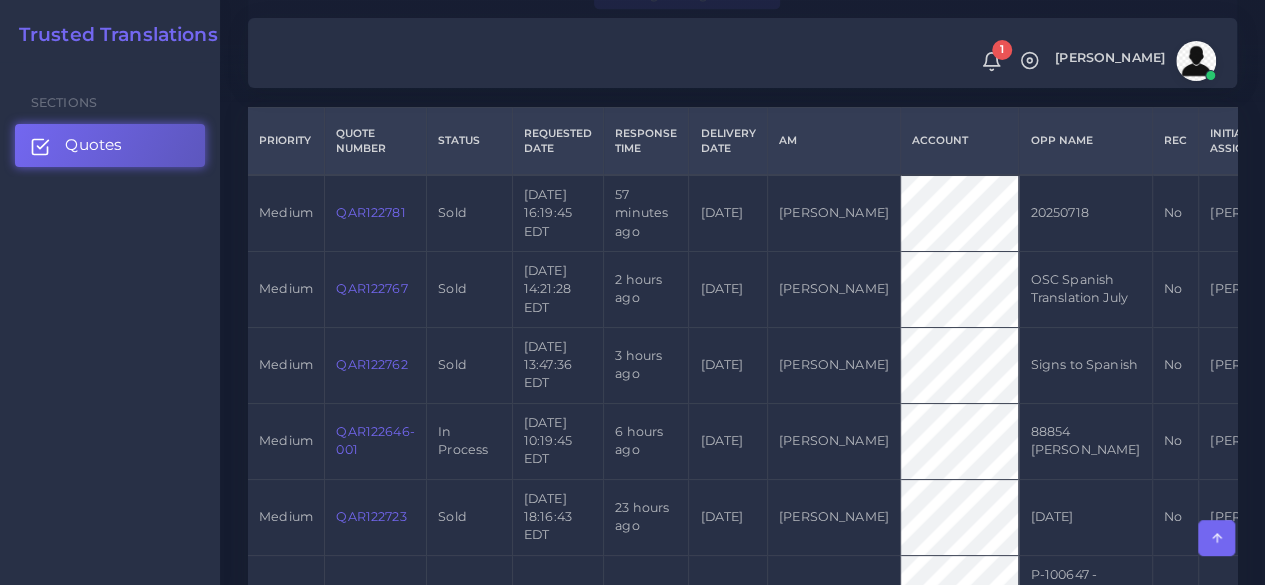 click on "QAR122646-001" at bounding box center [375, 440] 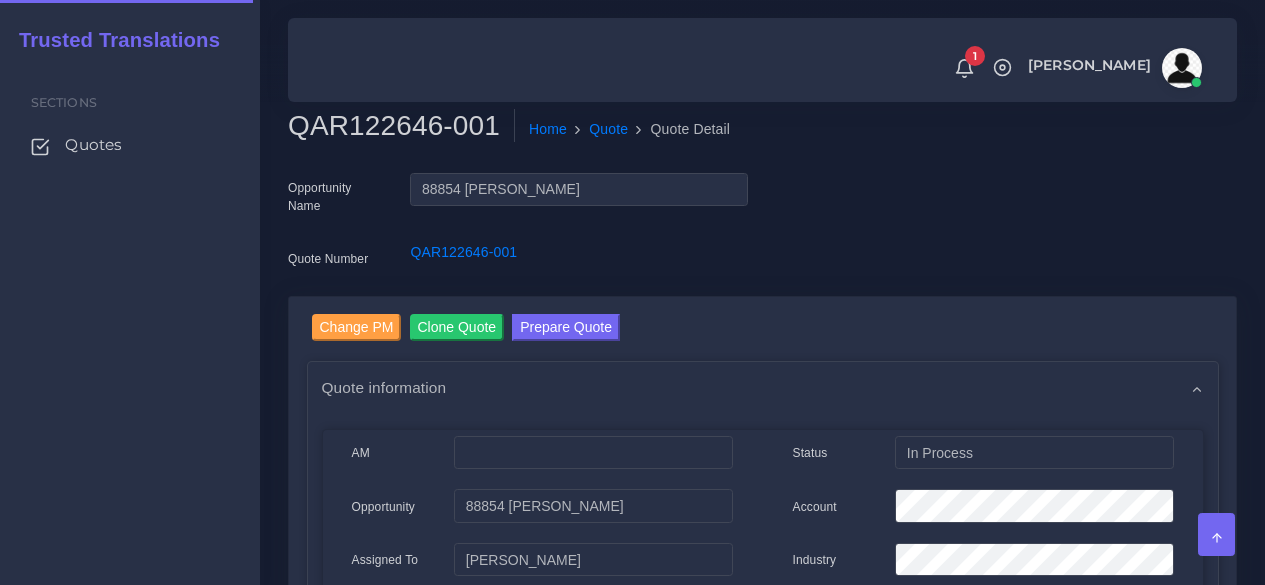 scroll, scrollTop: 0, scrollLeft: 0, axis: both 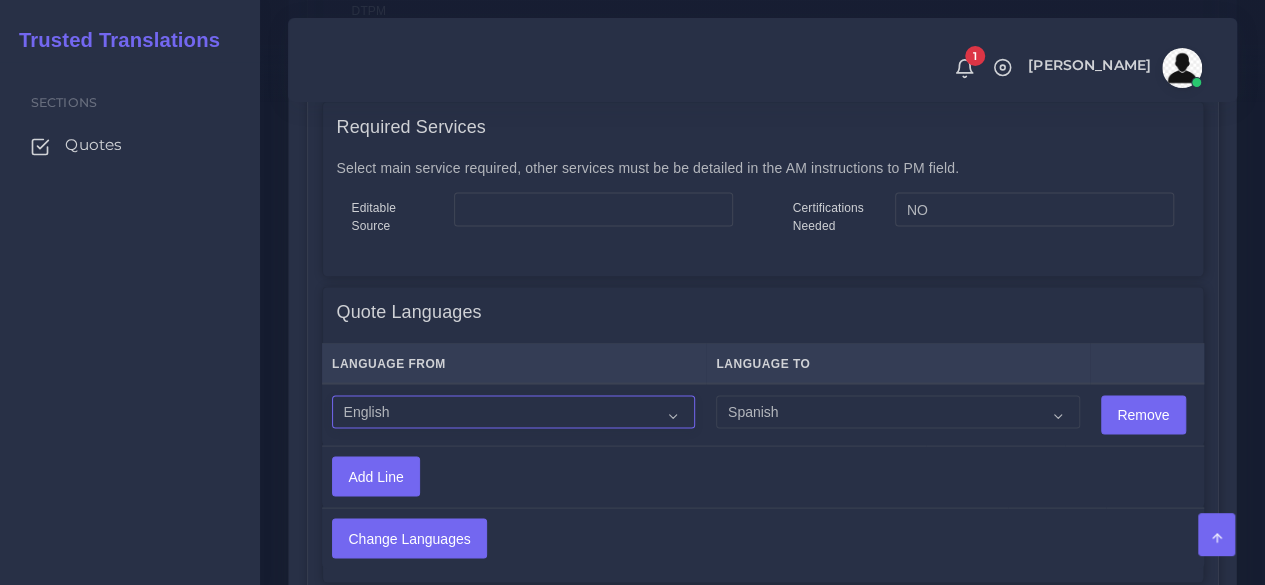 click on "Acoli
Afar
Afrikaans
Akan
Akateko
Albanian
American Sign Language (ASL)
Amharic
Arabic" at bounding box center (513, 412) 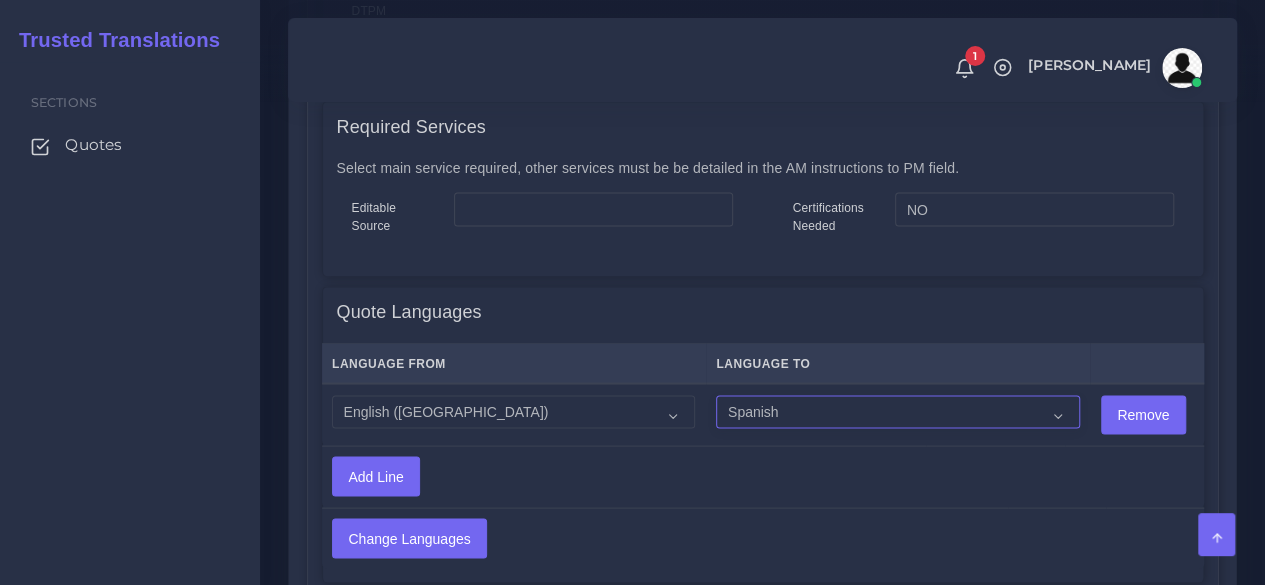 click on "Acoli
Afar
Afrikaans
Akan
Akateko
Albanian
American Sign Language (ASL)
Amharic
Arabic
Arabic (Egypt)" at bounding box center (897, 412) 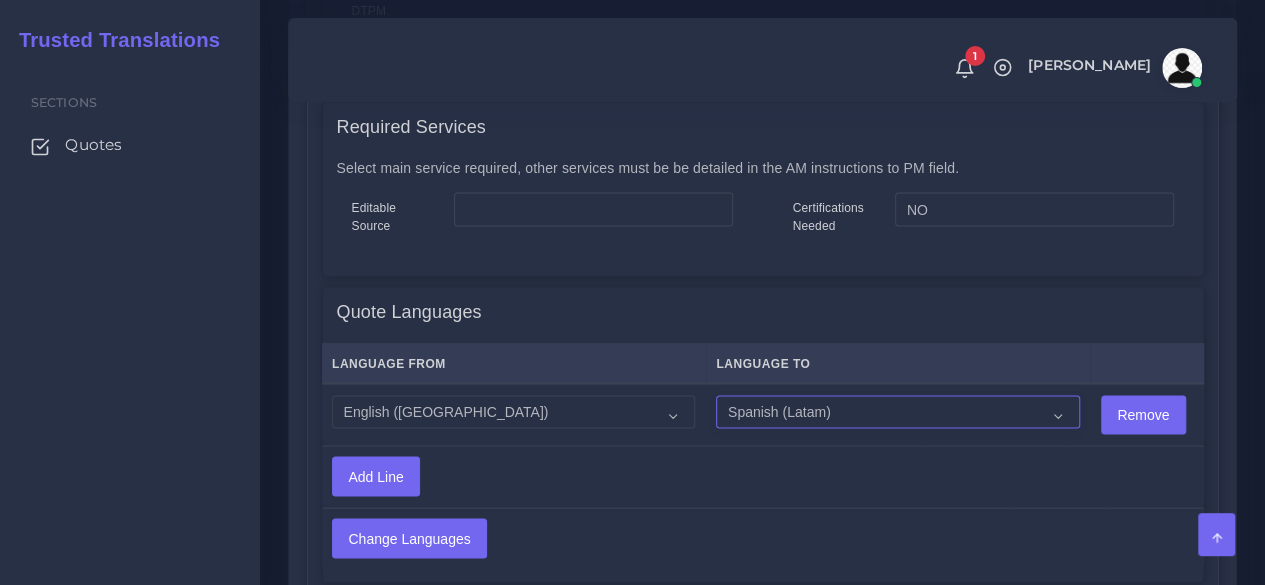click on "Acoli
Afar
Afrikaans
Akan
Akateko
Albanian
American Sign Language (ASL)
Amharic
Arabic
Arabic (Egypt)" at bounding box center (897, 412) 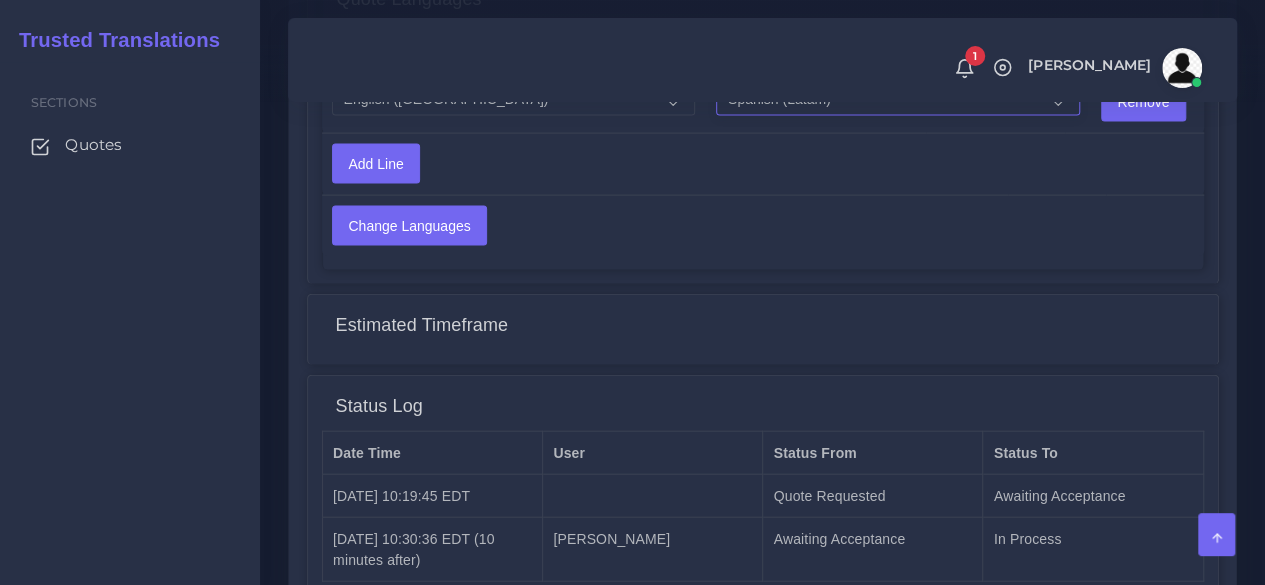 scroll, scrollTop: 2000, scrollLeft: 0, axis: vertical 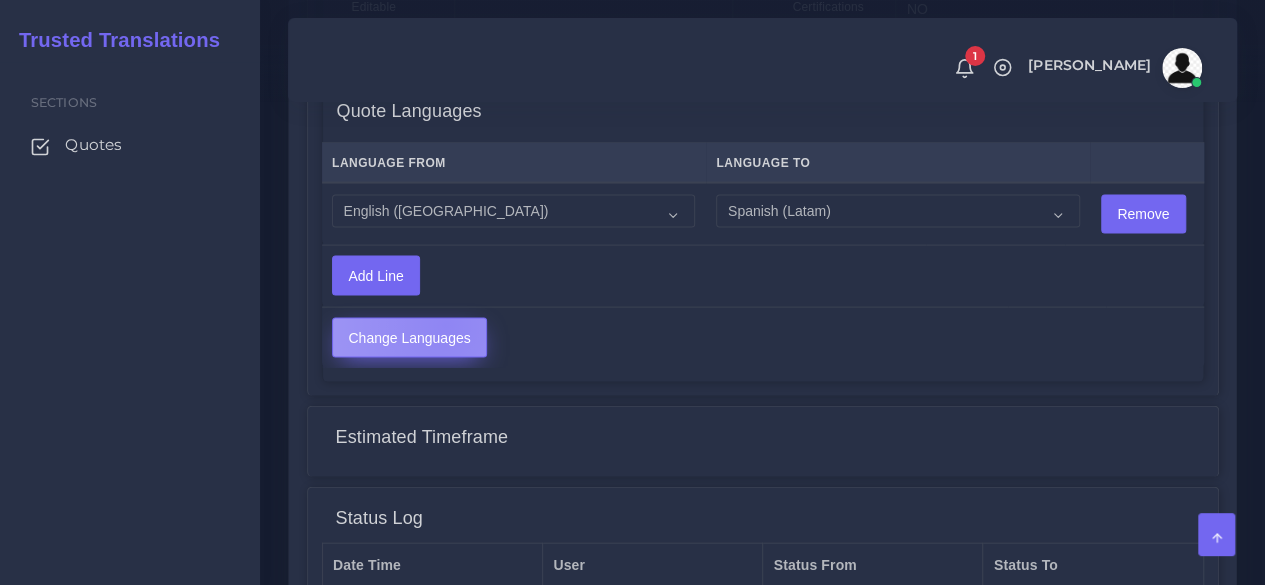 click on "Change Languages" at bounding box center [409, 338] 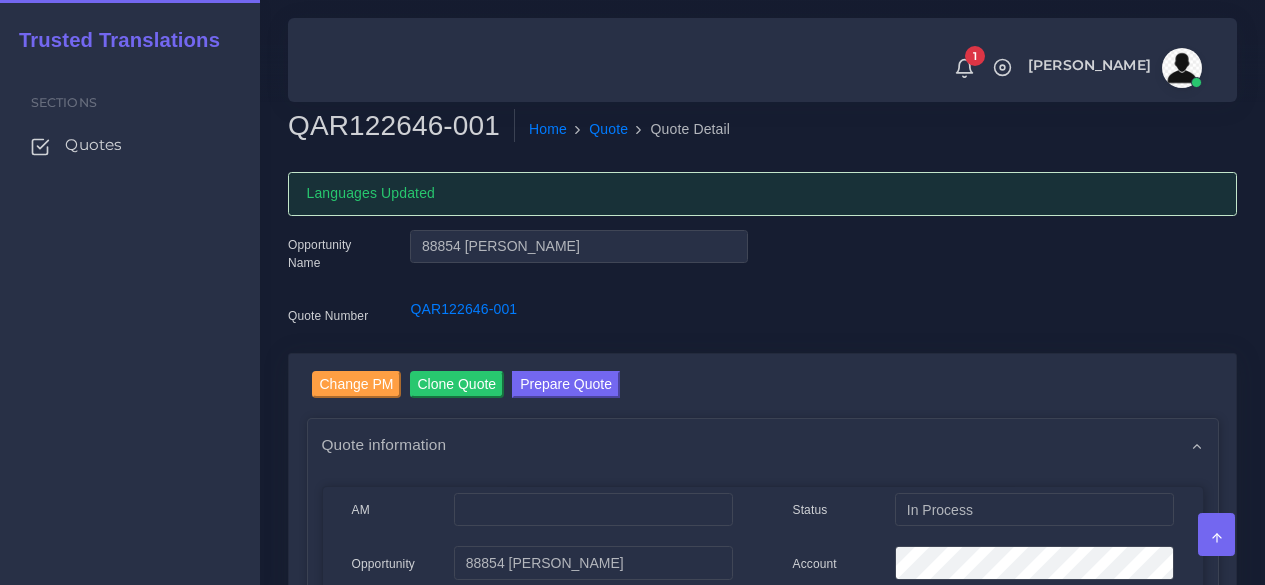 scroll, scrollTop: 0, scrollLeft: 0, axis: both 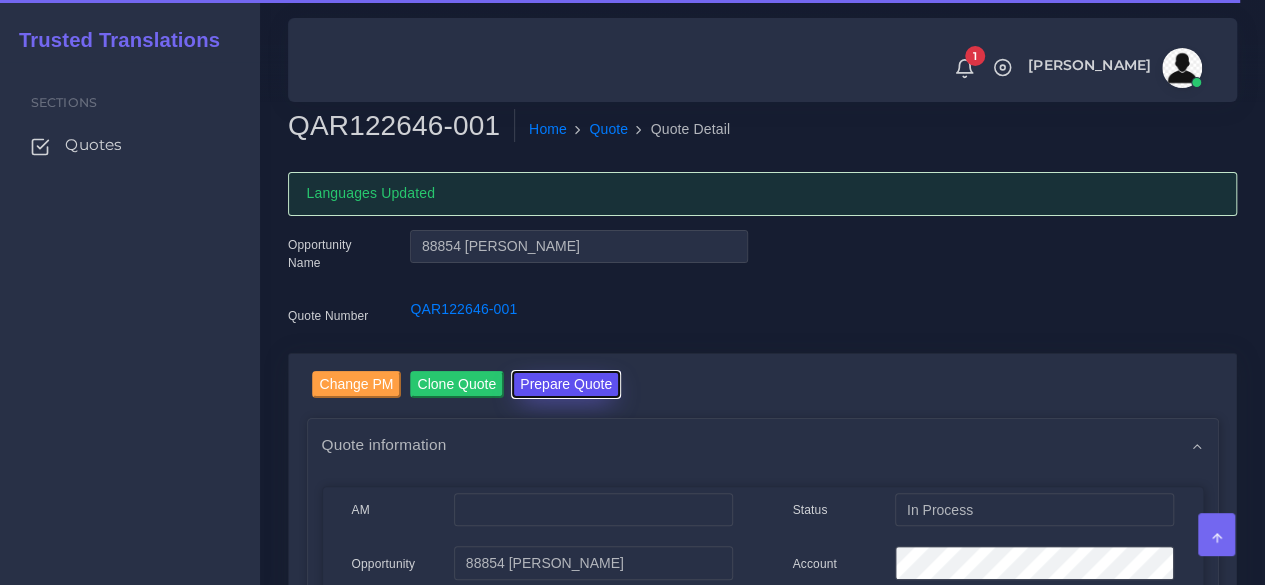 click on "Prepare Quote" at bounding box center (566, 384) 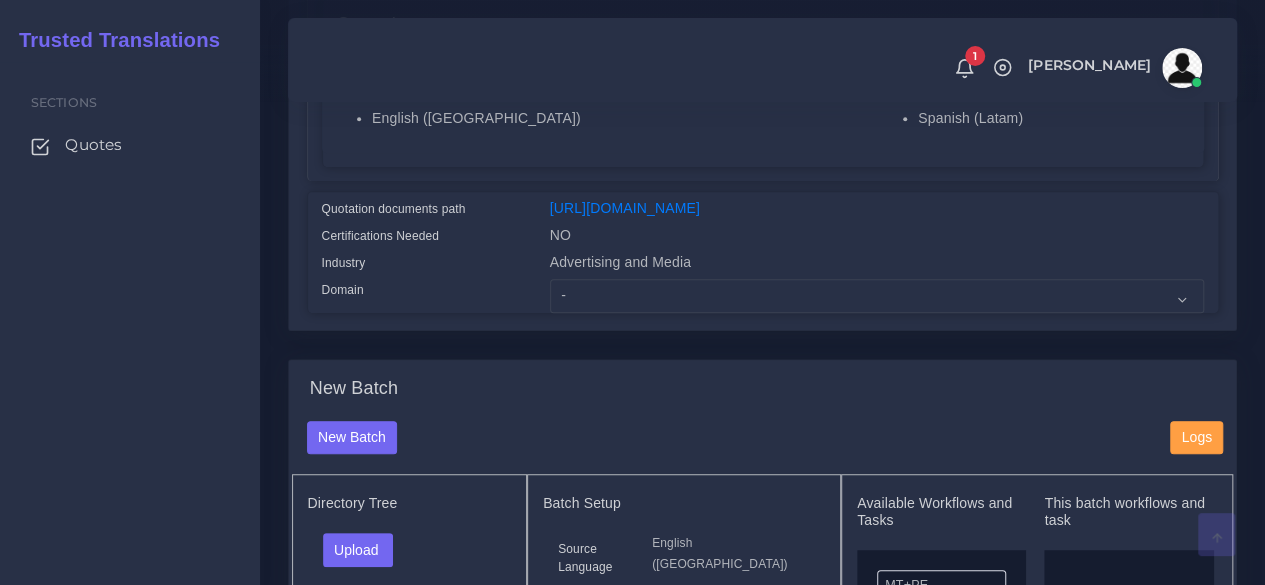 scroll, scrollTop: 500, scrollLeft: 0, axis: vertical 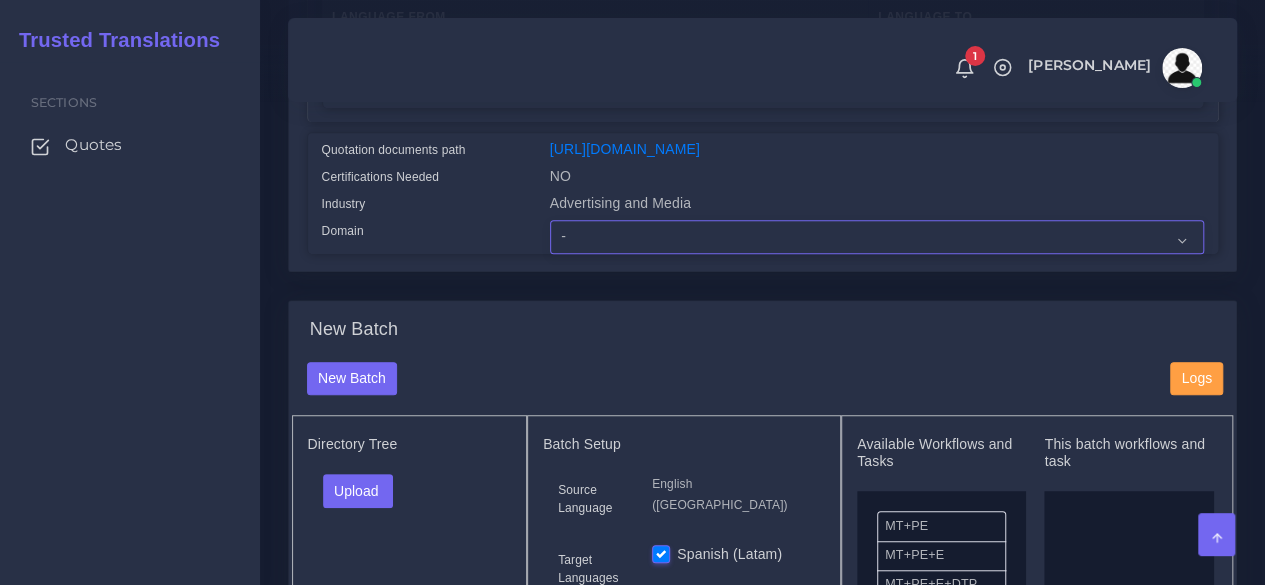 click on "-
Advertising and Media
Agriculture, Forestry and Fishing
Architecture, Building and Construction
Automotive
Chemicals
Computer Hardware
Computer Software
Consumer Electronics - Home appliances
Education
Energy, Water, Transportation and Utilities
Finance - Banking
Food Manufacturing and Services
Healthcare and Health Sciences
Hospitality, Leisure, Tourism and Arts
Human Resources - HR
Industrial Electronics
Industrial Manufacturing Insurance" at bounding box center (877, 237) 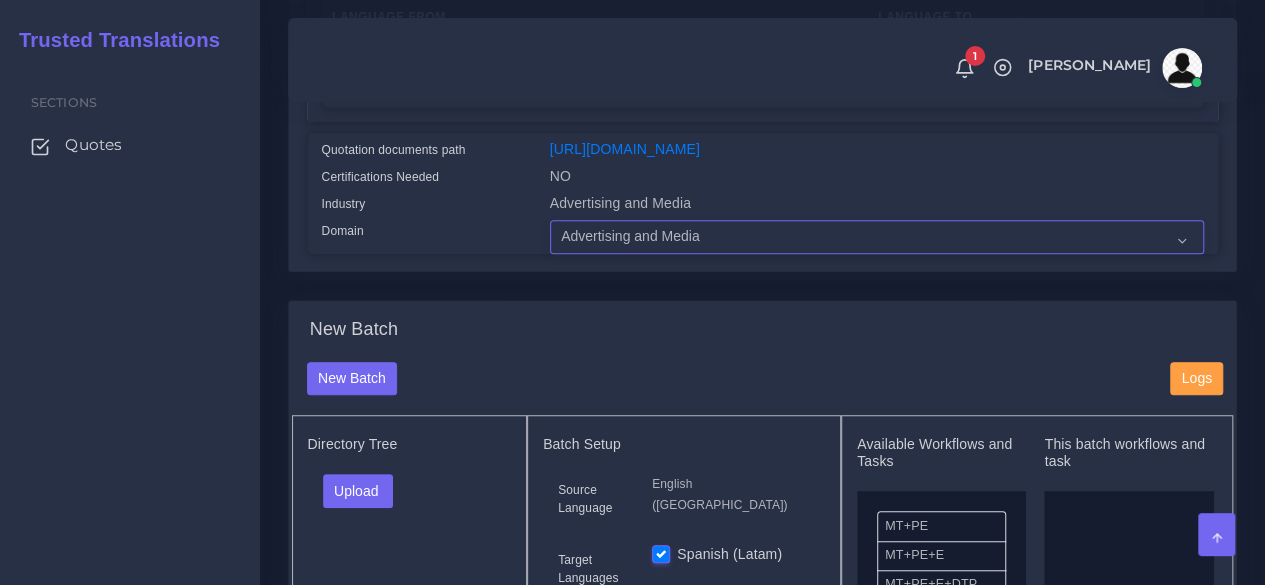 click on "-
Advertising and Media
Agriculture, Forestry and Fishing
Architecture, Building and Construction
Automotive
Chemicals
Computer Hardware
Computer Software
Consumer Electronics - Home appliances
Education
Energy, Water, Transportation and Utilities
Finance - Banking
Food Manufacturing and Services
Healthcare and Health Sciences
Hospitality, Leisure, Tourism and Arts
Human Resources - HR
Industrial Electronics
Industrial Manufacturing Insurance" at bounding box center [877, 237] 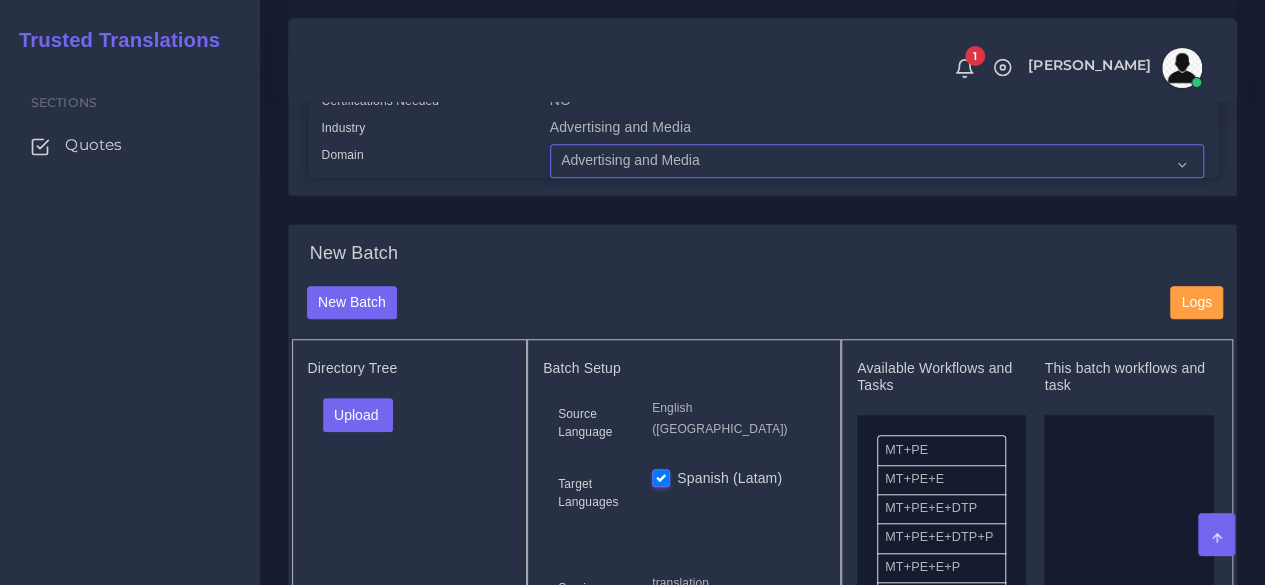 scroll, scrollTop: 800, scrollLeft: 0, axis: vertical 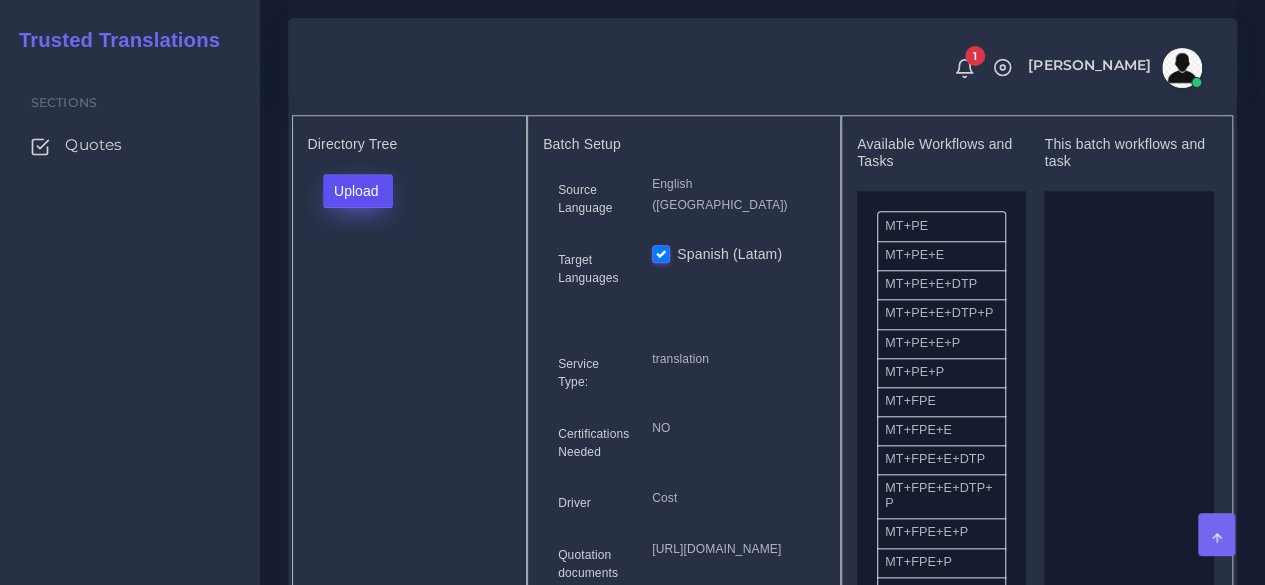 click on "Upload" at bounding box center (358, 191) 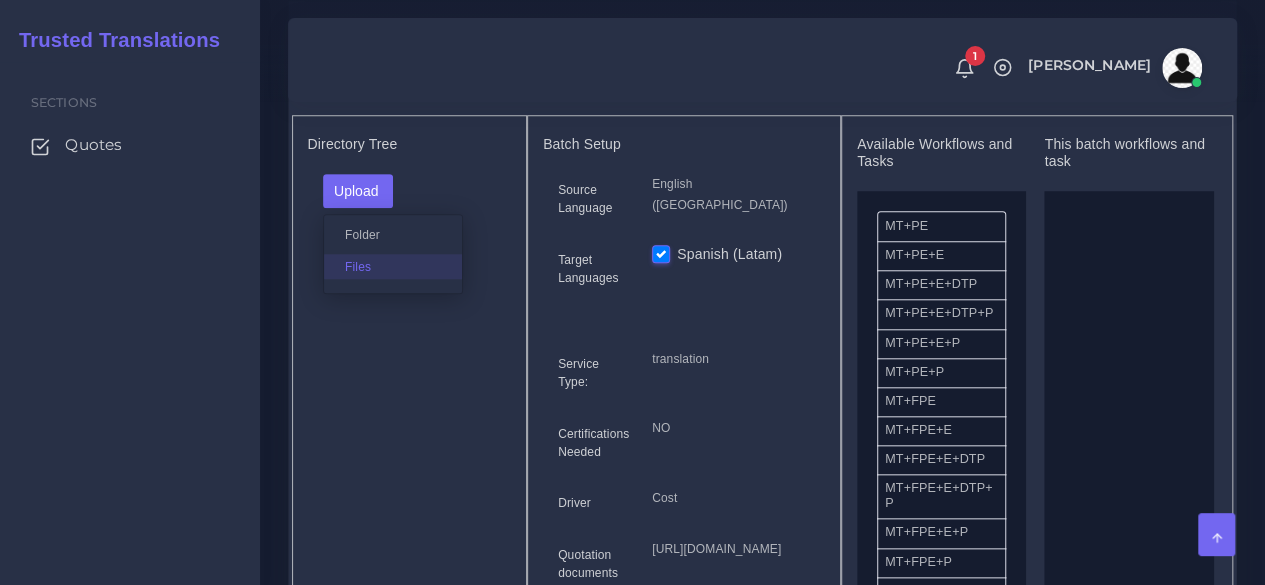 click on "Files" at bounding box center (393, 266) 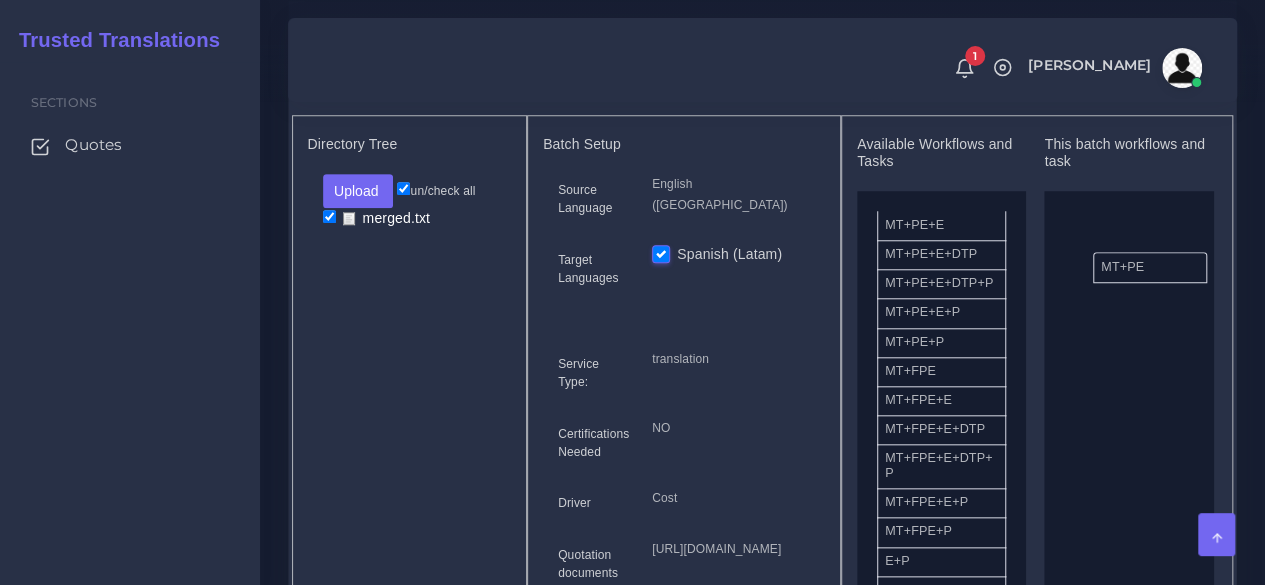 drag, startPoint x: 917, startPoint y: 260, endPoint x: 1136, endPoint y: 302, distance: 222.99103 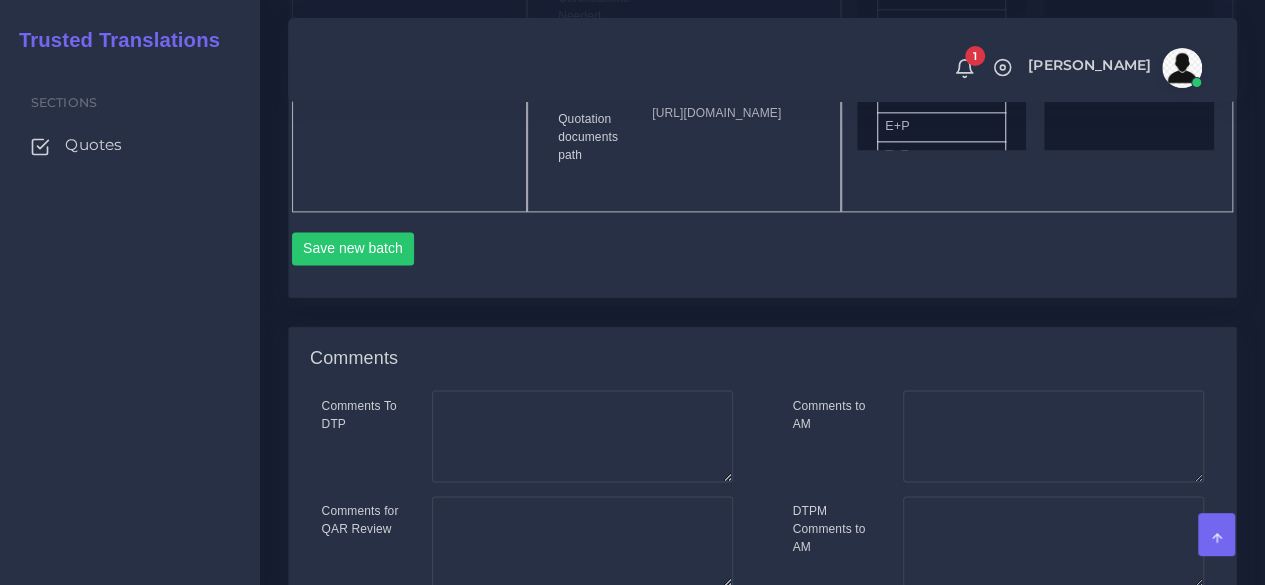 scroll, scrollTop: 1300, scrollLeft: 0, axis: vertical 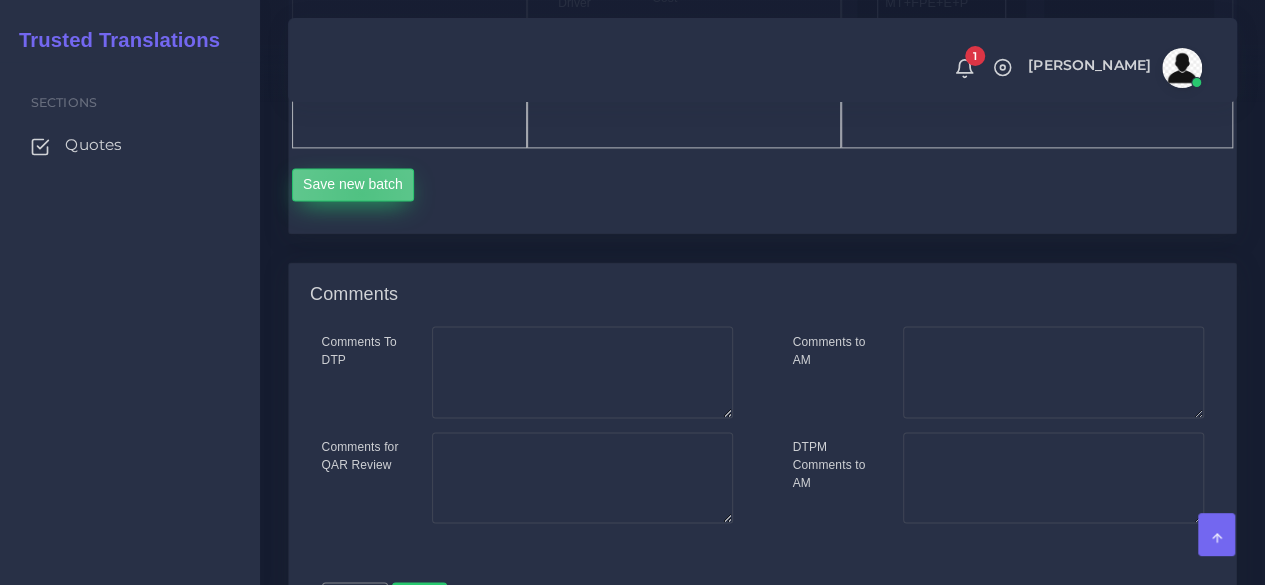 click on "Save new batch" at bounding box center (353, 185) 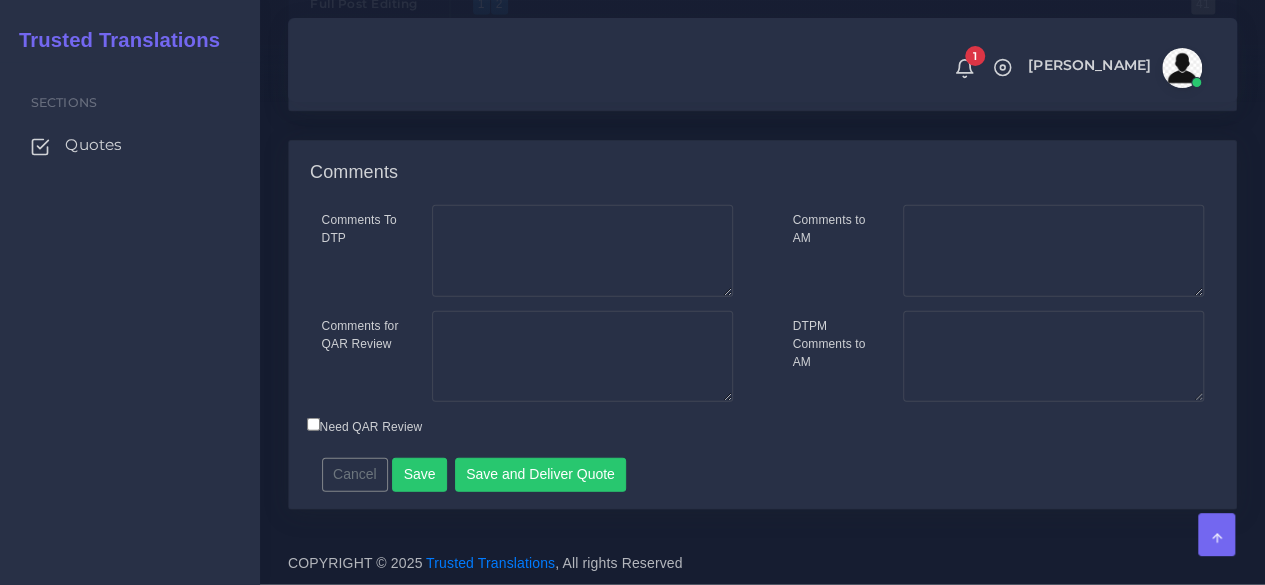 scroll, scrollTop: 2300, scrollLeft: 0, axis: vertical 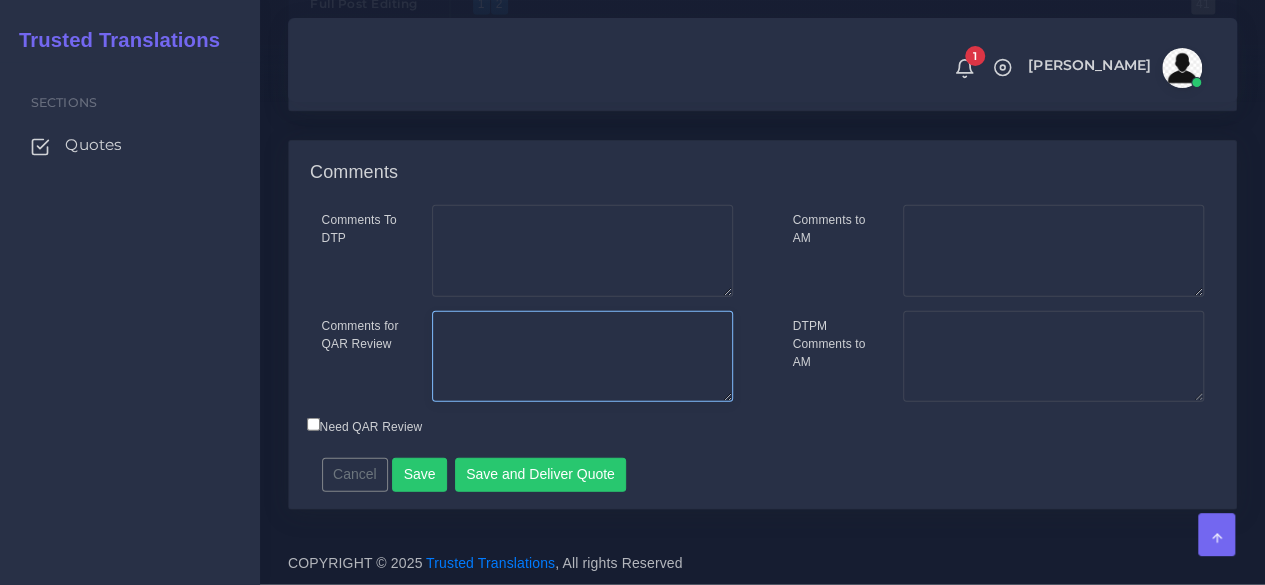 click on "Comments for QAR Review" at bounding box center (582, 357) 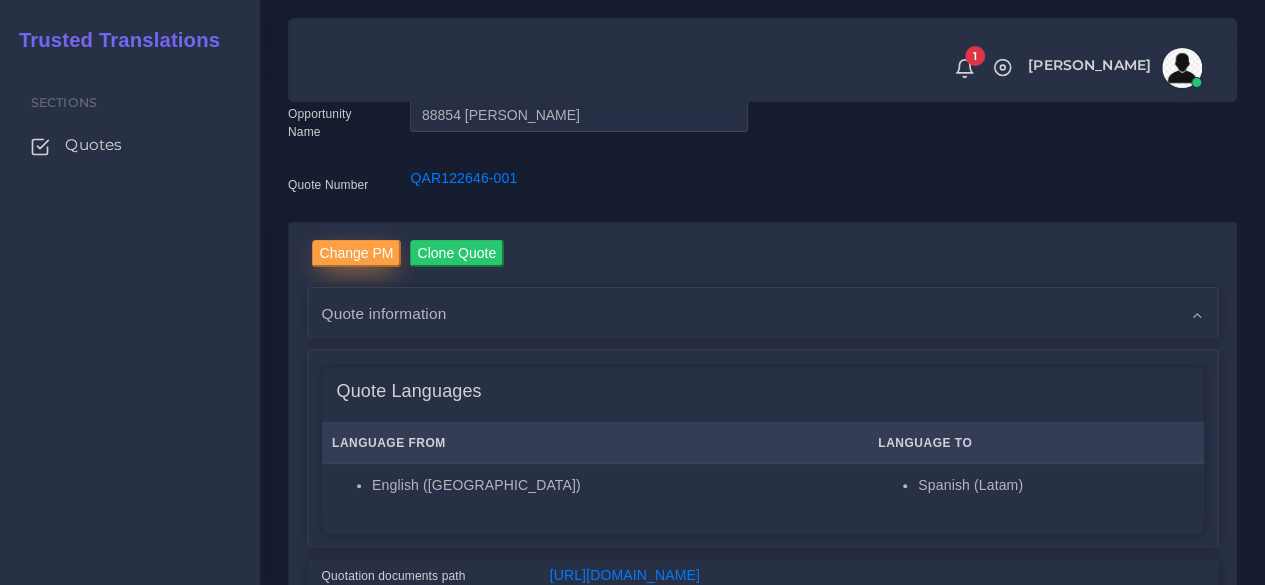 scroll, scrollTop: 0, scrollLeft: 0, axis: both 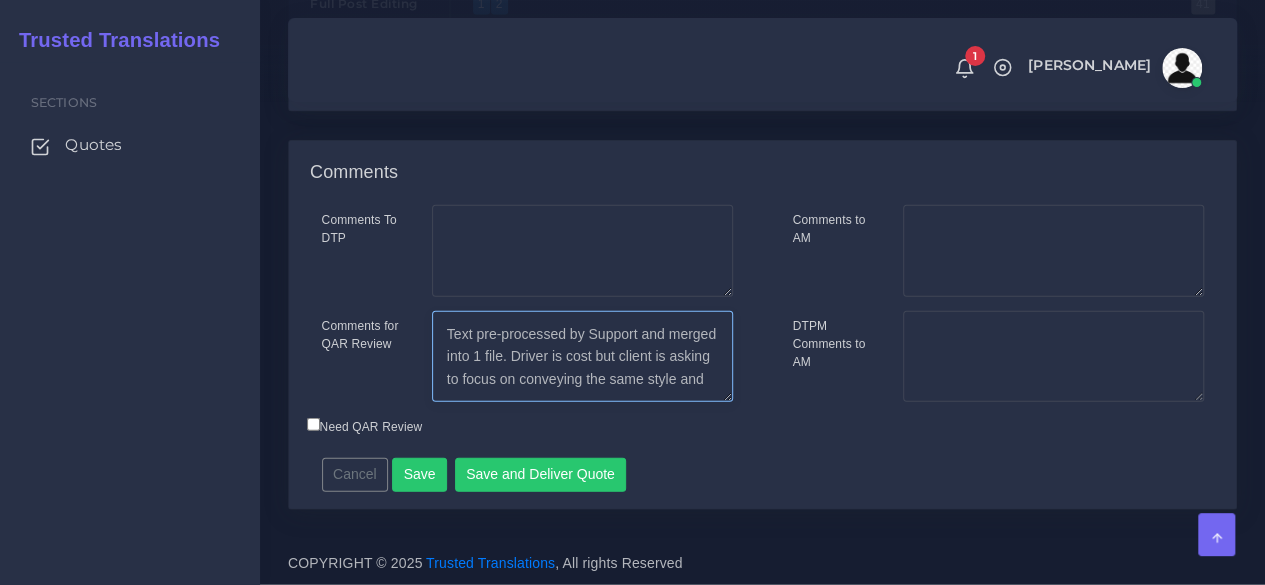 click on "Text pre-processed by Support and merged into 1 file. Driver is cost but client is asking to focus on conveying the same style and" at bounding box center [582, 357] 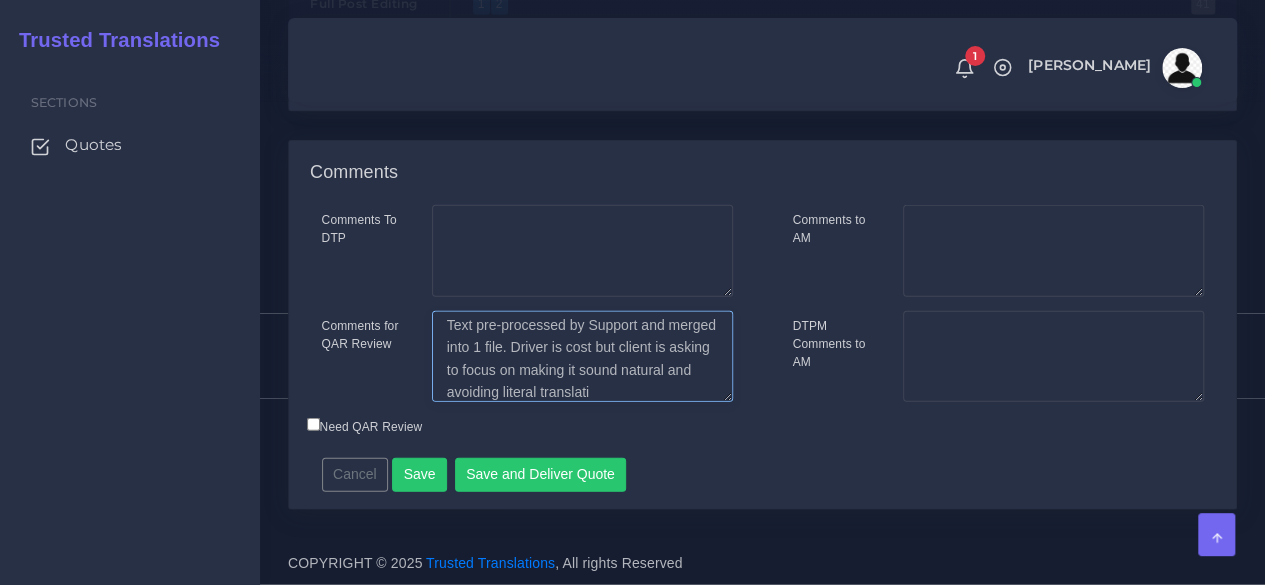 scroll, scrollTop: 32, scrollLeft: 0, axis: vertical 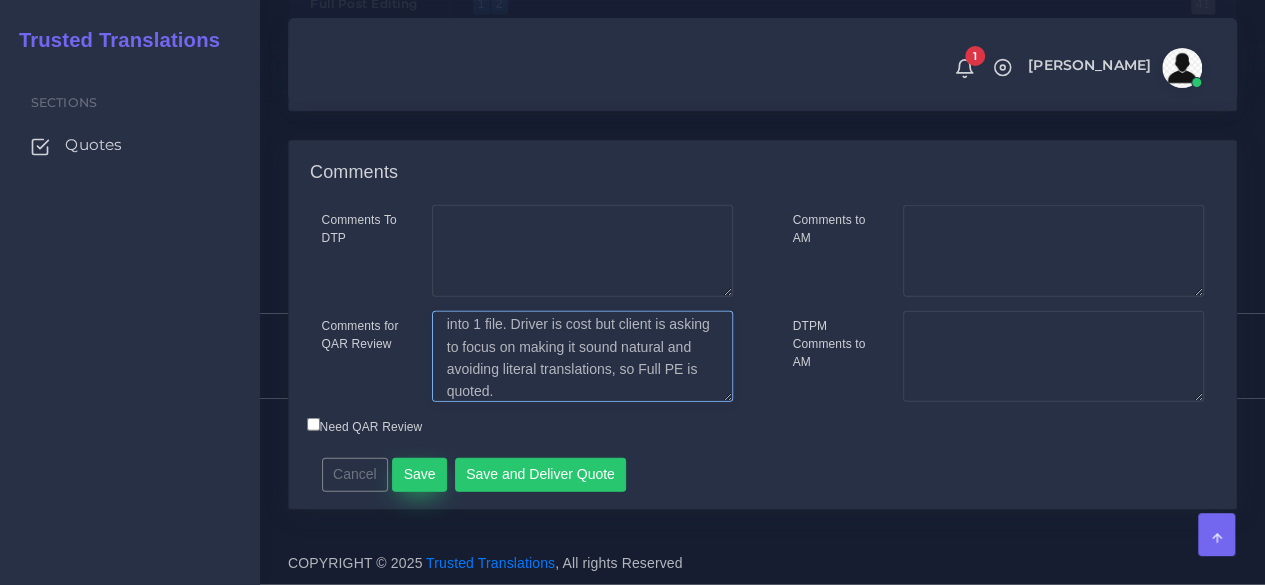 type on "Text pre-processed by Support and merged into 1 file. Driver is cost but client is asking to focus on making it sound natural and avoiding literal translations, so Full PE is quoted." 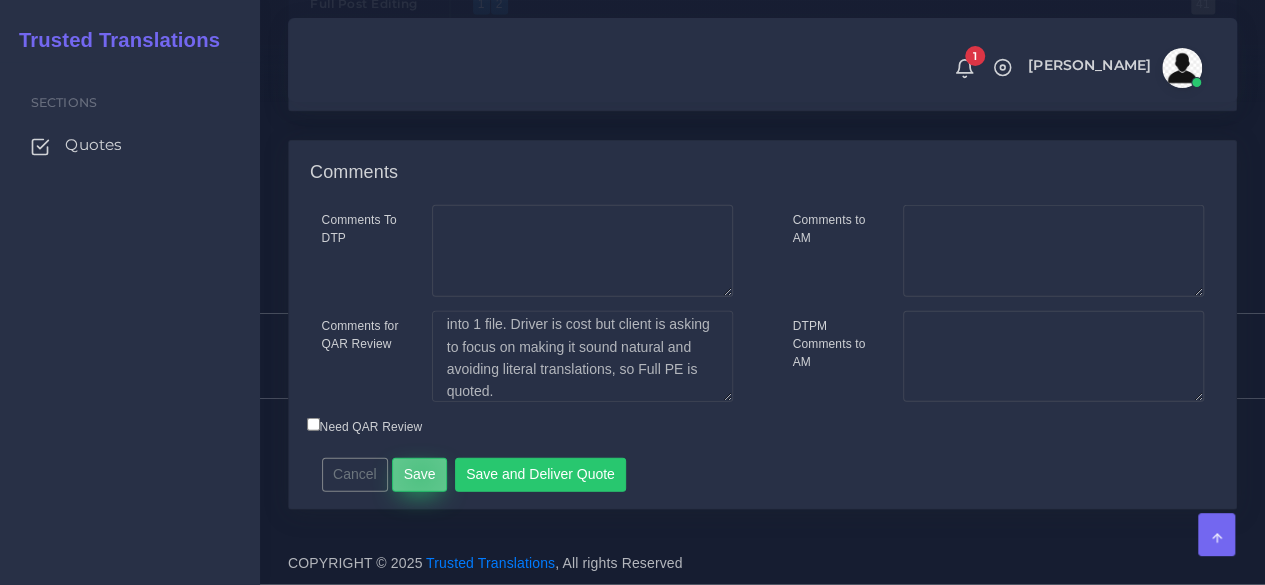 click on "Save" at bounding box center (419, 475) 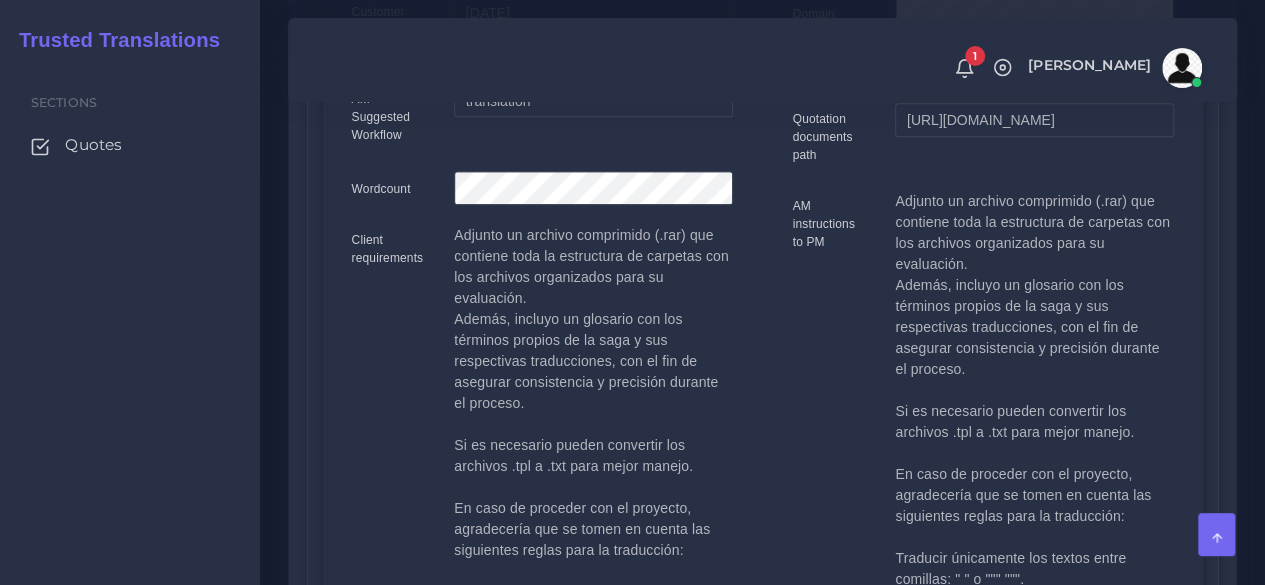 scroll, scrollTop: 100, scrollLeft: 0, axis: vertical 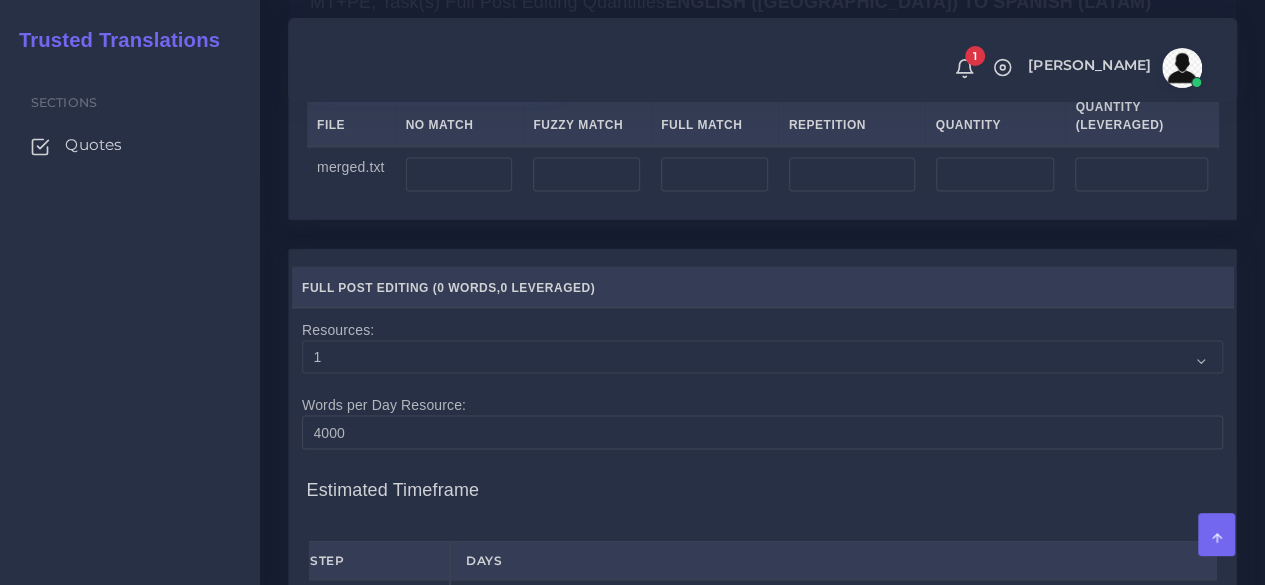 click on "Upload WC from MemSource/Trados CSV" at bounding box center [432, 65] 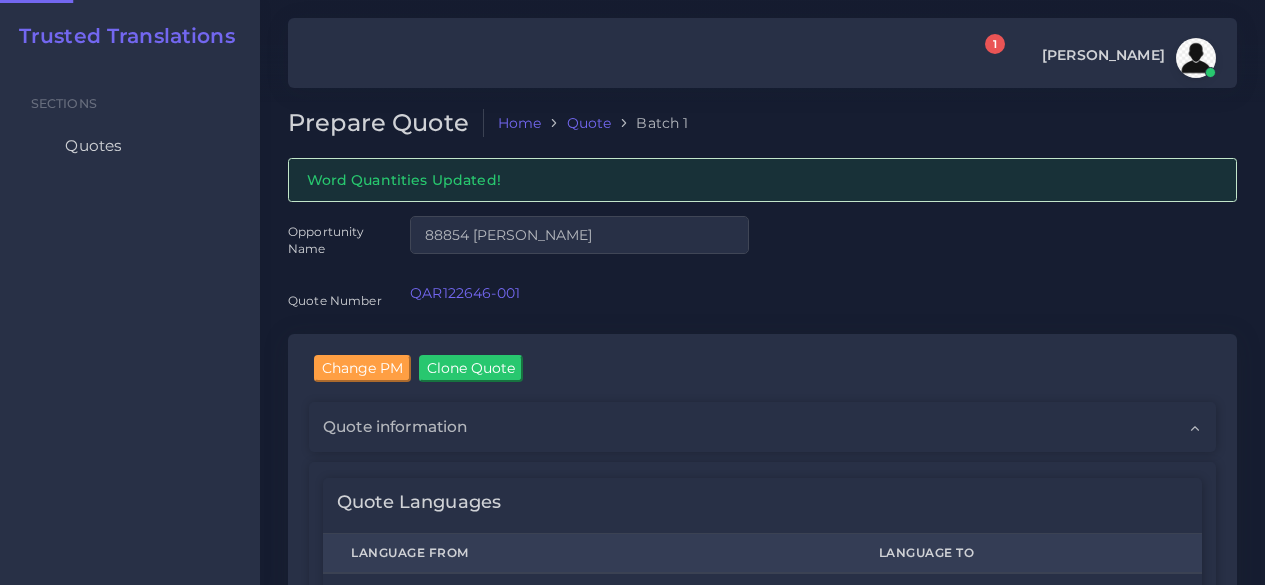 scroll, scrollTop: 0, scrollLeft: 0, axis: both 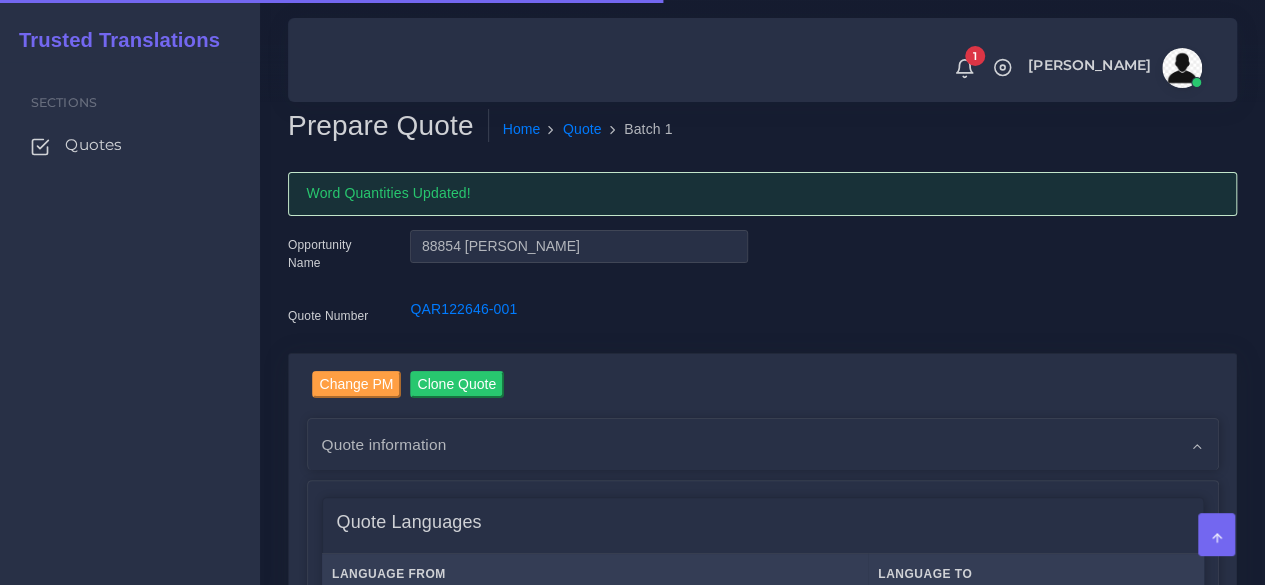 type 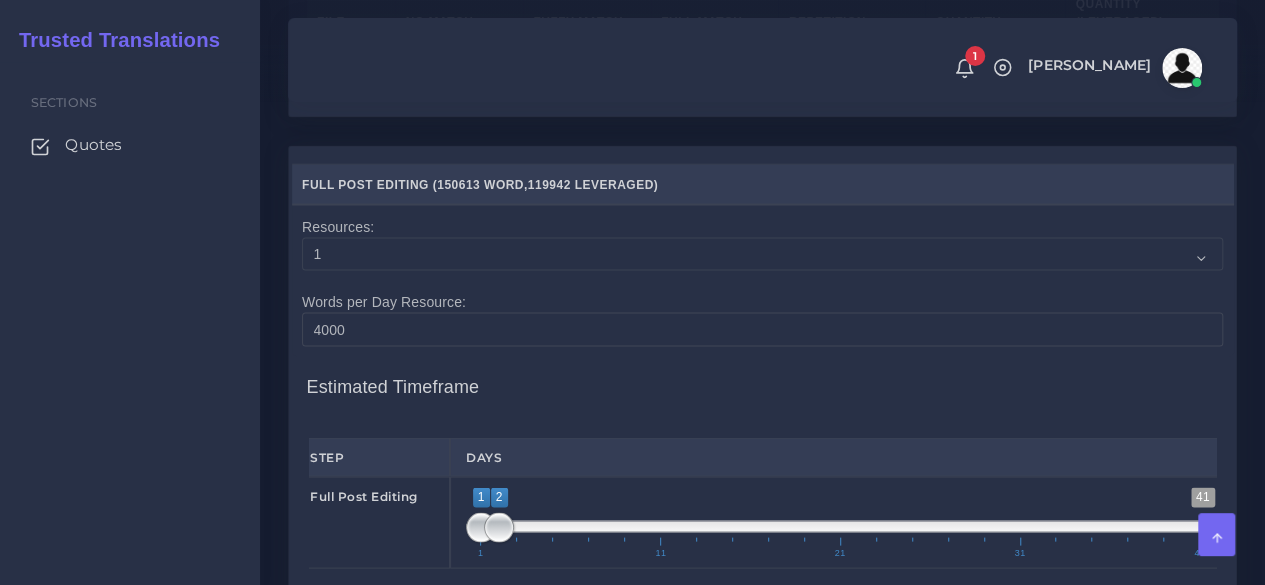 scroll, scrollTop: 1800, scrollLeft: 0, axis: vertical 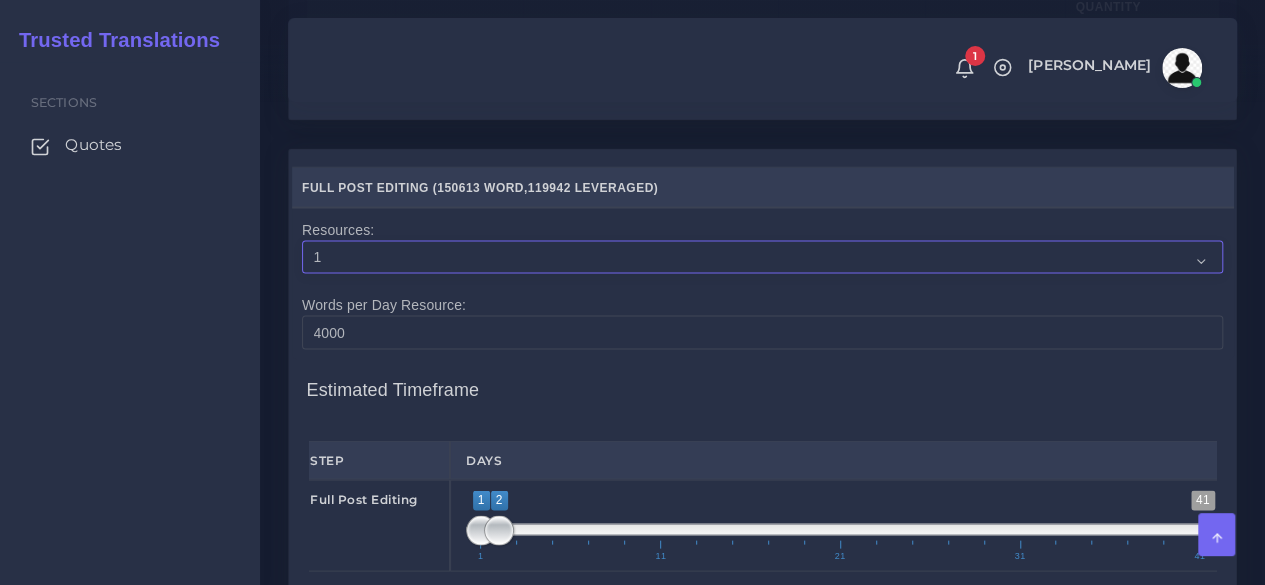 click on "1 2 3 4 5 6 7 8 9 10" at bounding box center (762, 257) 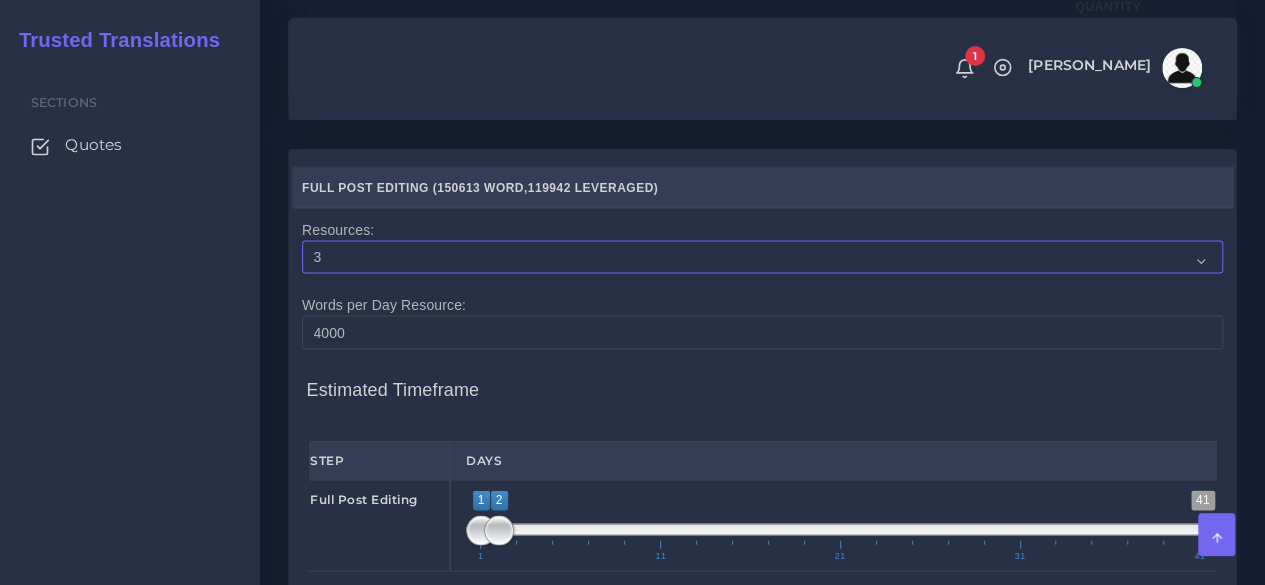 click on "1 2 3 4 5 6 7 8 9 10" at bounding box center [762, 257] 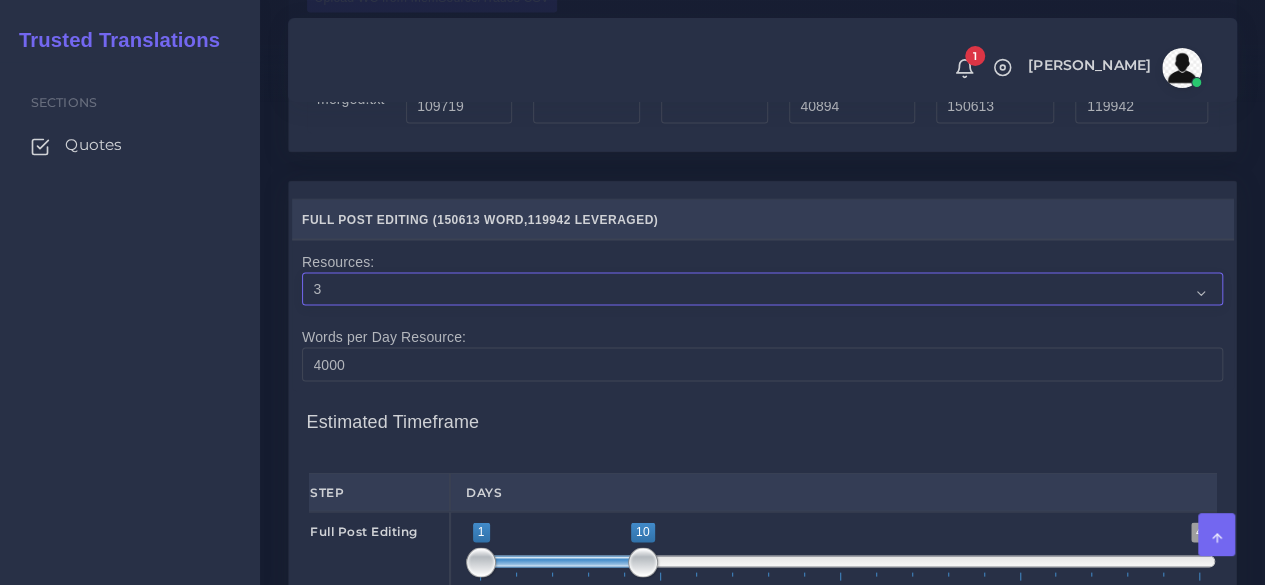 scroll, scrollTop: 1800, scrollLeft: 0, axis: vertical 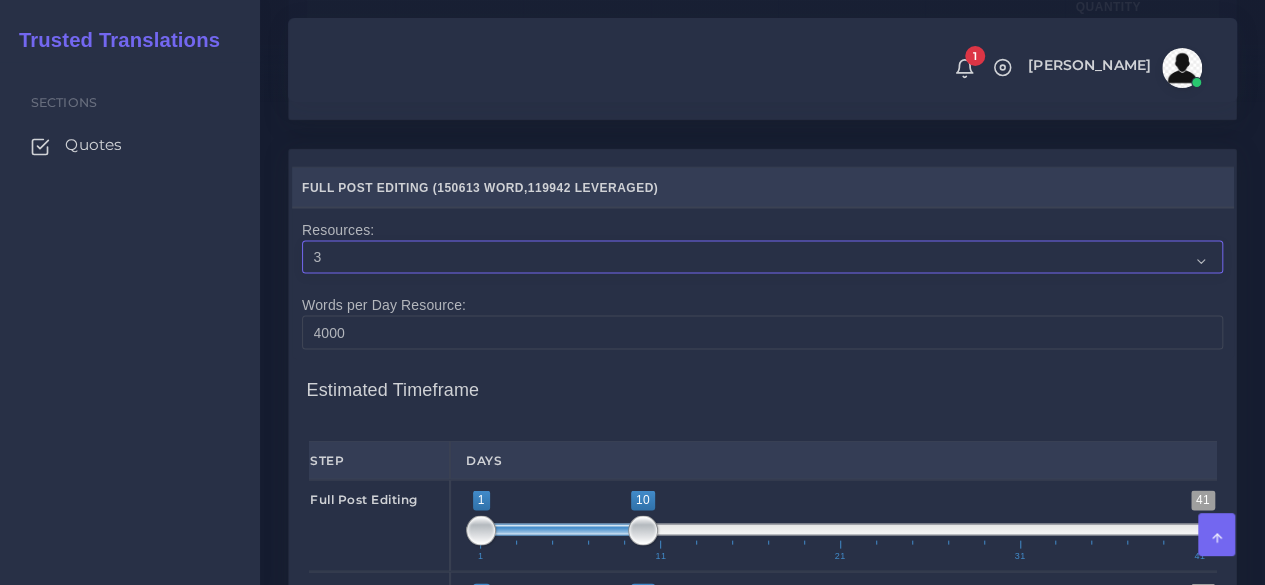 click on "1 2 3 4 5 6 7 8 9 10" at bounding box center [762, 257] 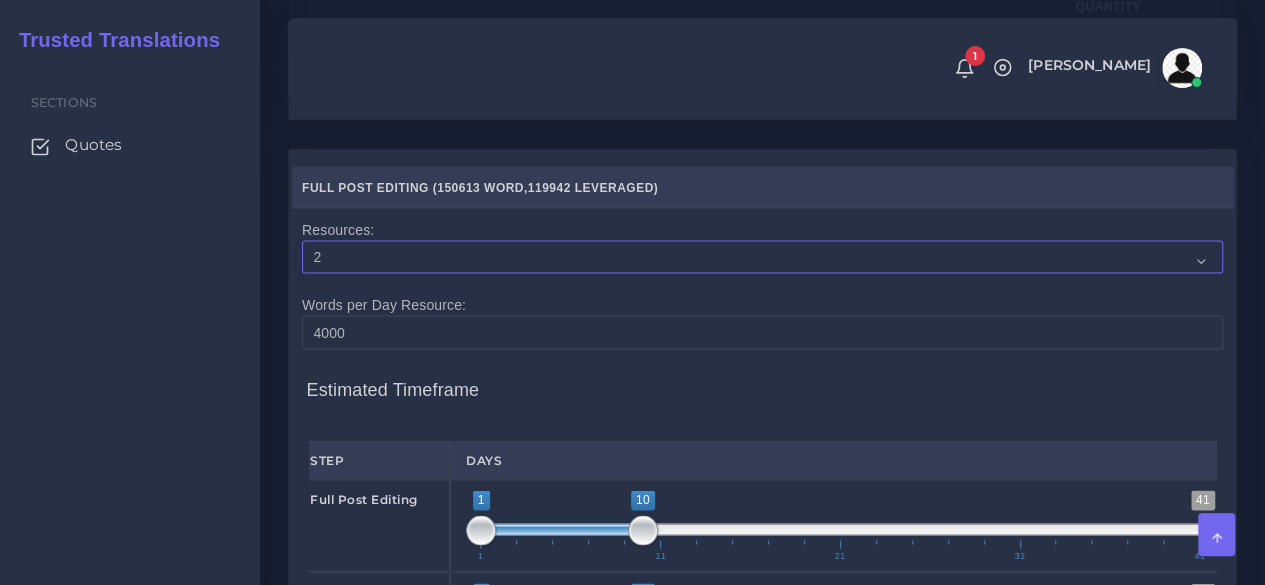 click on "1 2 3 4 5 6 7 8 9 10" at bounding box center (762, 257) 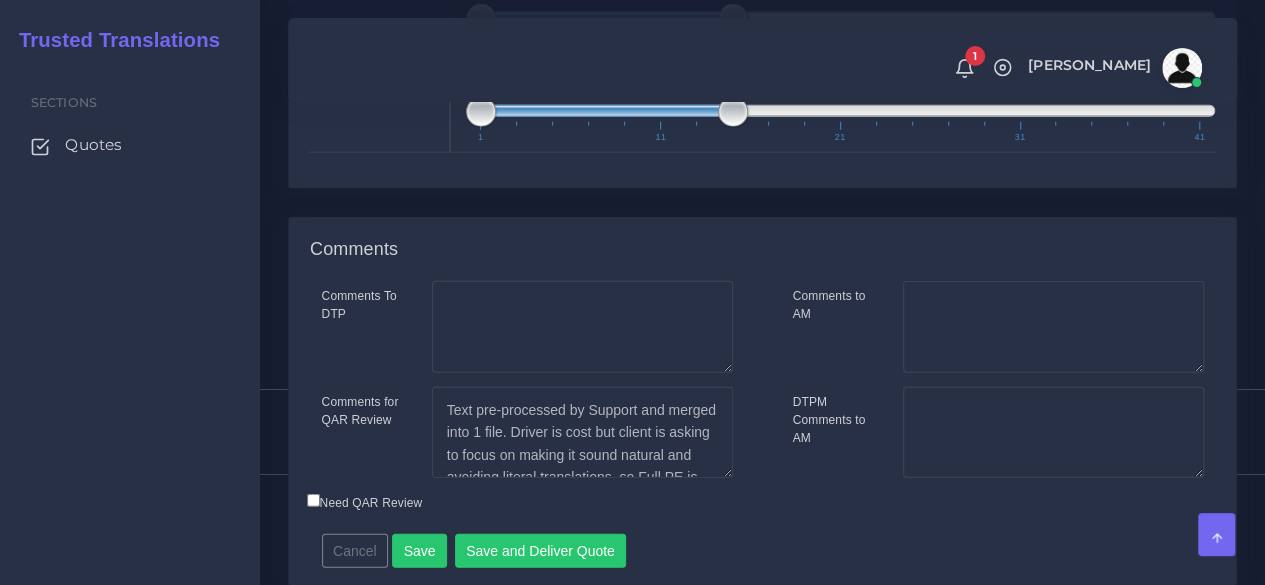 scroll, scrollTop: 2400, scrollLeft: 0, axis: vertical 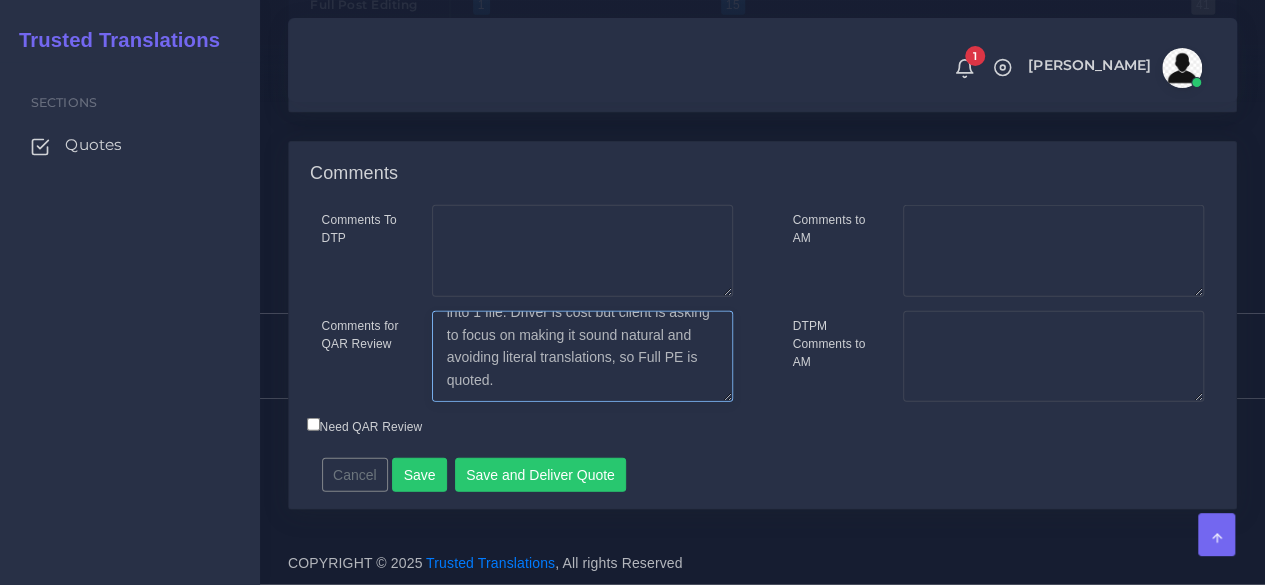click on "Text pre-processed by Support and merged into 1 file. Driver is cost but client is asking to focus on making it sound natural and avoiding literal translations, so Full PE is quoted." at bounding box center [582, 357] 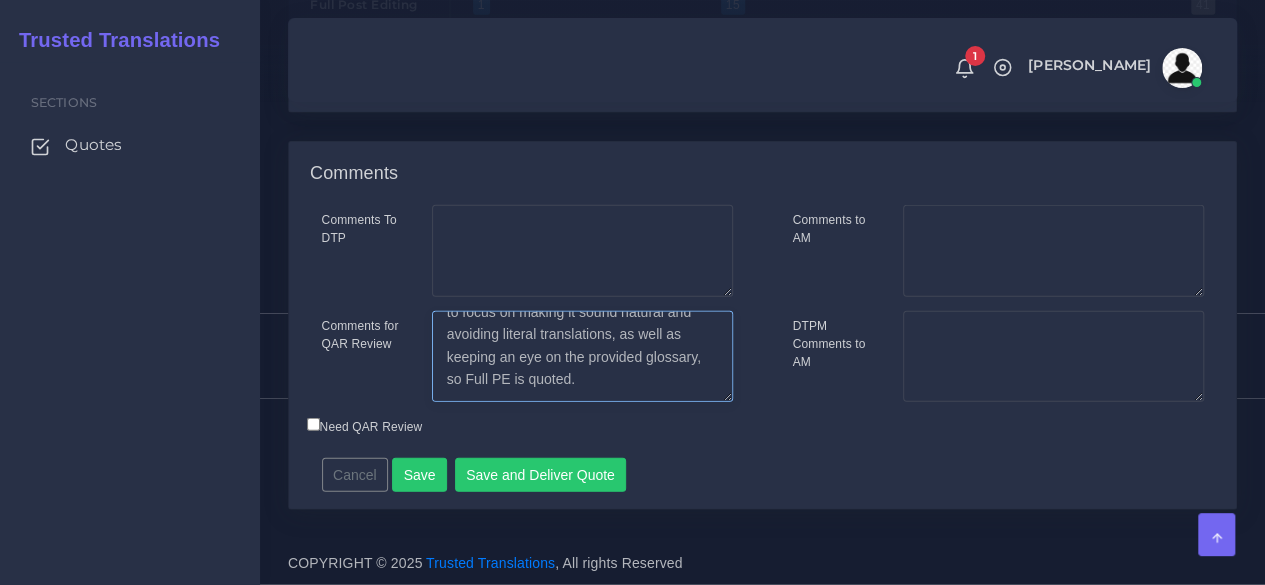 scroll, scrollTop: 89, scrollLeft: 0, axis: vertical 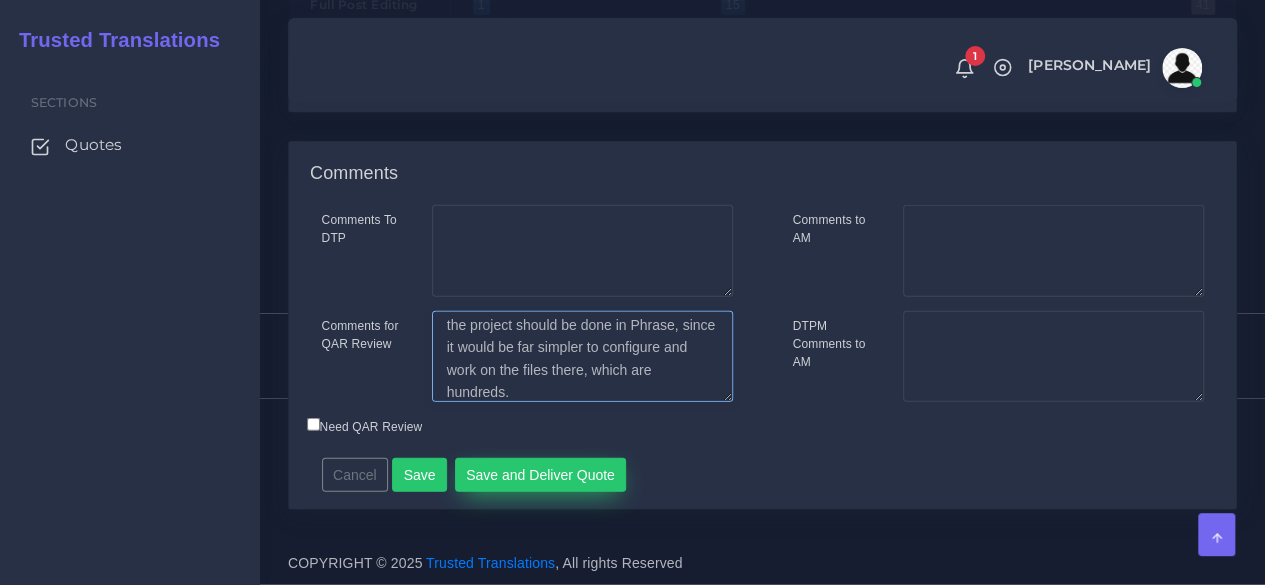 type on "Text pre-processed by Support and merged into 1 file. Driver is cost but client is asking to focus on making it sound natural and avoiding literal translations, as well as keeping an eye on the provided glossary, so Full PE is quoted.
Salva explained that- if sold- the project should be done in Phrase, since it would be far simpler to configure and work on the files there, which are hundreds." 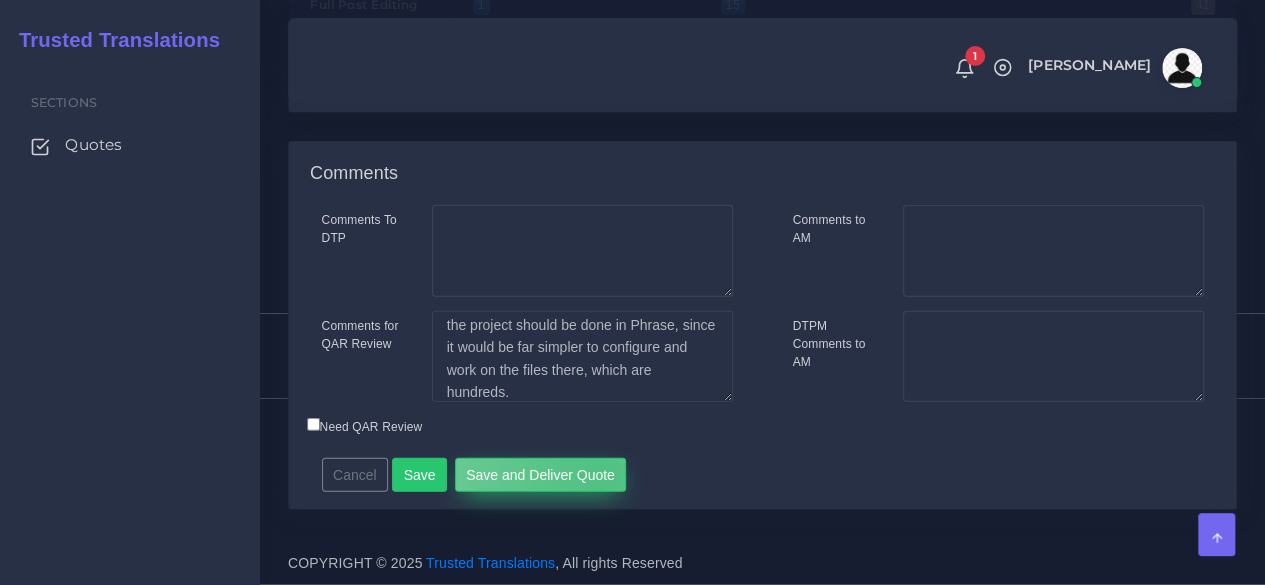 click on "Save and  Deliver Quote" at bounding box center (541, 475) 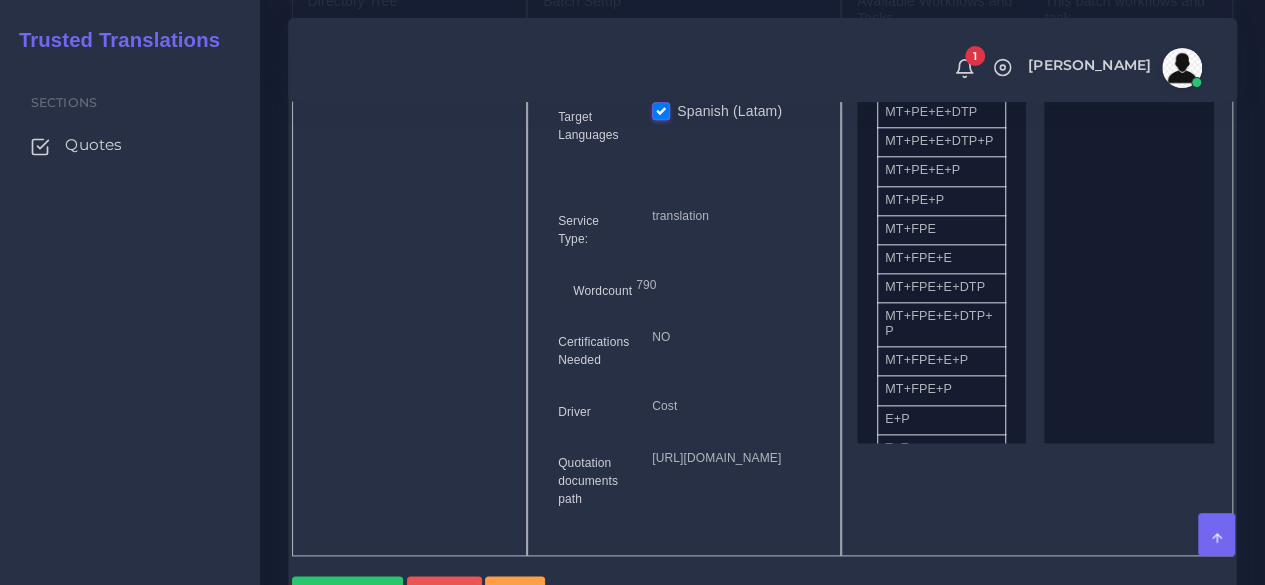 scroll, scrollTop: 700, scrollLeft: 0, axis: vertical 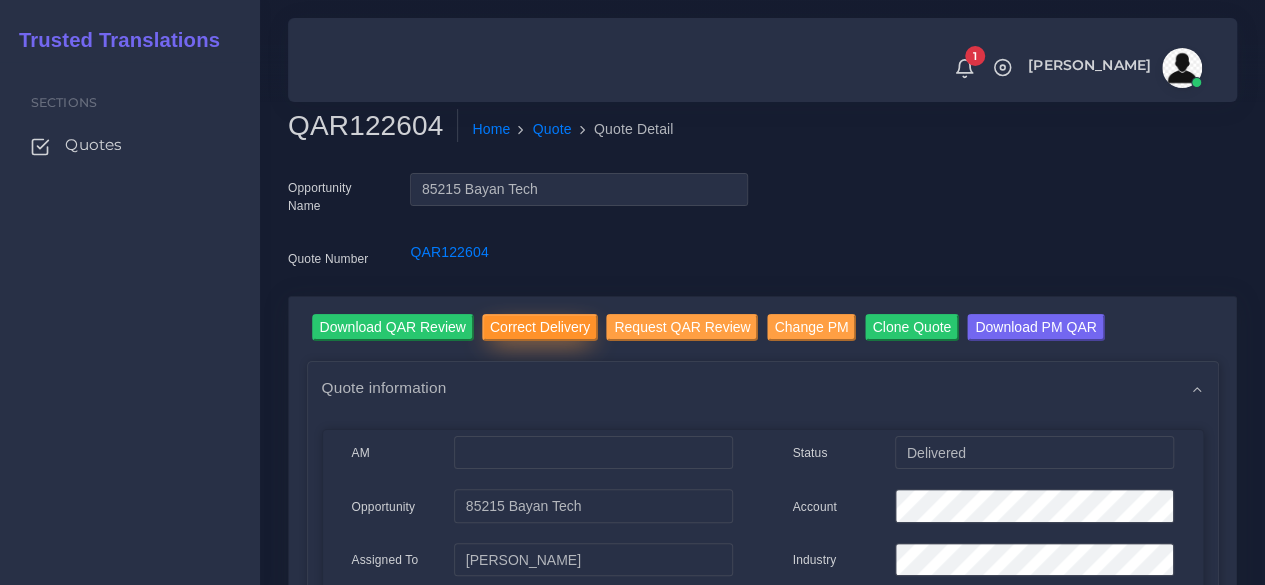 click on "Correct Delivery" at bounding box center [540, 327] 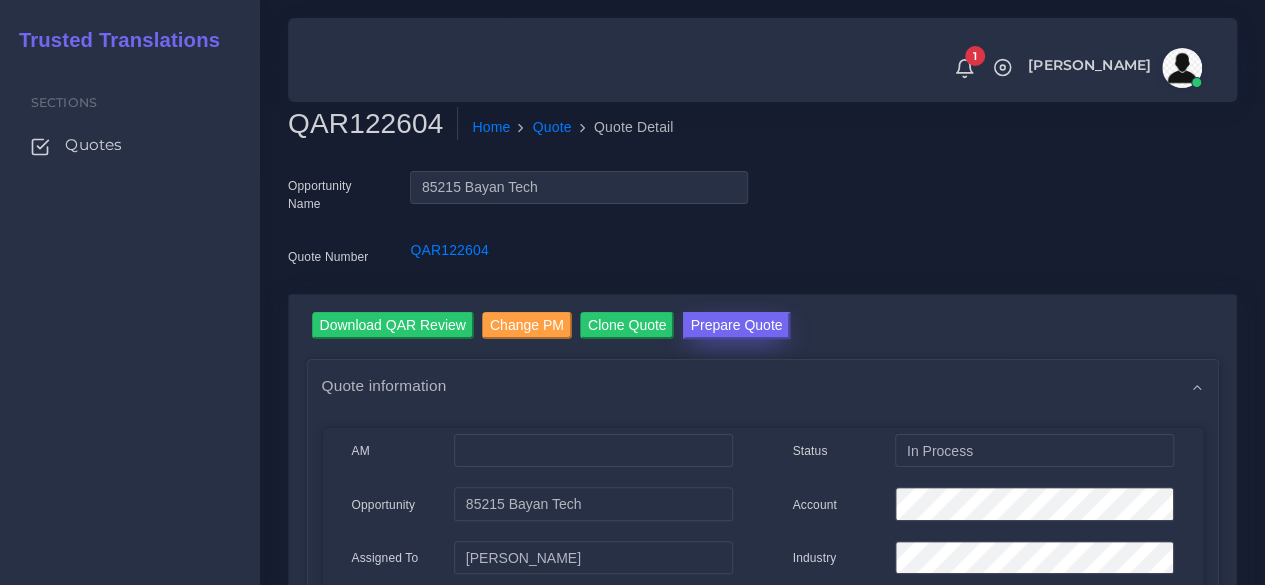 scroll, scrollTop: 0, scrollLeft: 0, axis: both 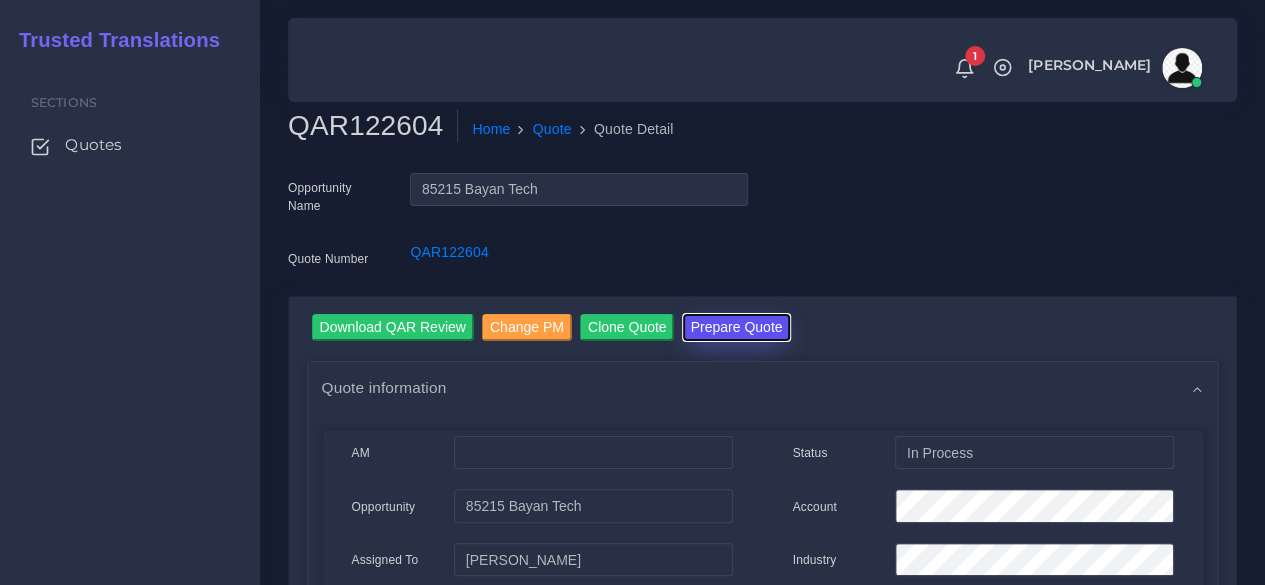 click on "Prepare Quote" at bounding box center [737, 327] 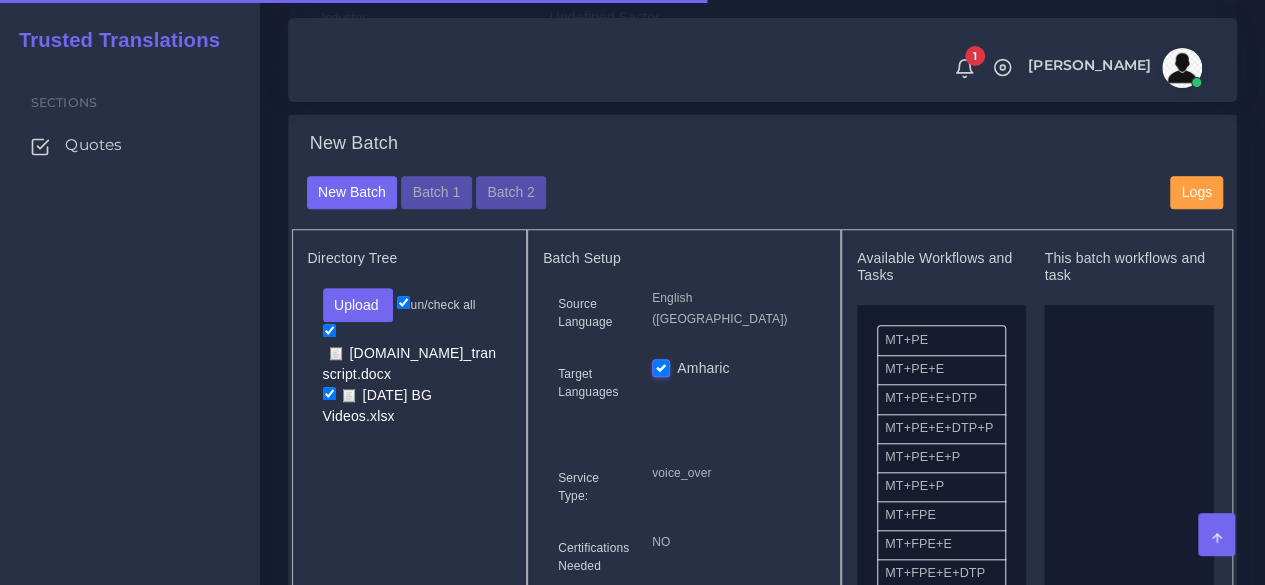 scroll, scrollTop: 500, scrollLeft: 0, axis: vertical 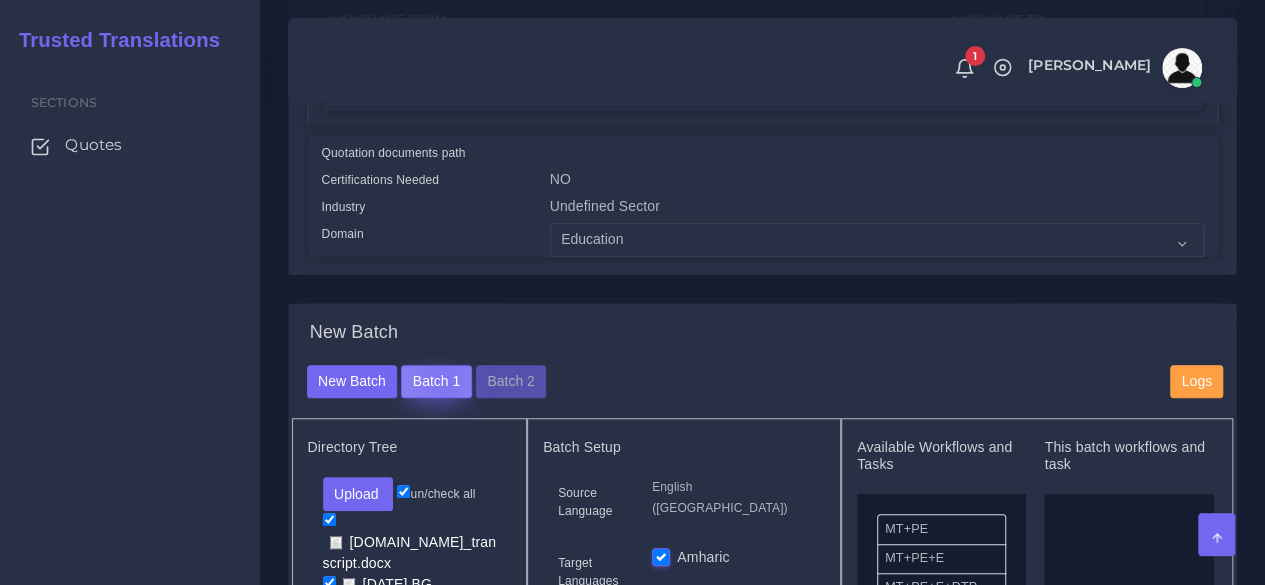 click on "Batch 1" at bounding box center (436, 382) 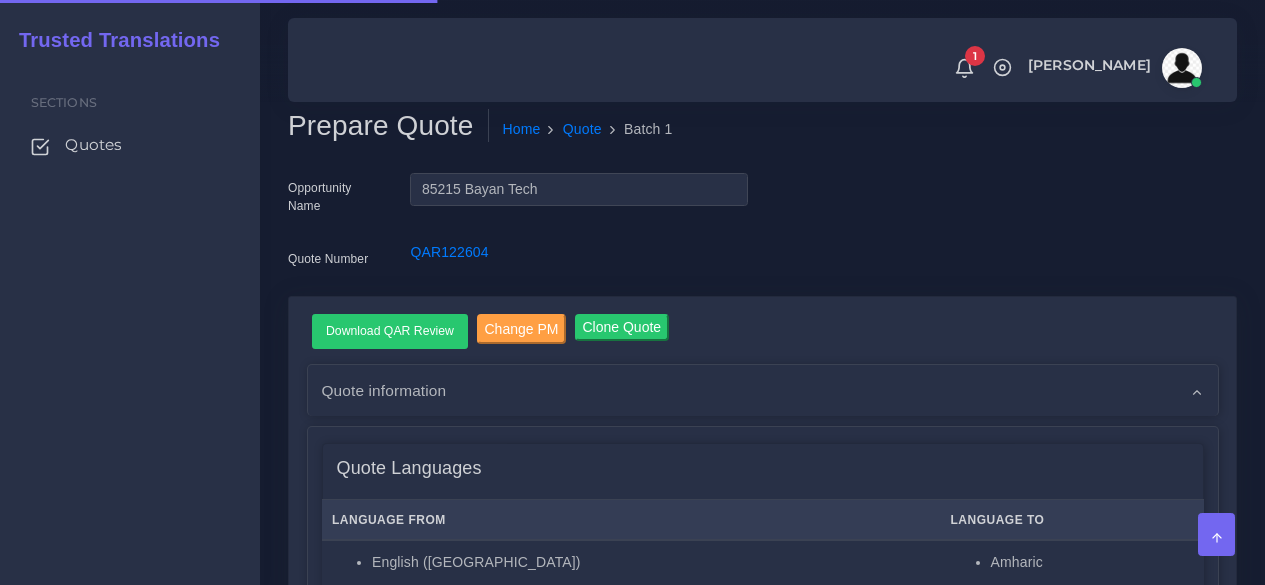 scroll, scrollTop: 0, scrollLeft: 0, axis: both 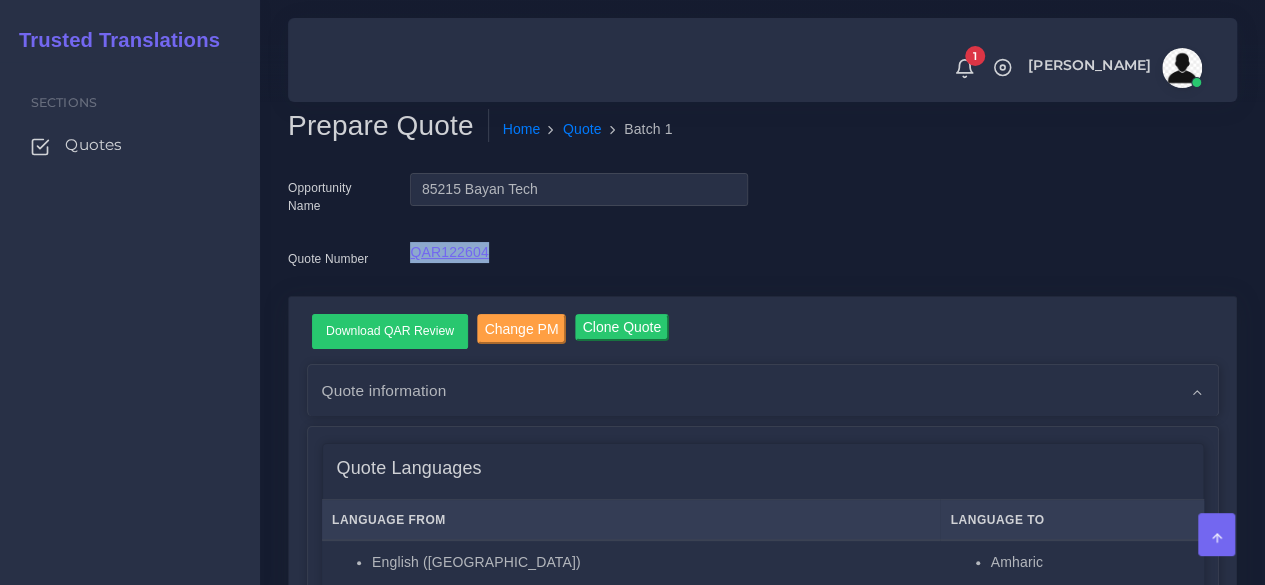 drag, startPoint x: 506, startPoint y: 244, endPoint x: 411, endPoint y: 258, distance: 96.02604 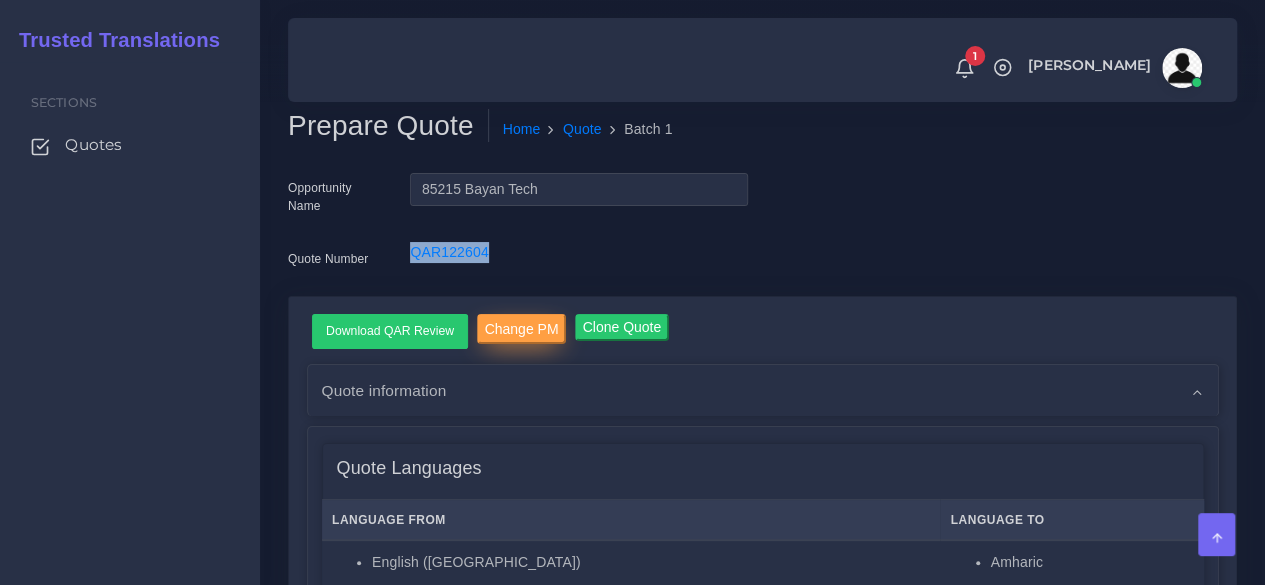 copy on "QAR122604" 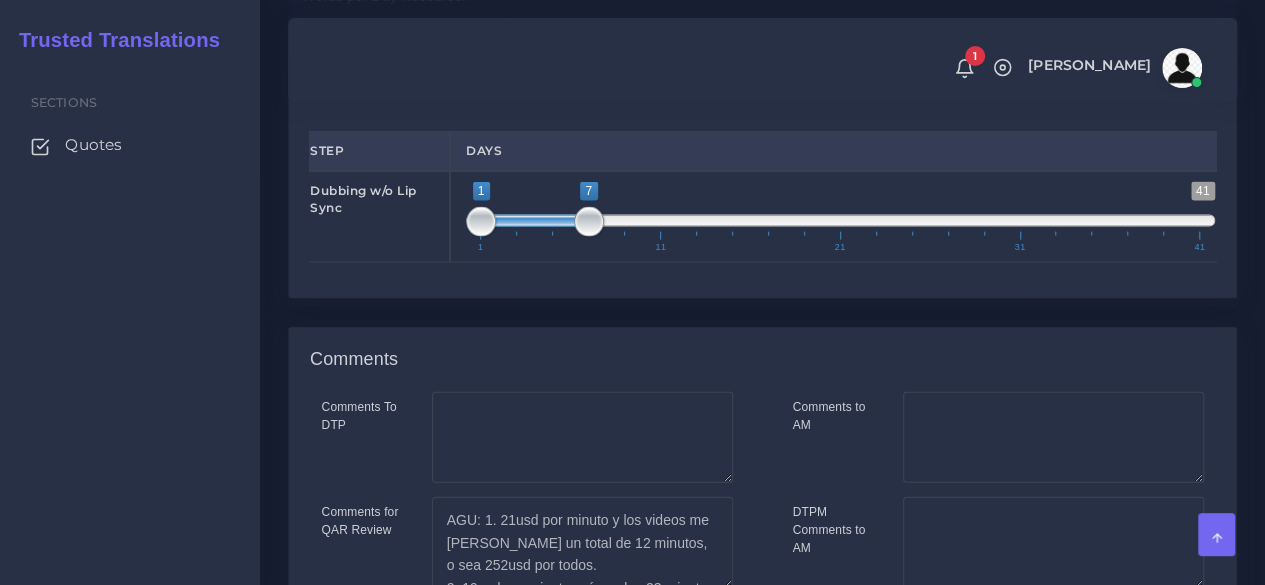 scroll, scrollTop: 2244, scrollLeft: 0, axis: vertical 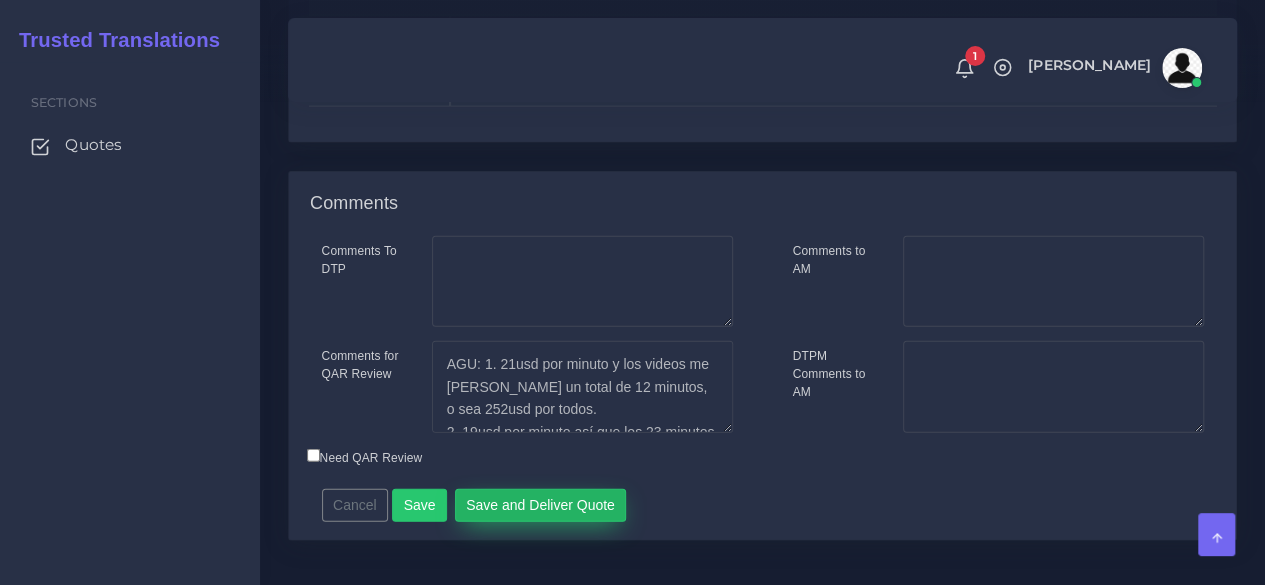click on "Save and  Deliver Quote" at bounding box center (541, 506) 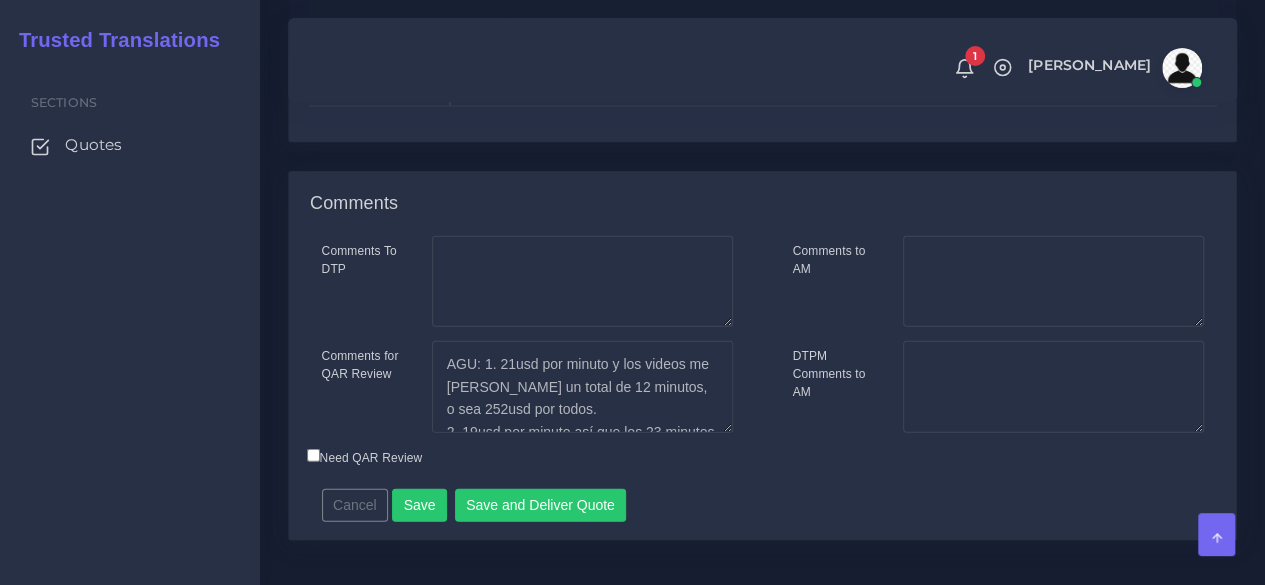 click on "Need QAR Review" at bounding box center (313, 455) 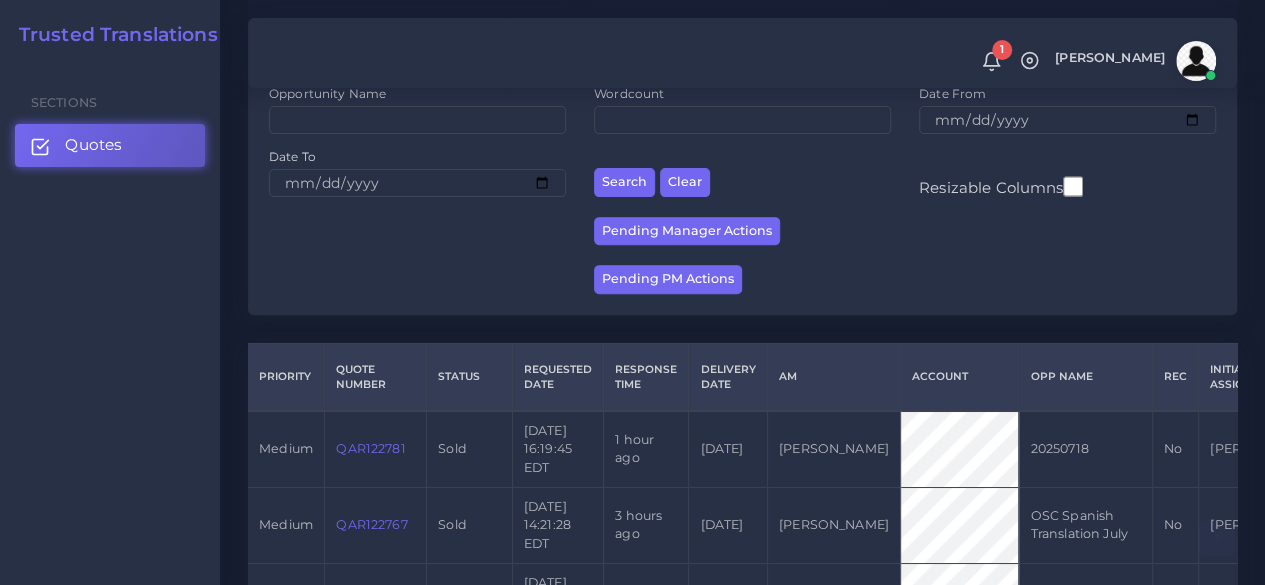 scroll, scrollTop: 600, scrollLeft: 0, axis: vertical 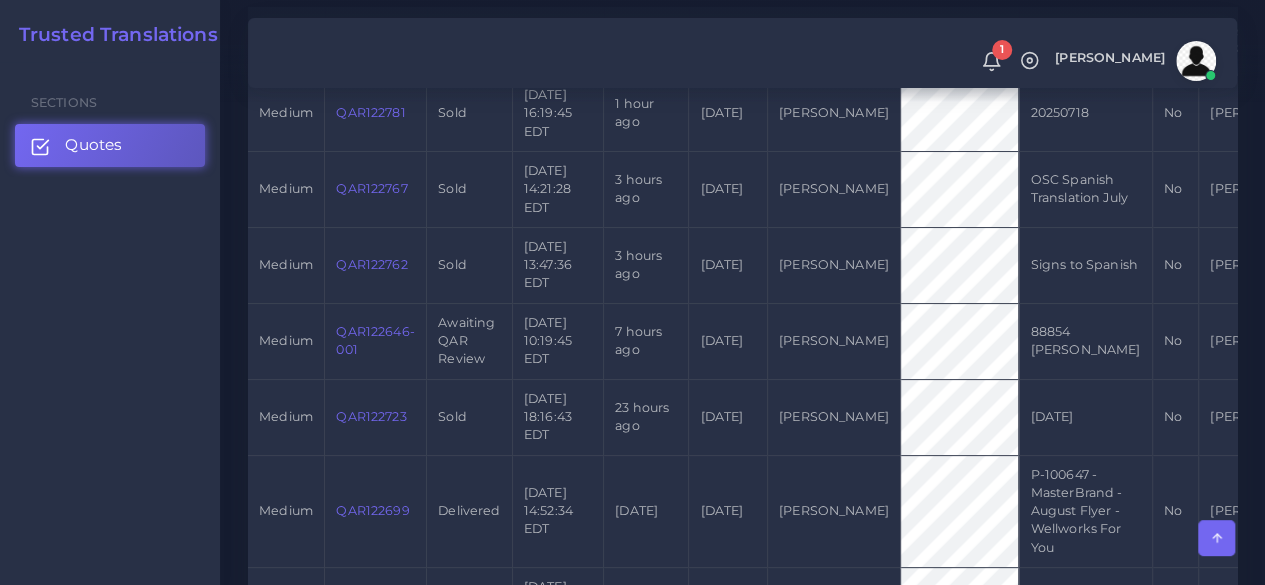 click on "QAR122646-001" at bounding box center [375, 340] 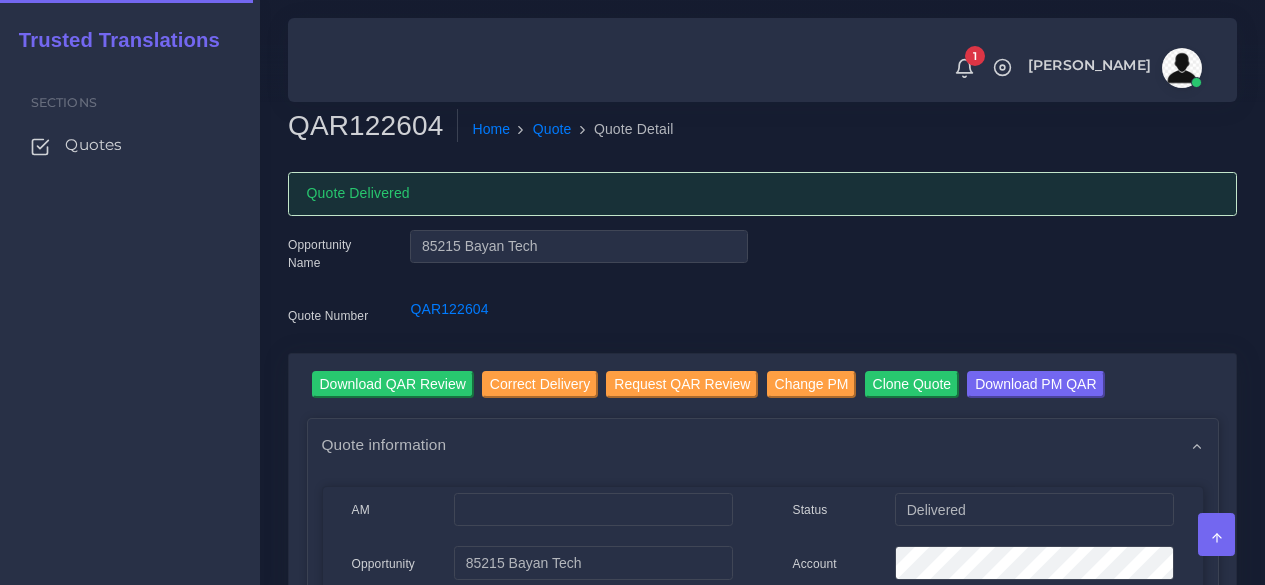 scroll, scrollTop: 0, scrollLeft: 0, axis: both 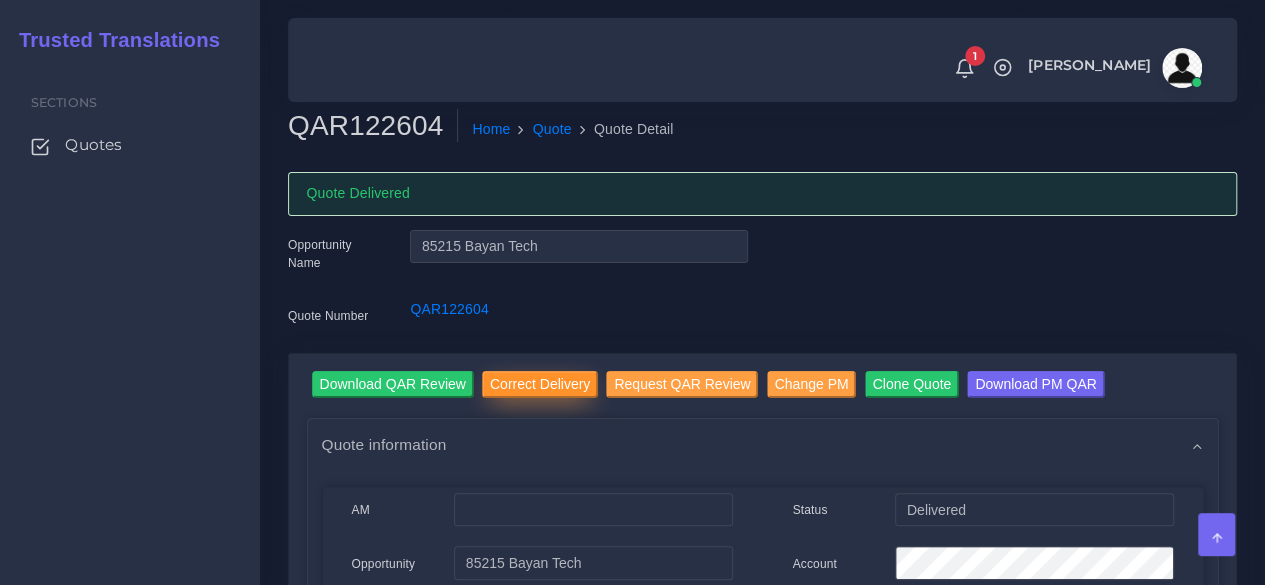 click on "Correct Delivery" at bounding box center [540, 384] 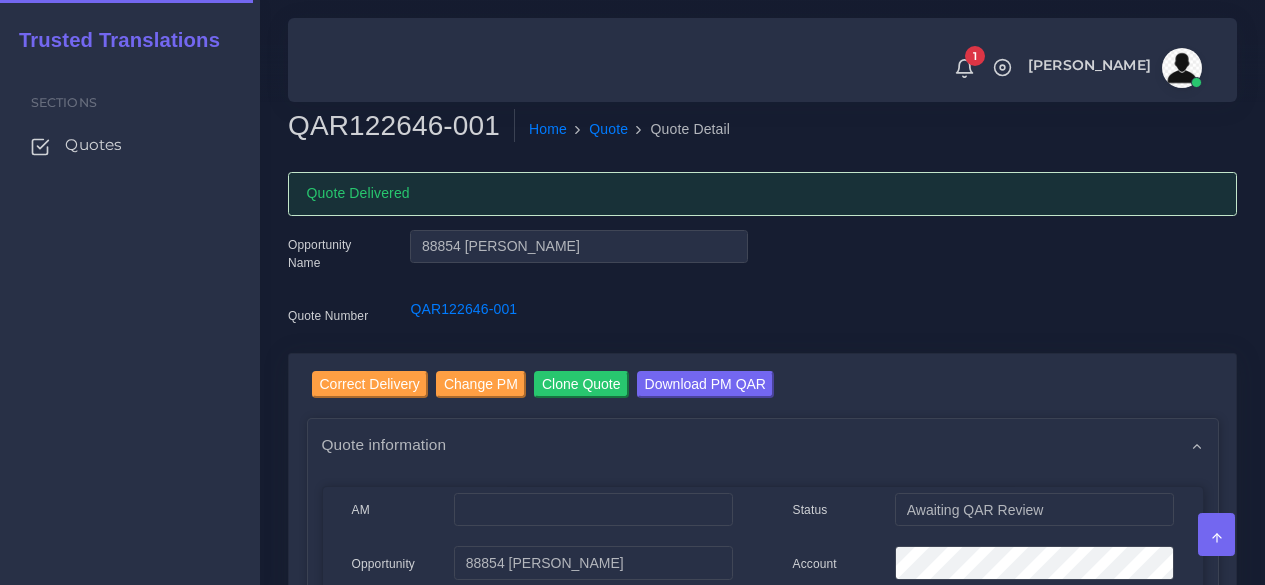 scroll, scrollTop: 0, scrollLeft: 0, axis: both 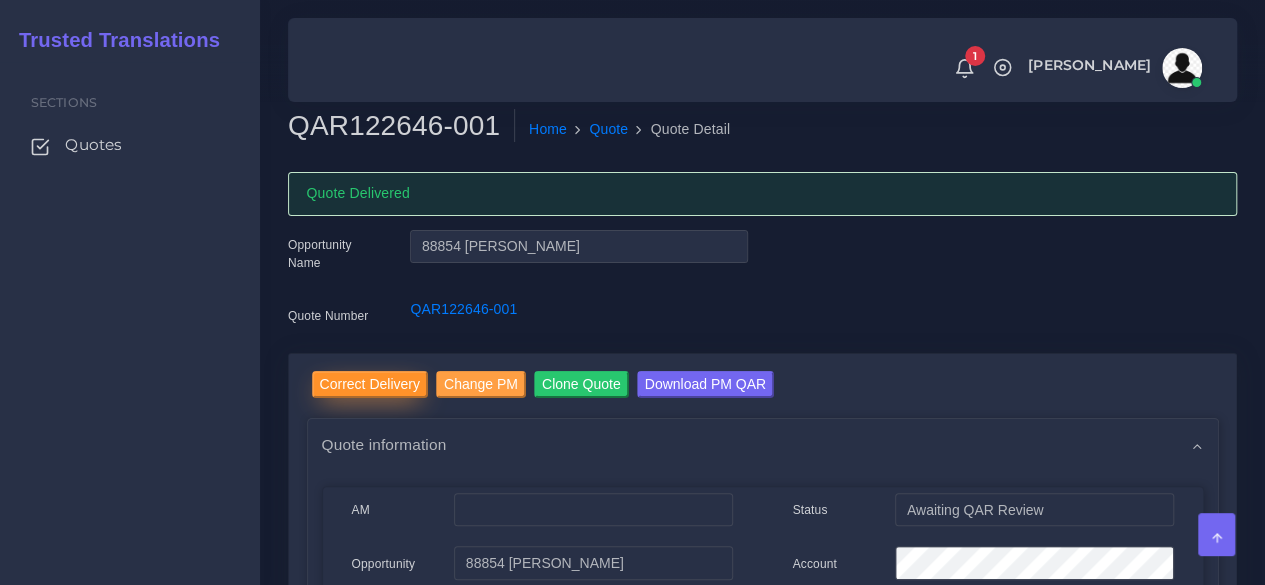 click on "Correct Delivery" at bounding box center [370, 384] 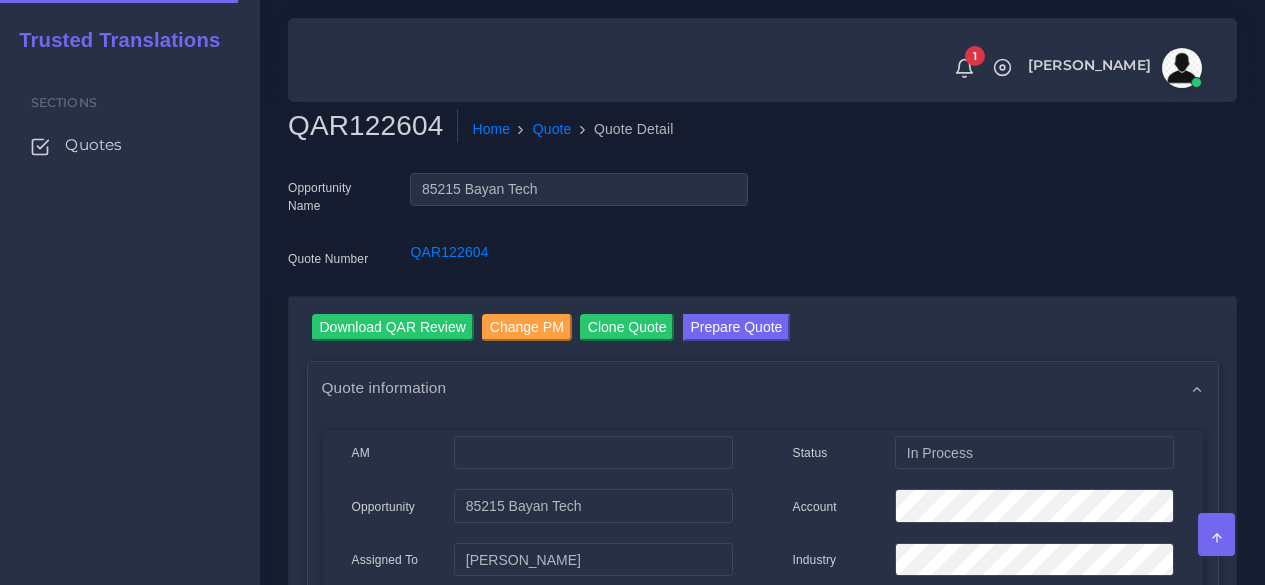 scroll, scrollTop: 0, scrollLeft: 0, axis: both 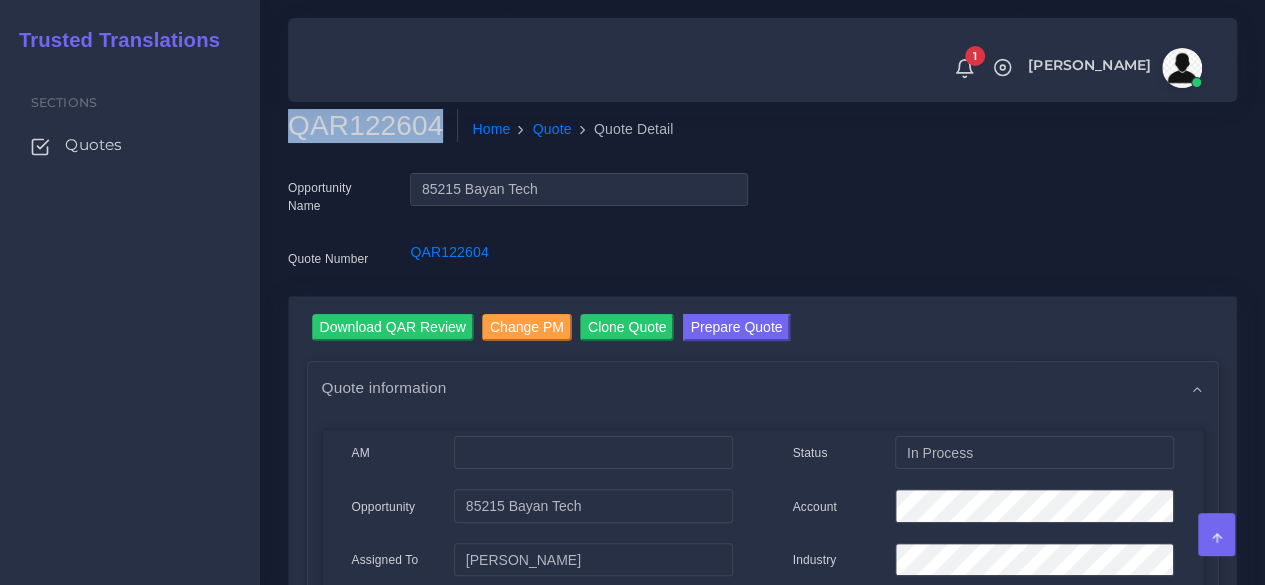 drag, startPoint x: 381, startPoint y: 131, endPoint x: 297, endPoint y: 141, distance: 84.59315 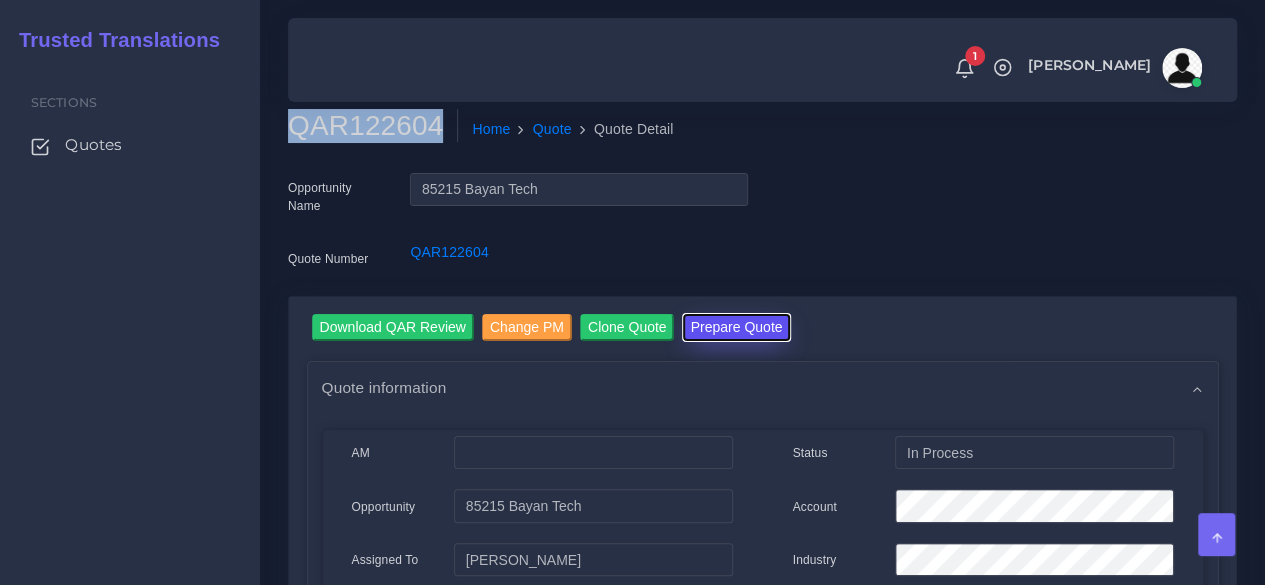 click on "Prepare Quote" at bounding box center (737, 327) 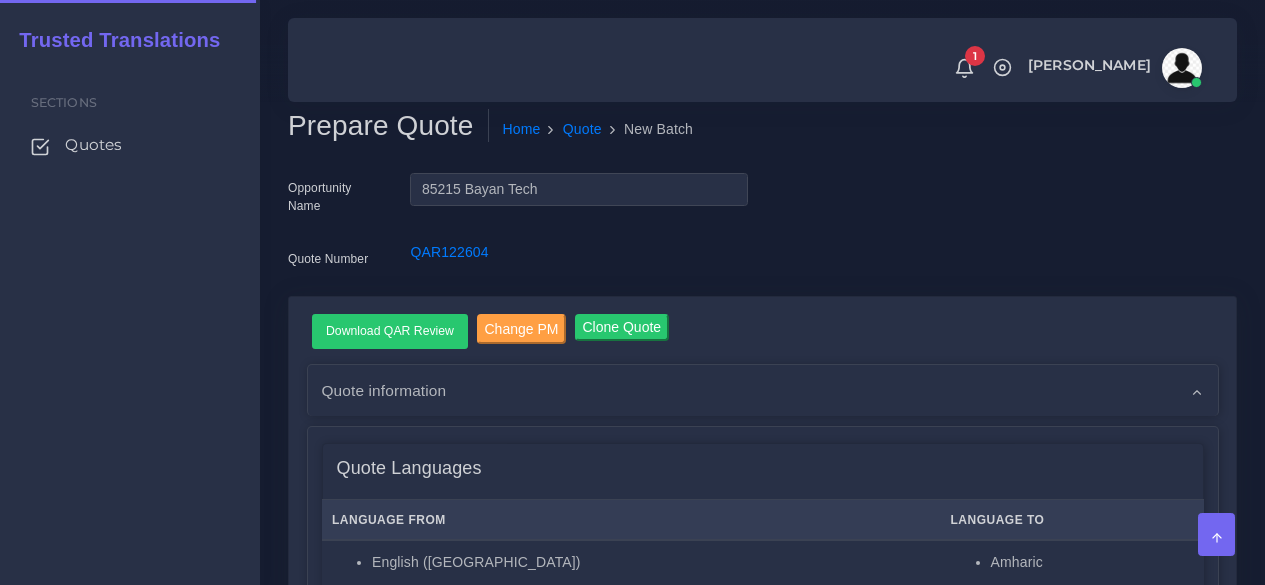 scroll, scrollTop: 0, scrollLeft: 0, axis: both 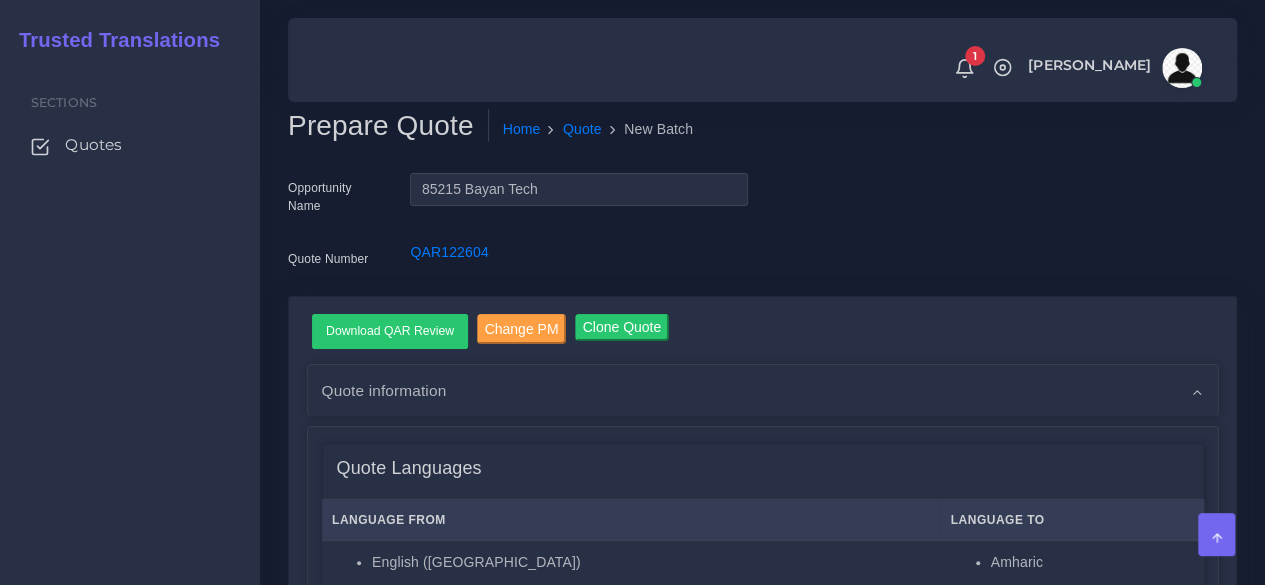 click on "Sections
Quotes" at bounding box center (130, 323) 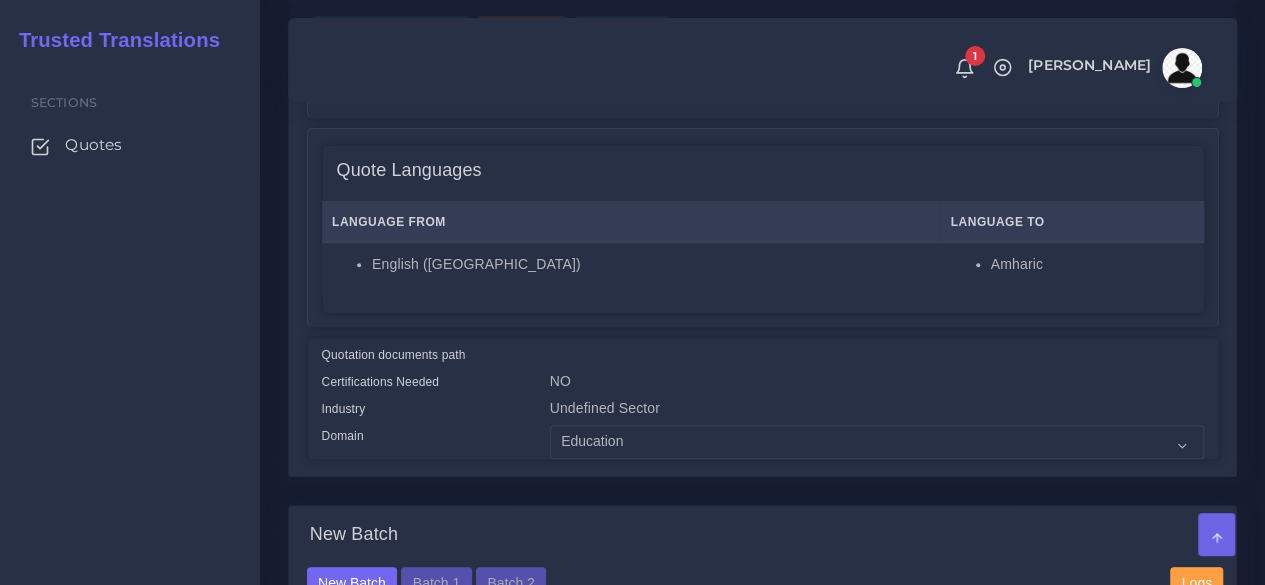 scroll, scrollTop: 600, scrollLeft: 0, axis: vertical 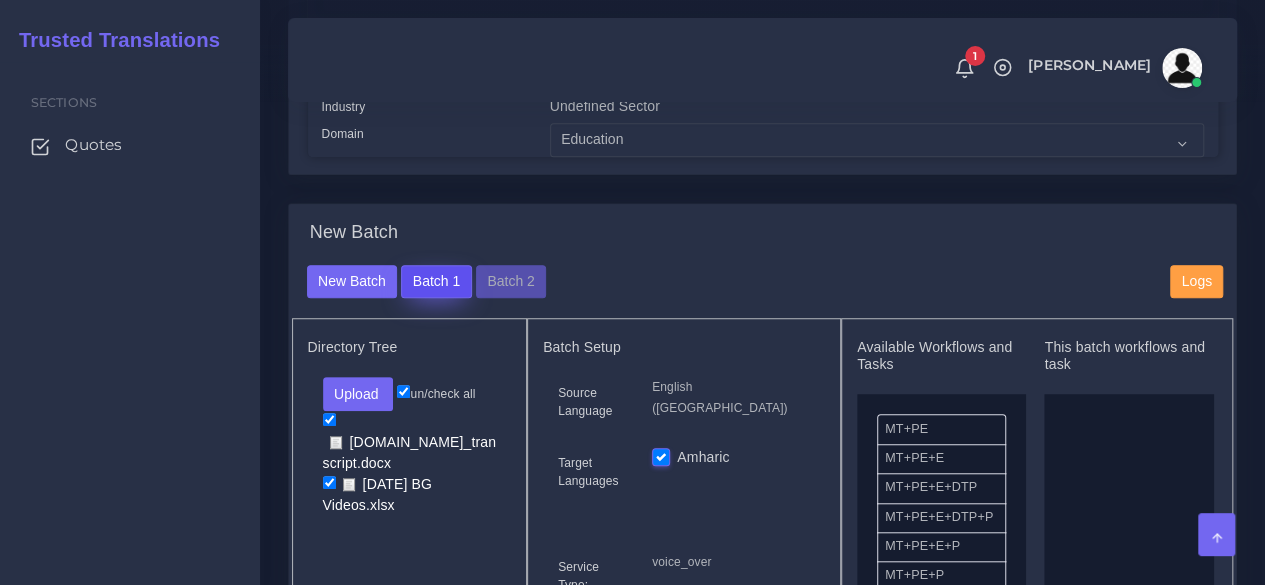 click on "Batch 1" at bounding box center (436, 282) 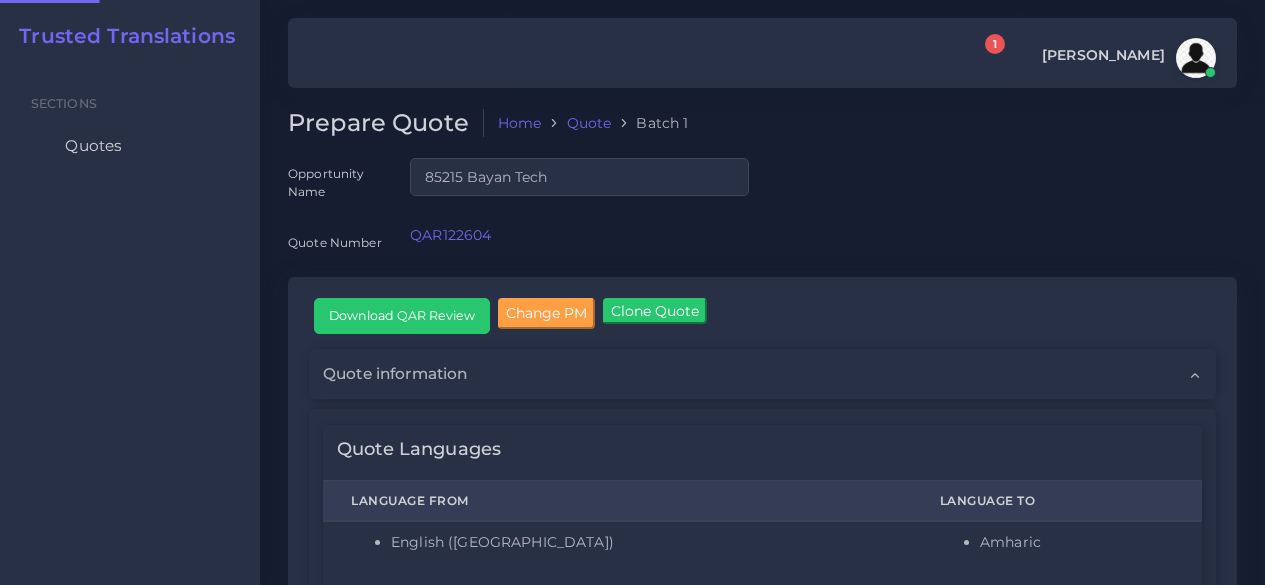 scroll, scrollTop: 0, scrollLeft: 0, axis: both 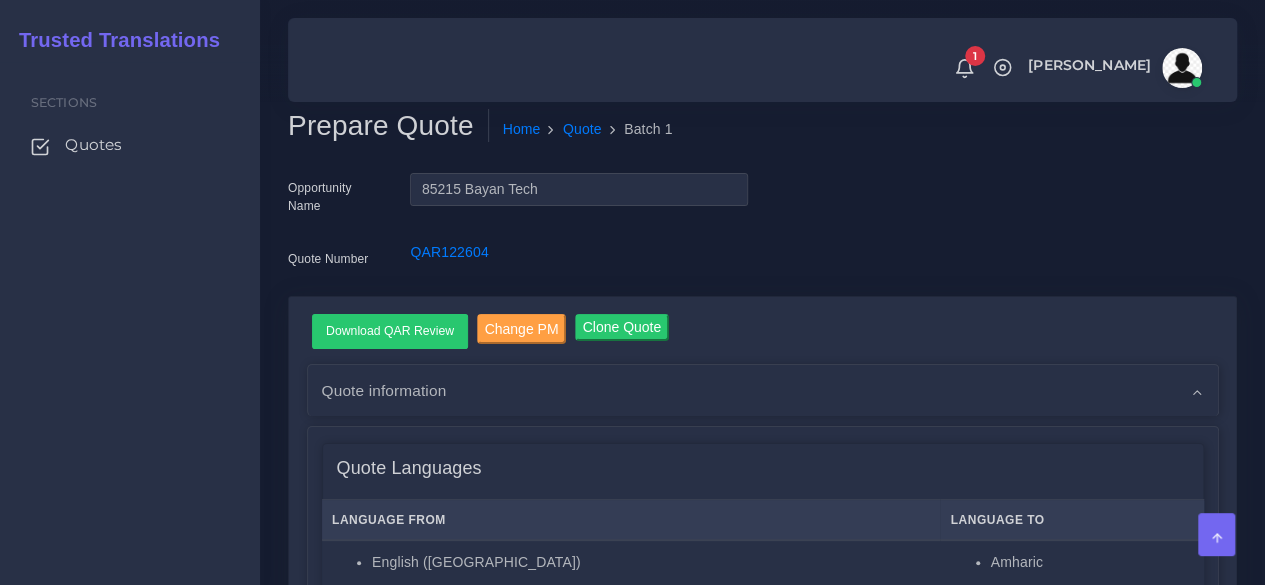 click on "Sections
Quotes" at bounding box center [130, 323] 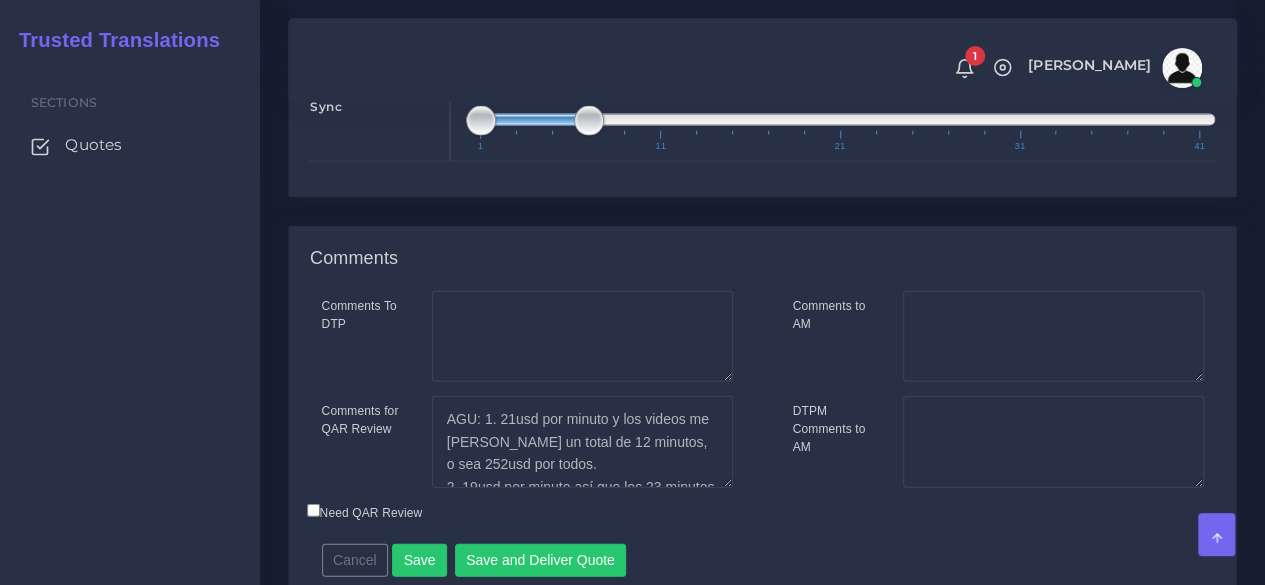 scroll, scrollTop: 2244, scrollLeft: 0, axis: vertical 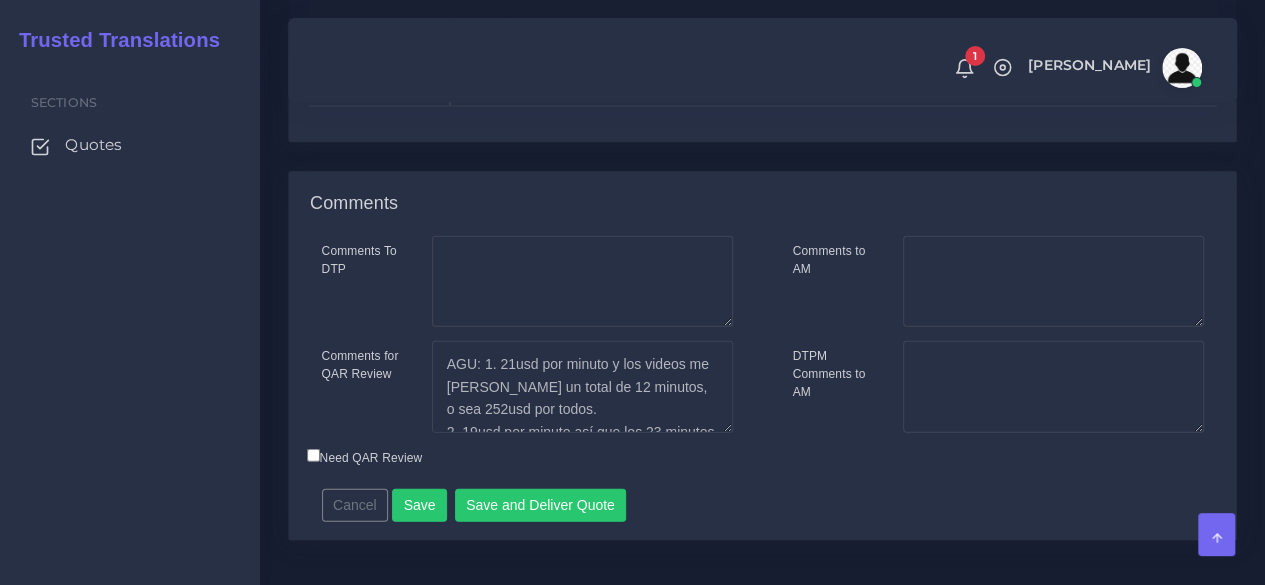 click on "Need QAR Review" at bounding box center (313, 455) 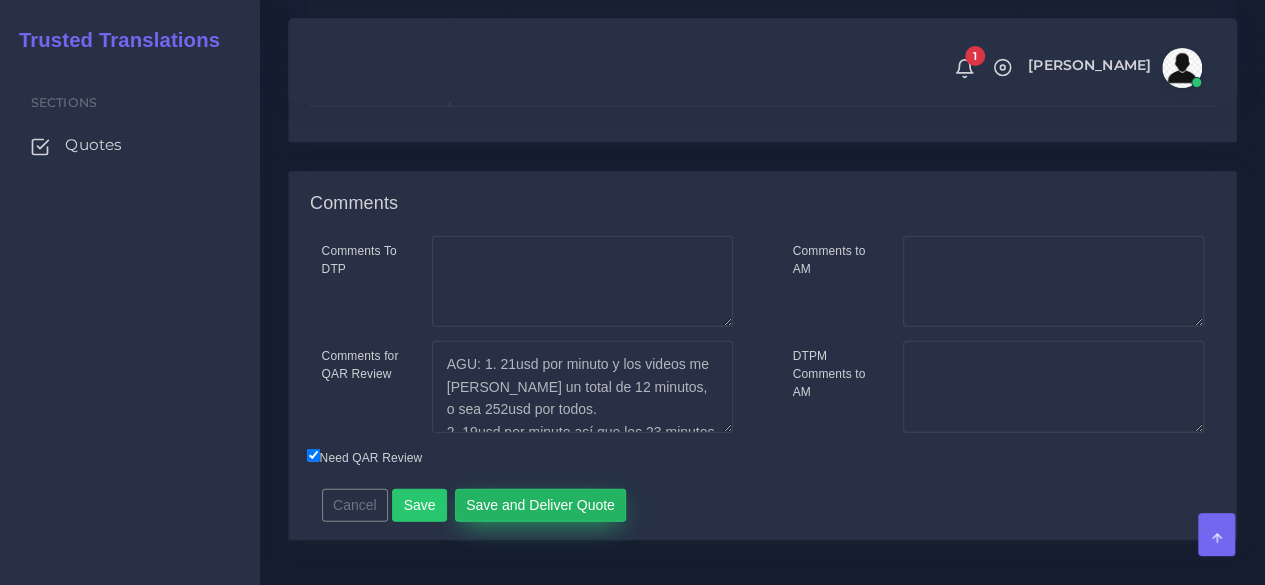 click on "Save and  Deliver Quote" at bounding box center [541, 506] 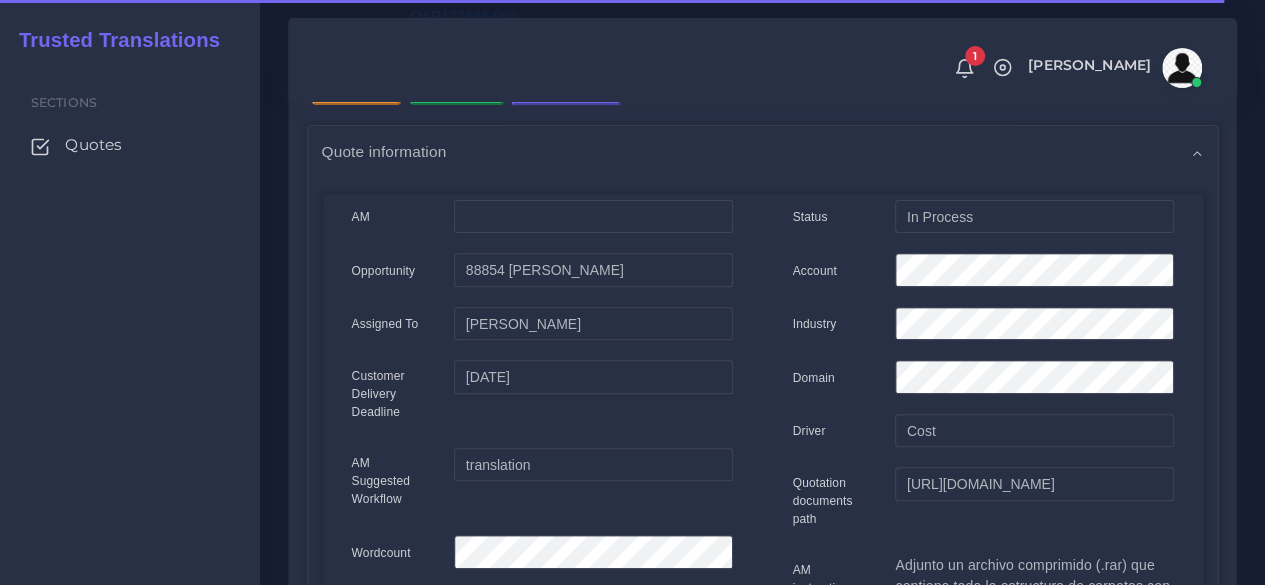 scroll, scrollTop: 100, scrollLeft: 0, axis: vertical 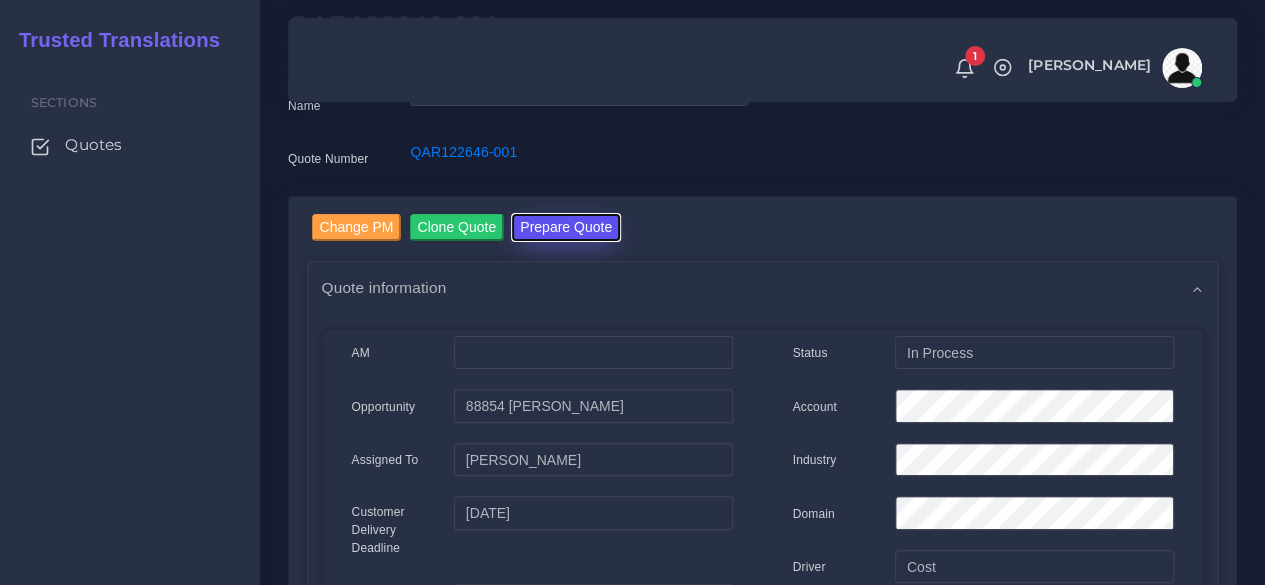 click on "Prepare Quote" at bounding box center (566, 227) 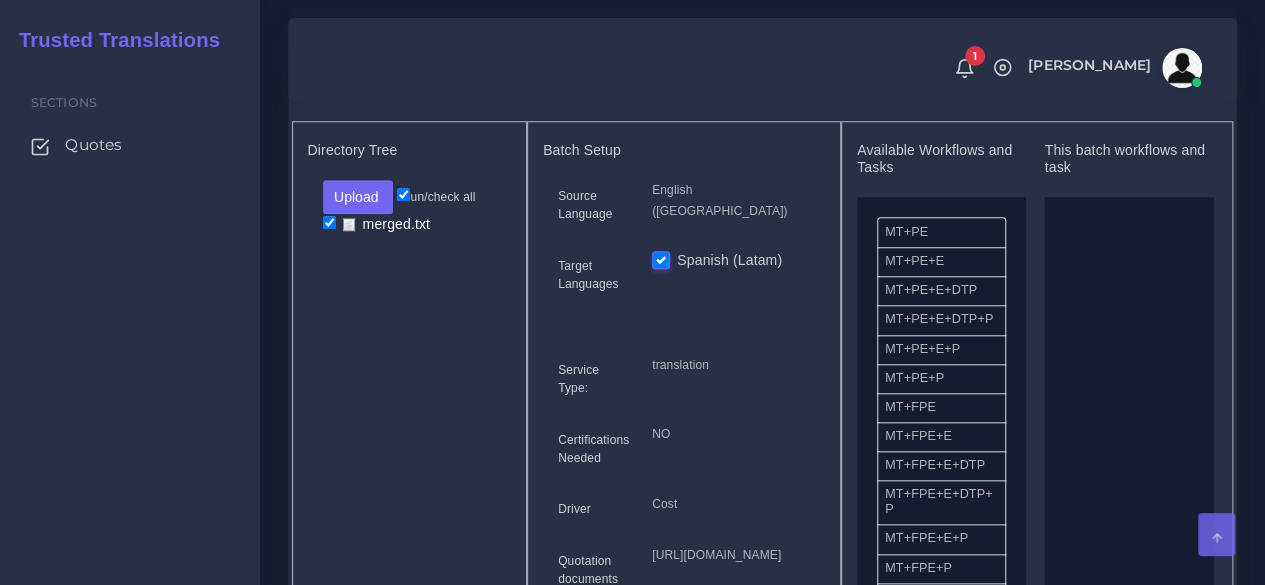 scroll, scrollTop: 800, scrollLeft: 0, axis: vertical 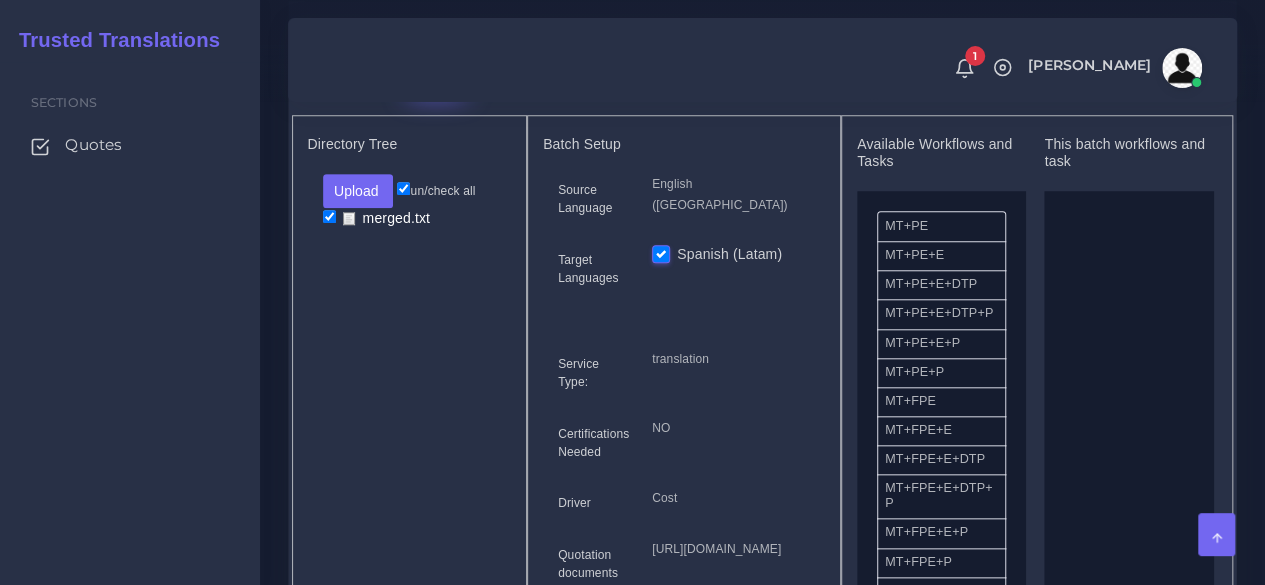 click on "Batch 1" at bounding box center [436, 79] 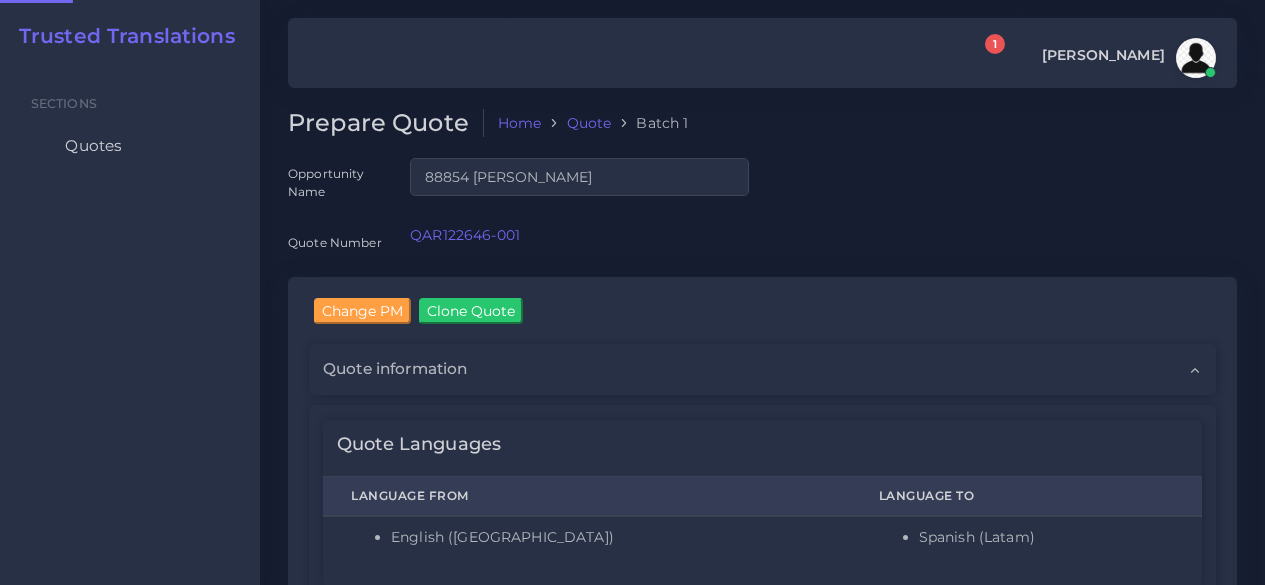 scroll, scrollTop: 0, scrollLeft: 0, axis: both 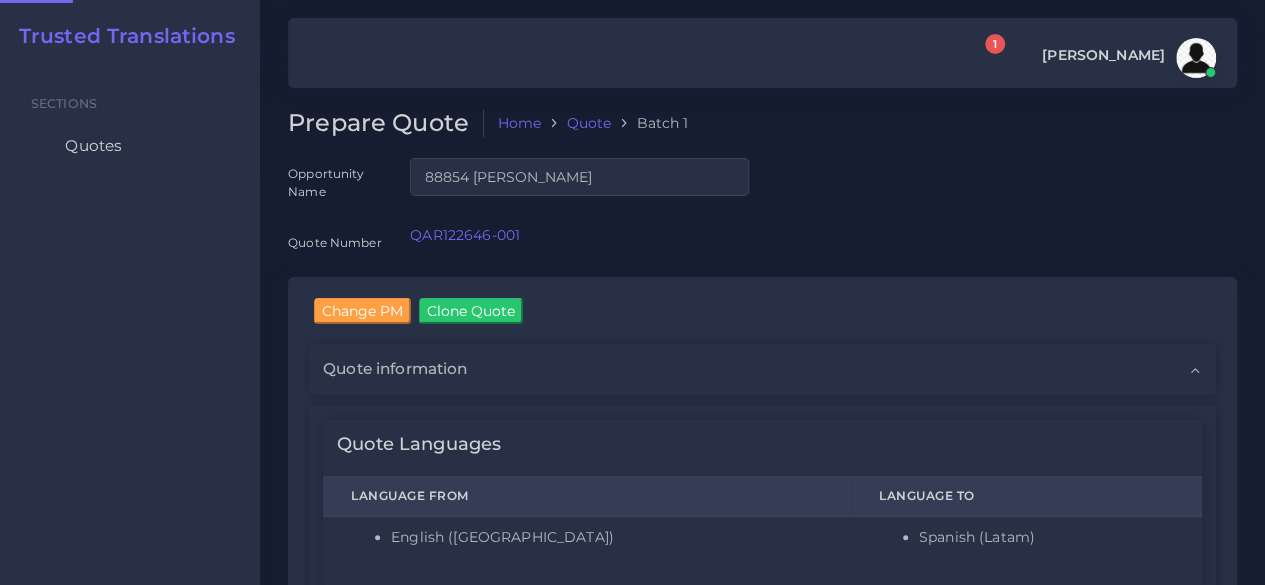 type 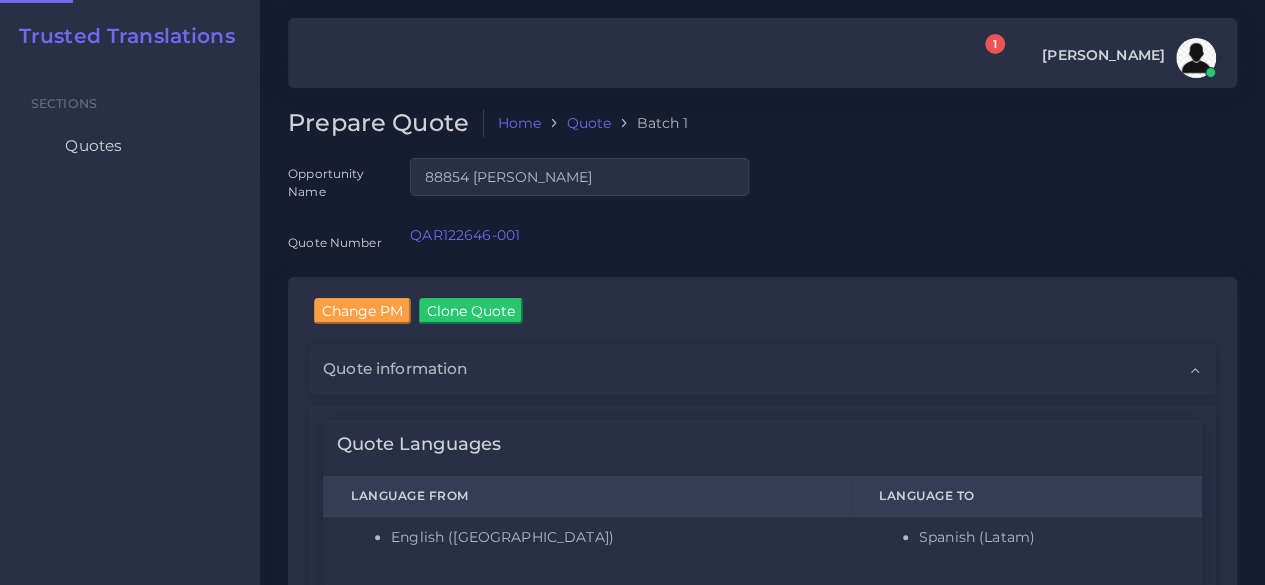 type 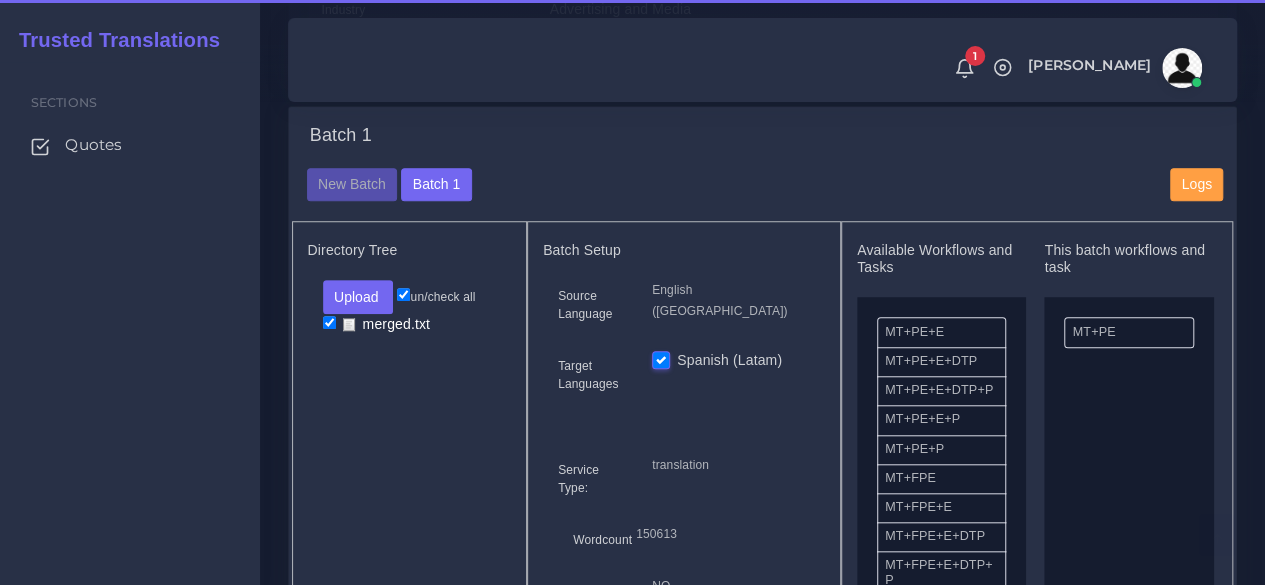 scroll, scrollTop: 900, scrollLeft: 0, axis: vertical 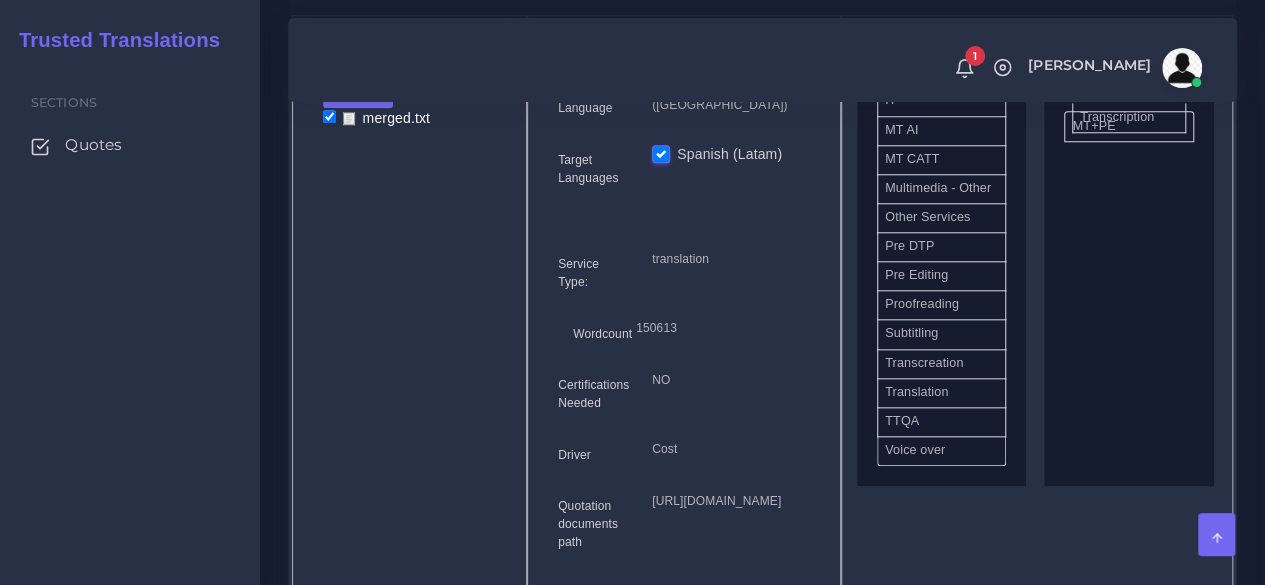 drag, startPoint x: 943, startPoint y: 473, endPoint x: 1138, endPoint y: 163, distance: 366.2308 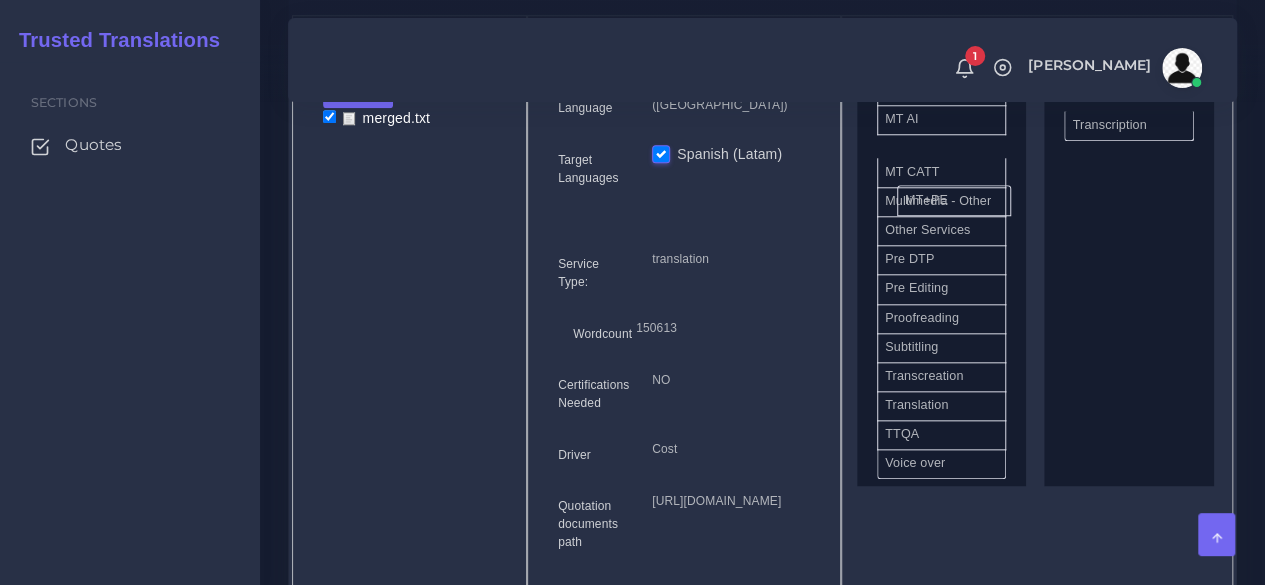 drag, startPoint x: 1134, startPoint y: 165, endPoint x: 966, endPoint y: 239, distance: 183.57559 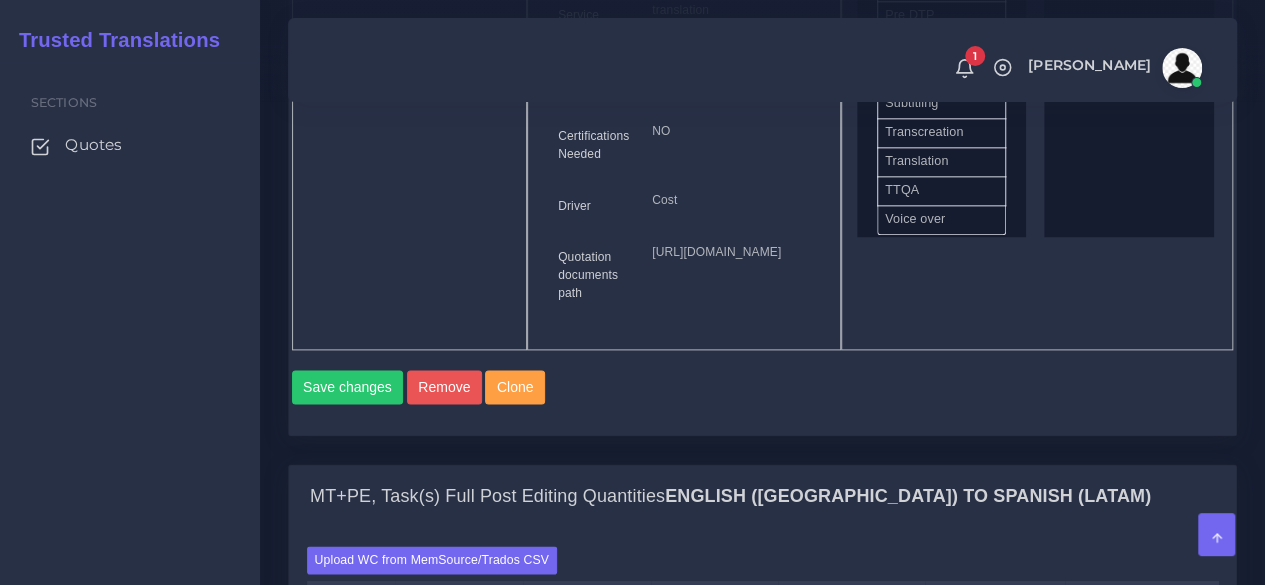 scroll, scrollTop: 1400, scrollLeft: 0, axis: vertical 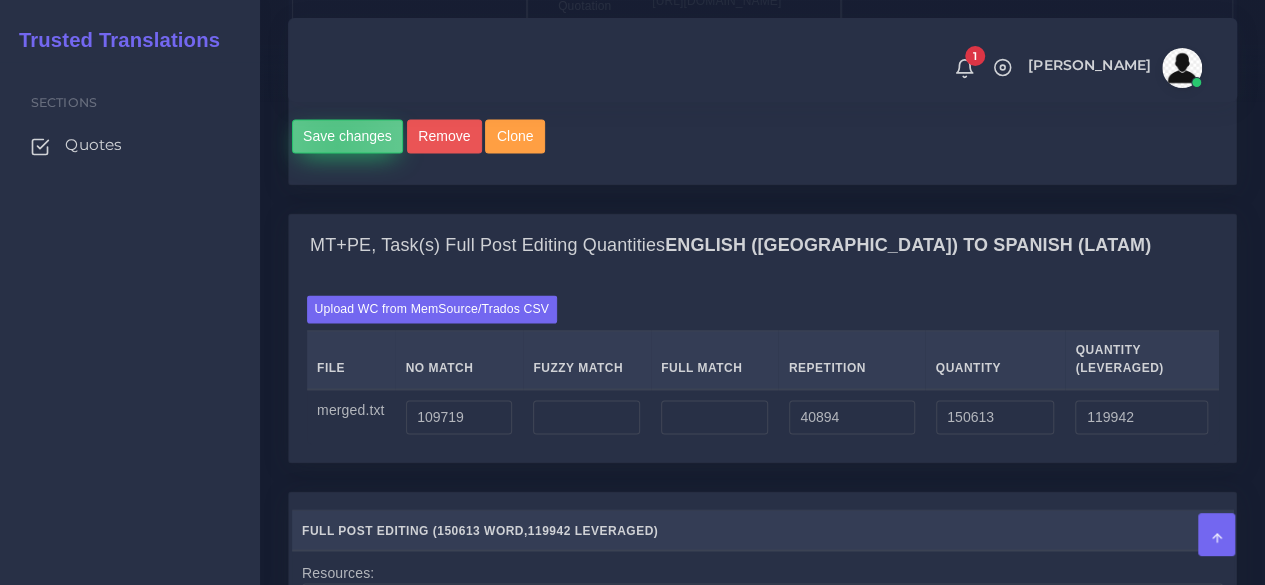 click on "Save changes" at bounding box center (348, 136) 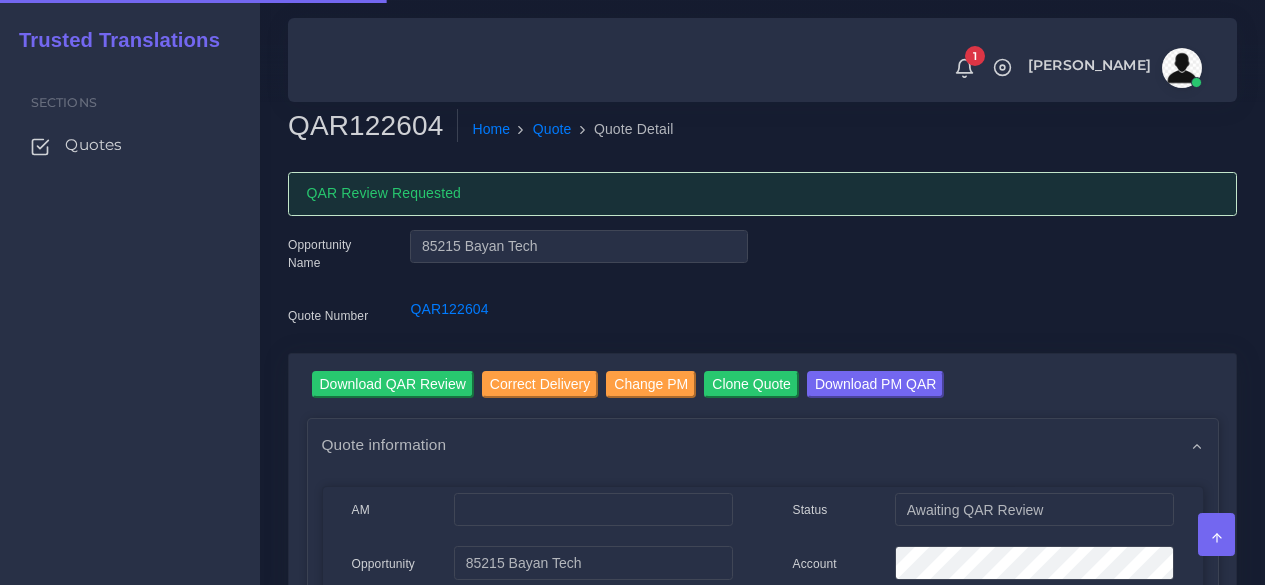 scroll, scrollTop: 0, scrollLeft: 0, axis: both 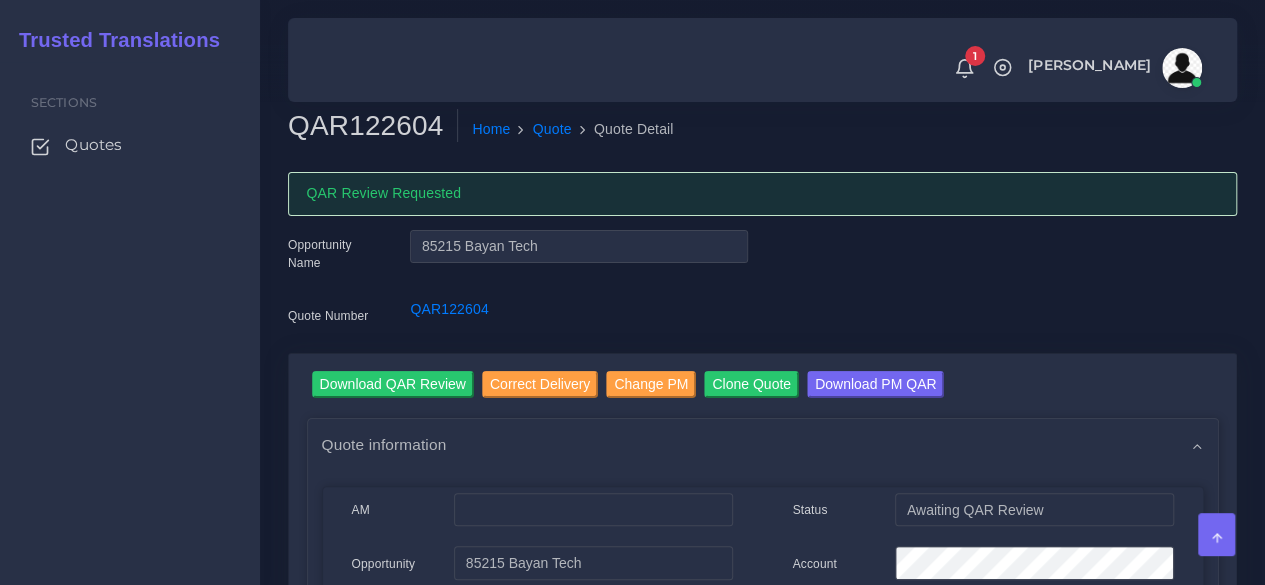 click on "Sections
Quotes" at bounding box center (130, 323) 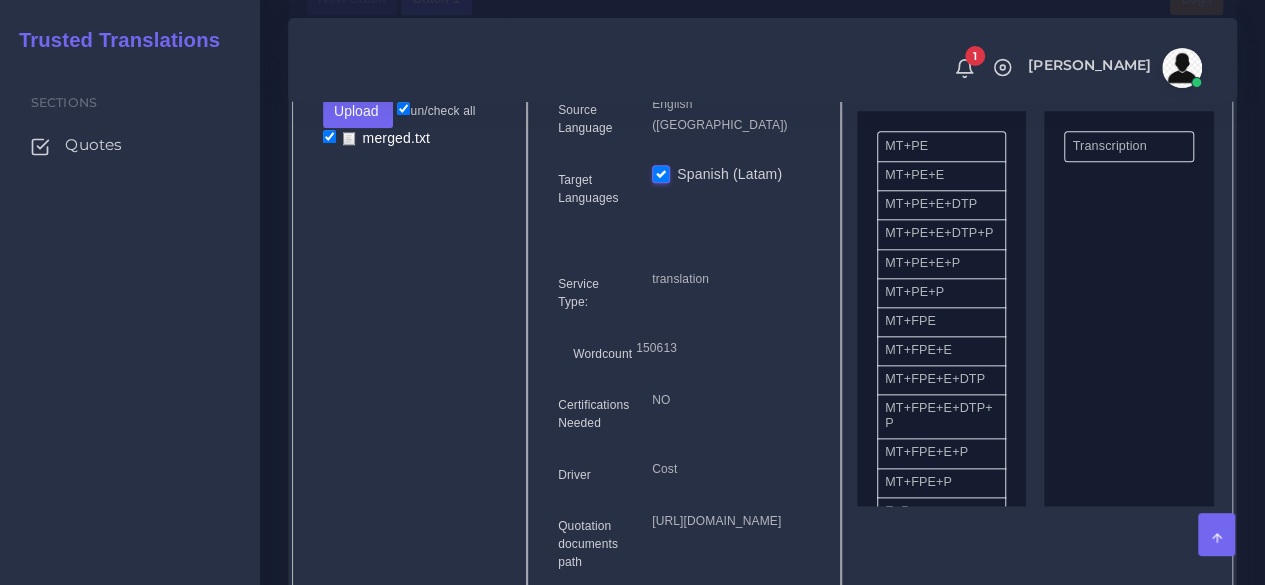 scroll, scrollTop: 800, scrollLeft: 0, axis: vertical 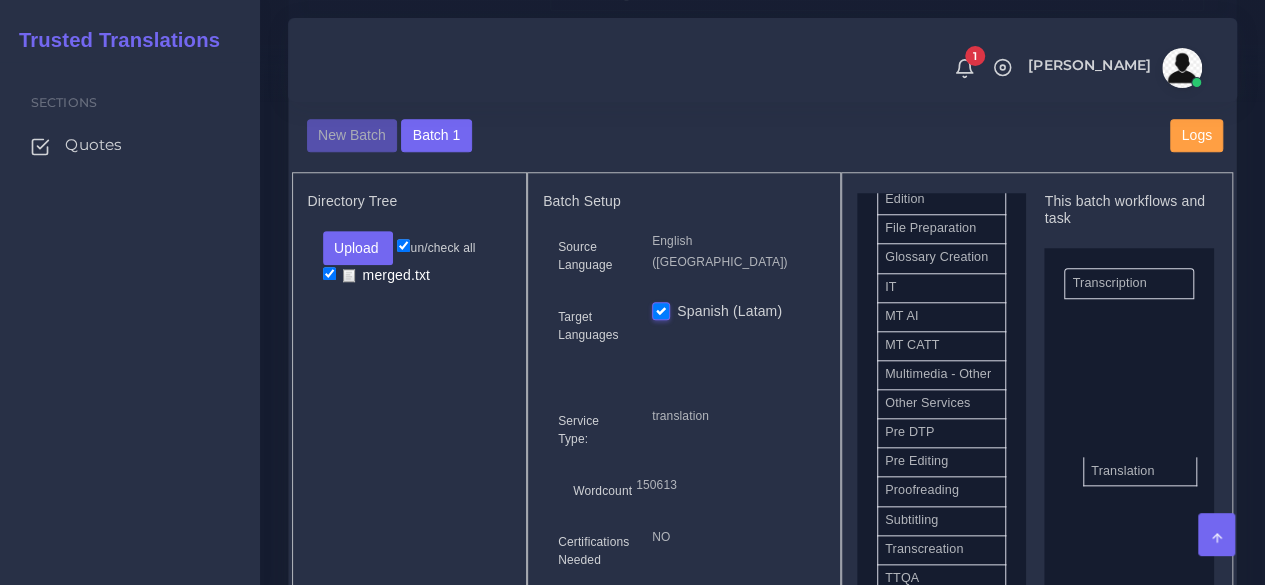 drag, startPoint x: 948, startPoint y: 576, endPoint x: 1100, endPoint y: 401, distance: 231.79517 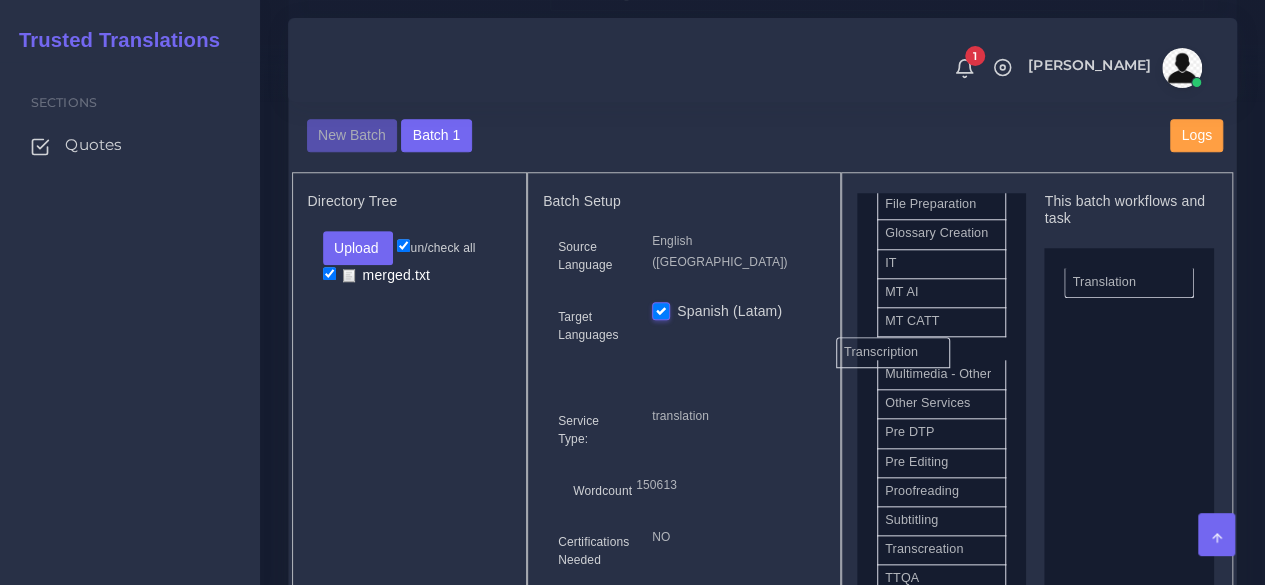 drag, startPoint x: 1130, startPoint y: 317, endPoint x: 901, endPoint y: 386, distance: 239.1694 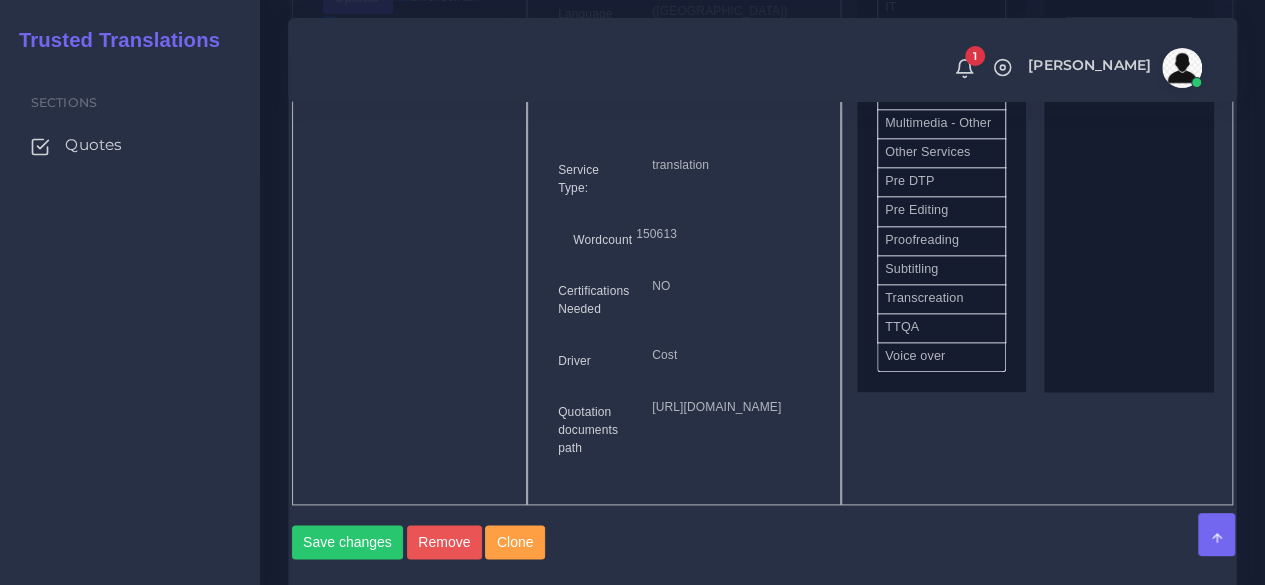 scroll, scrollTop: 1400, scrollLeft: 0, axis: vertical 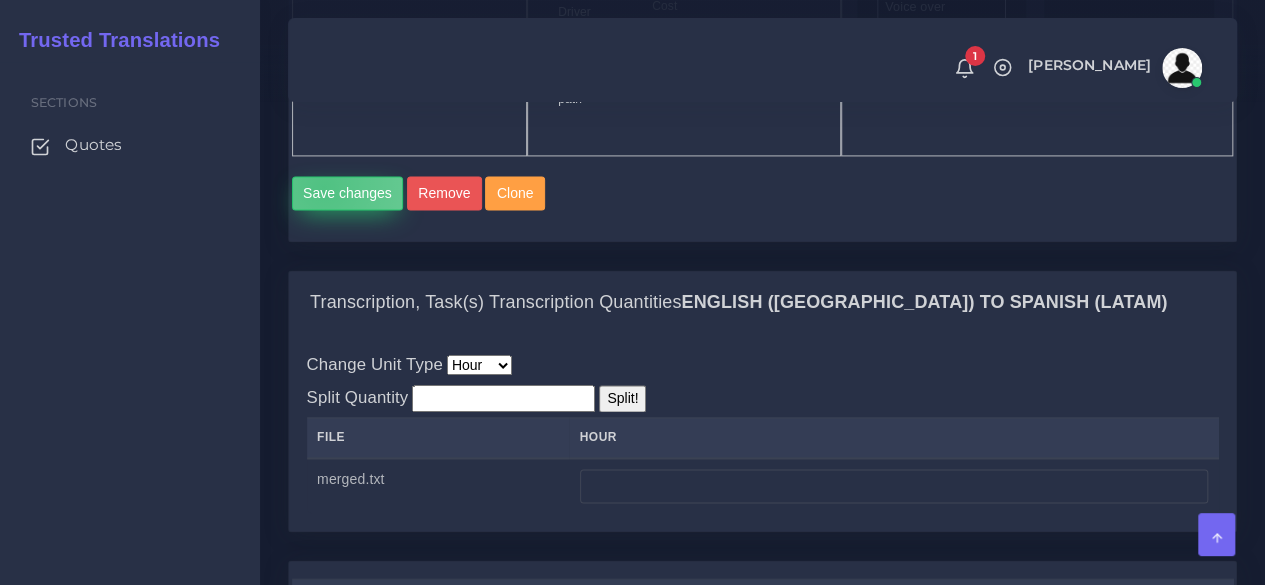 click on "Save changes" at bounding box center [348, 193] 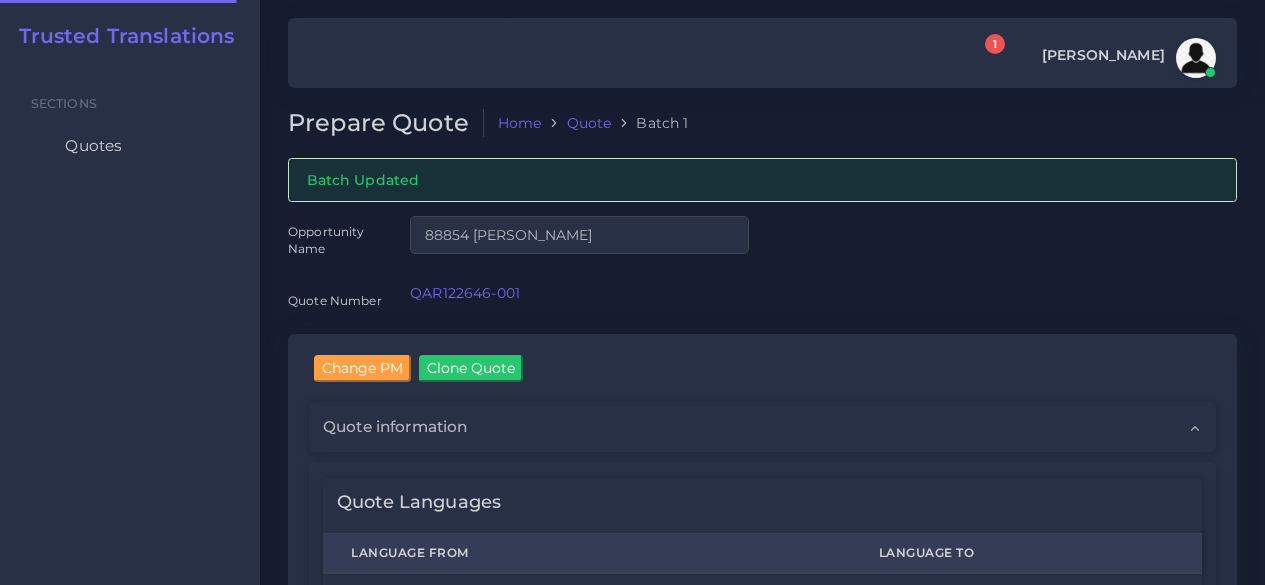 scroll, scrollTop: 0, scrollLeft: 0, axis: both 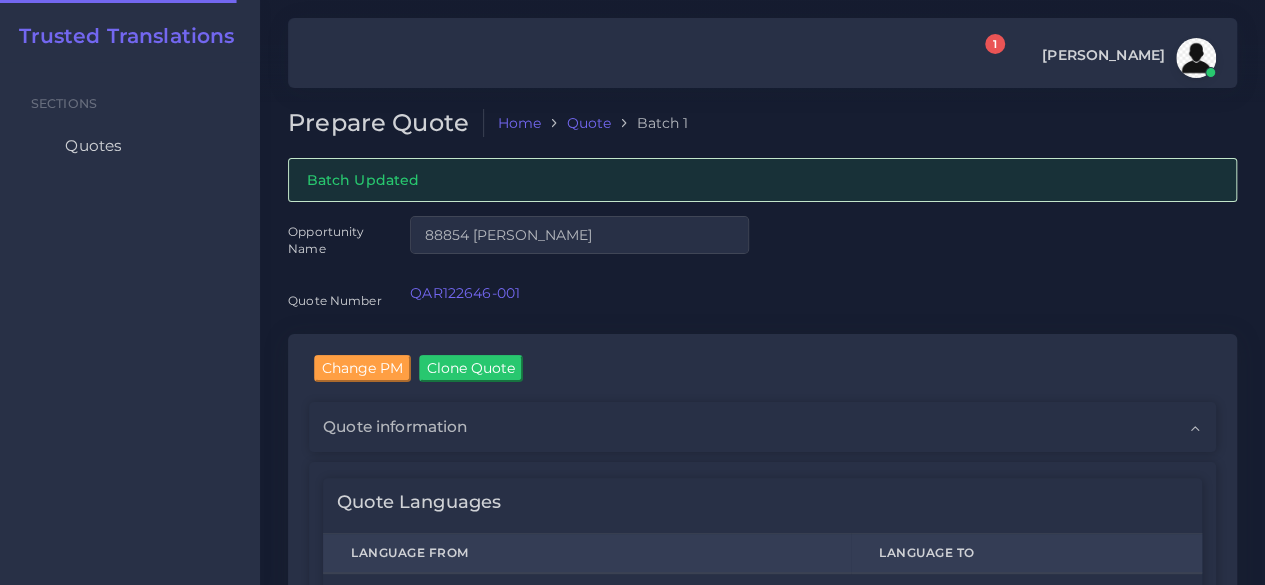 type 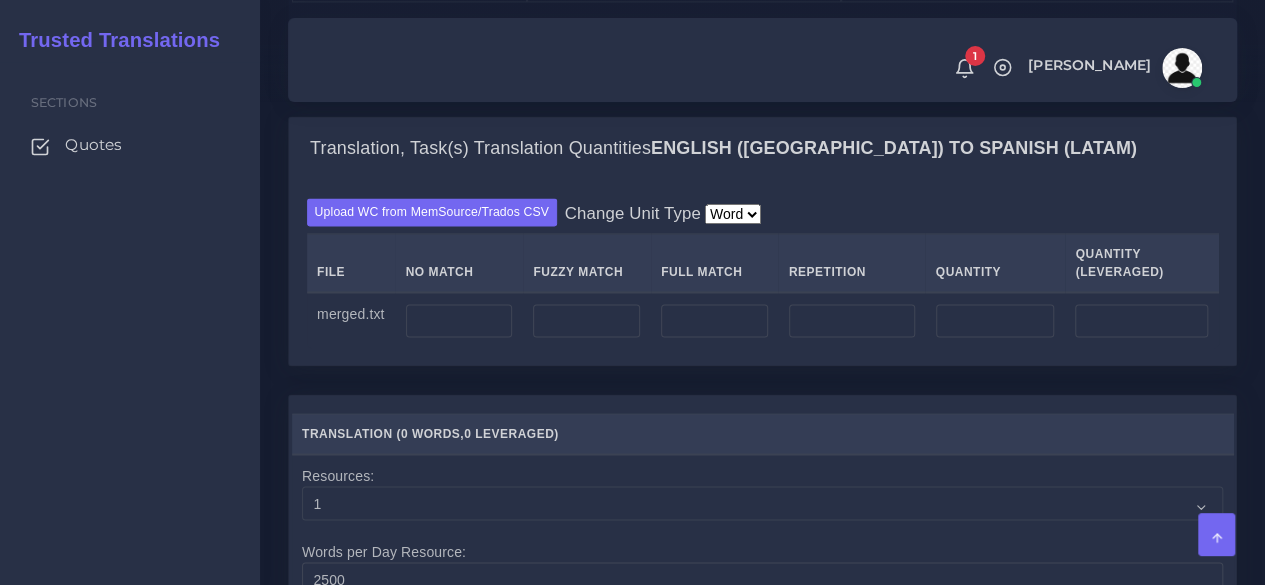 scroll, scrollTop: 1600, scrollLeft: 0, axis: vertical 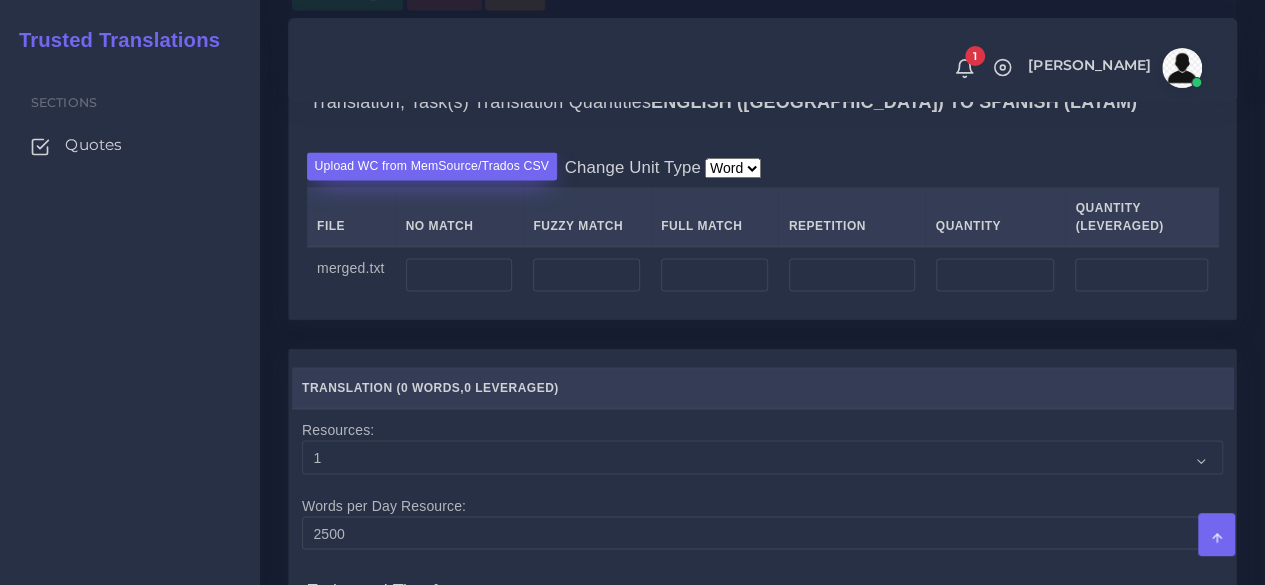 click on "Upload WC from MemSource/Trados CSV" at bounding box center (432, 165) 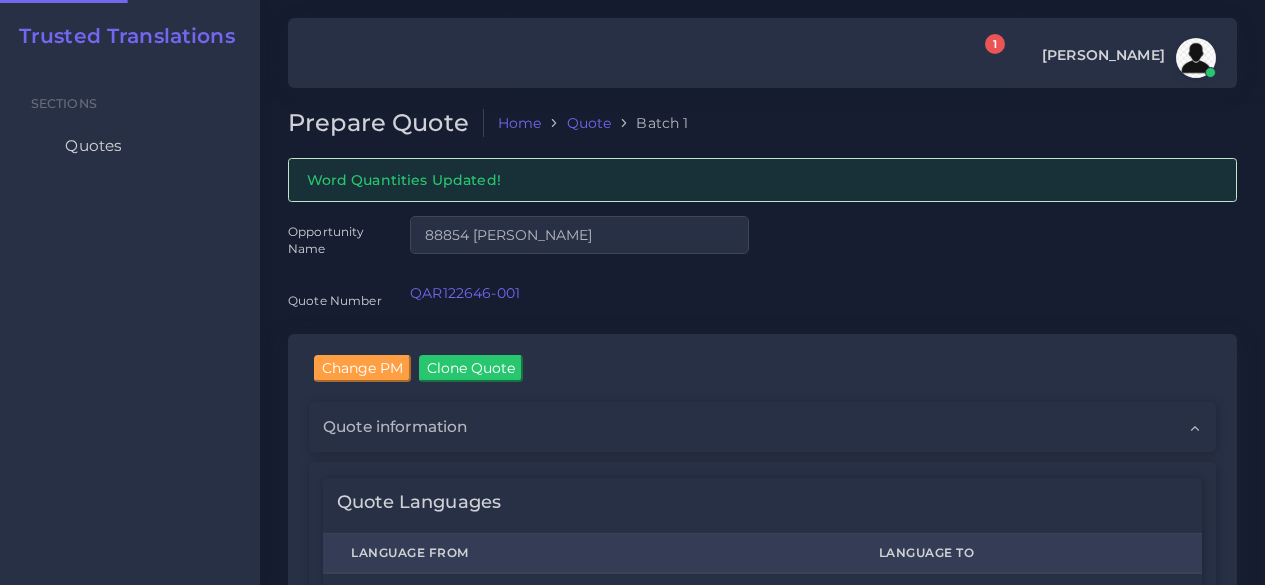 scroll, scrollTop: 0, scrollLeft: 0, axis: both 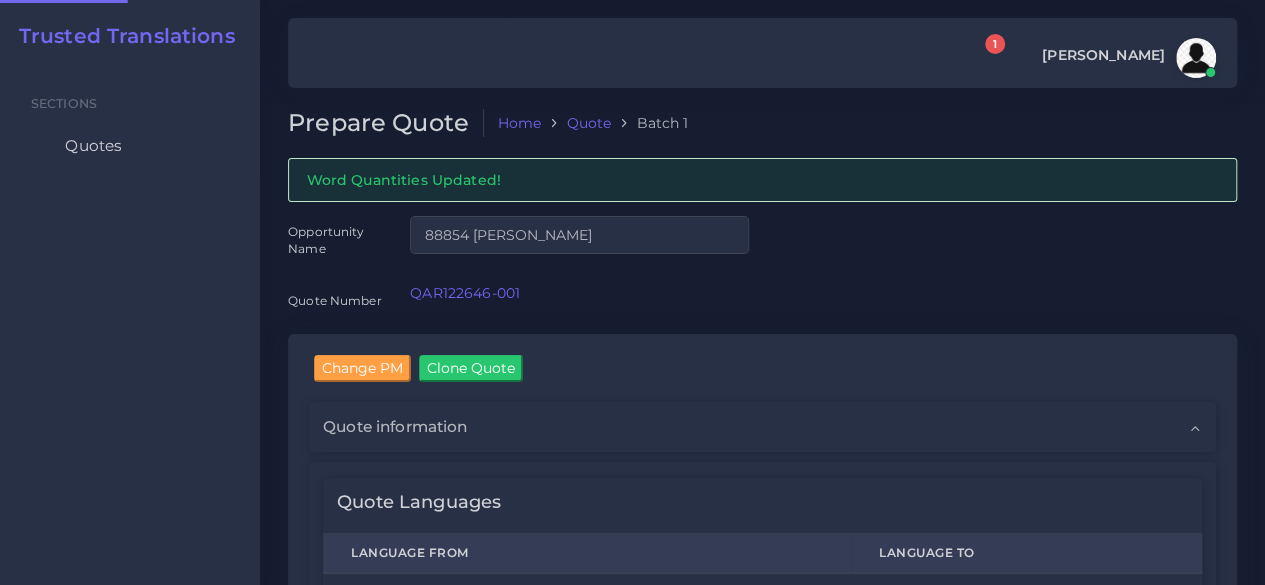 type 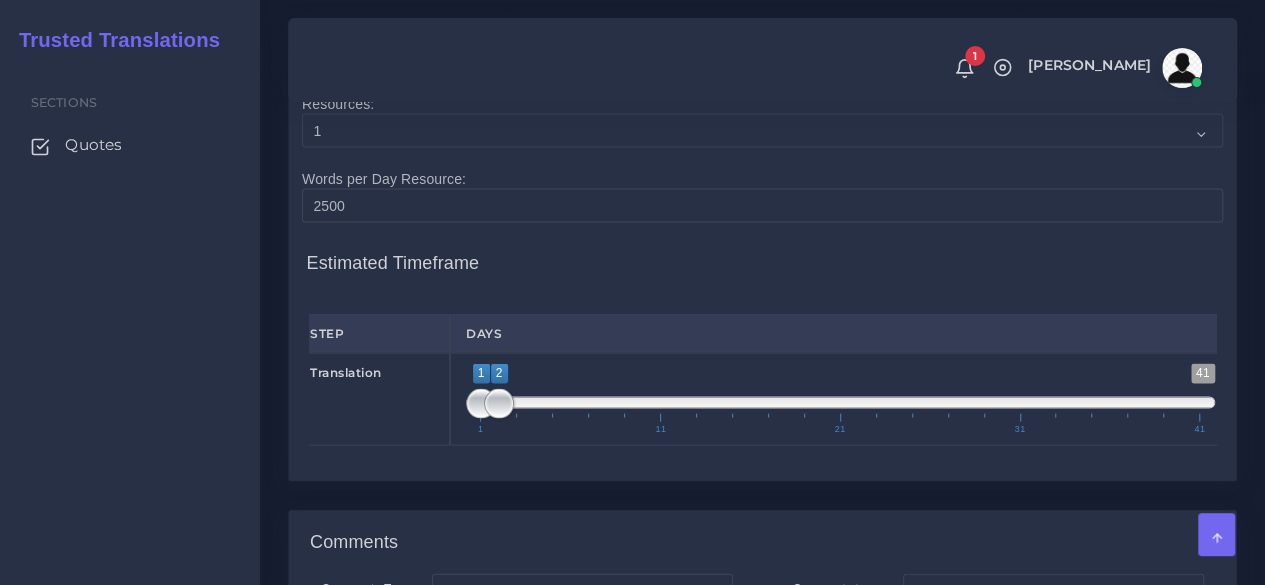 scroll, scrollTop: 1900, scrollLeft: 0, axis: vertical 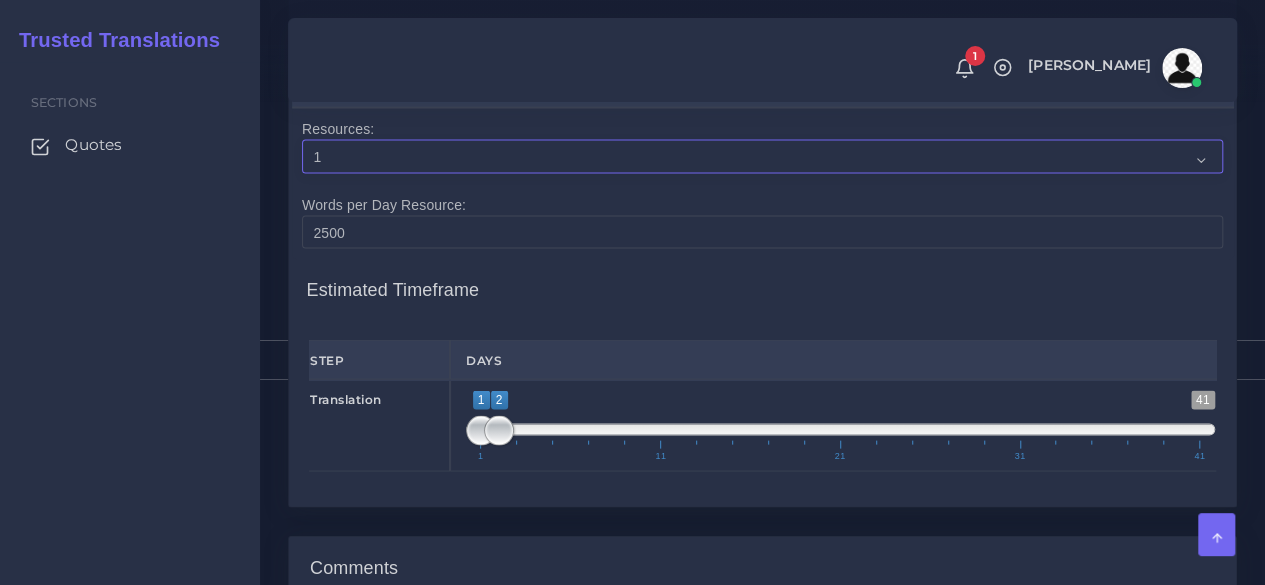 click on "1 2 3 4 5 6 7 8 9 10" at bounding box center (762, 157) 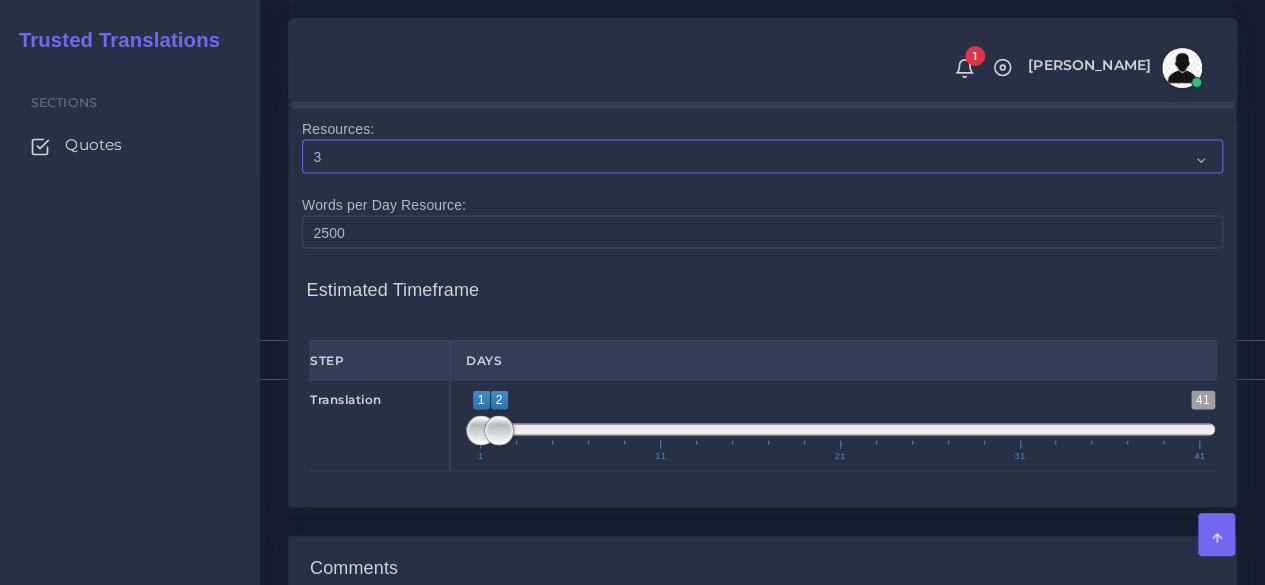 click on "1 2 3 4 5 6 7 8 9 10" at bounding box center [762, 157] 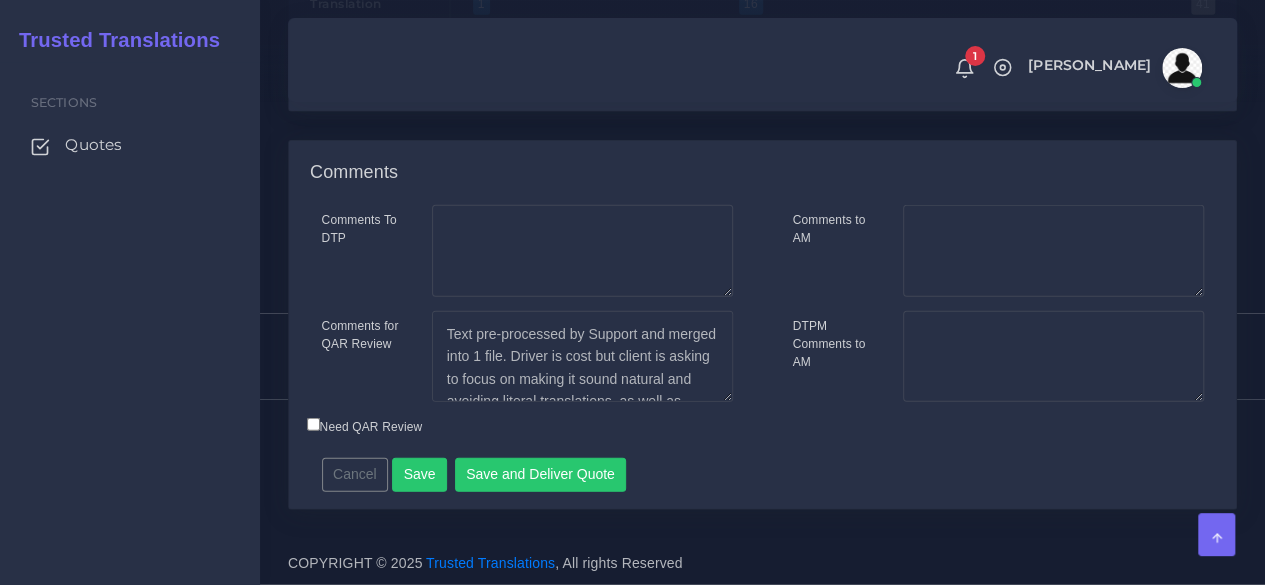 scroll, scrollTop: 2612, scrollLeft: 0, axis: vertical 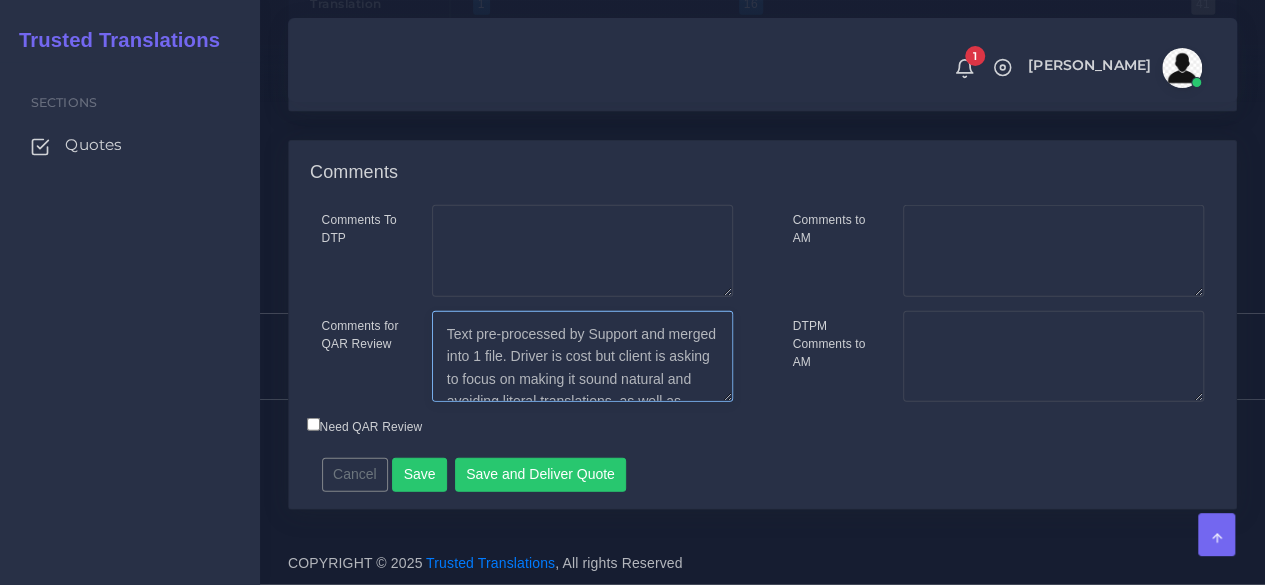 click on "Text pre-processed by Support and merged into 1 file. Driver is cost but client is asking to focus on making it sound natural and avoiding literal translations, as well as keeping an eye on the provided glossary, so Full PE is quoted.
Salva explained that- if sold- the project should be done in Phrase, since it would be far simpler to configure and work on the files there, which are hundreds." at bounding box center (582, 357) 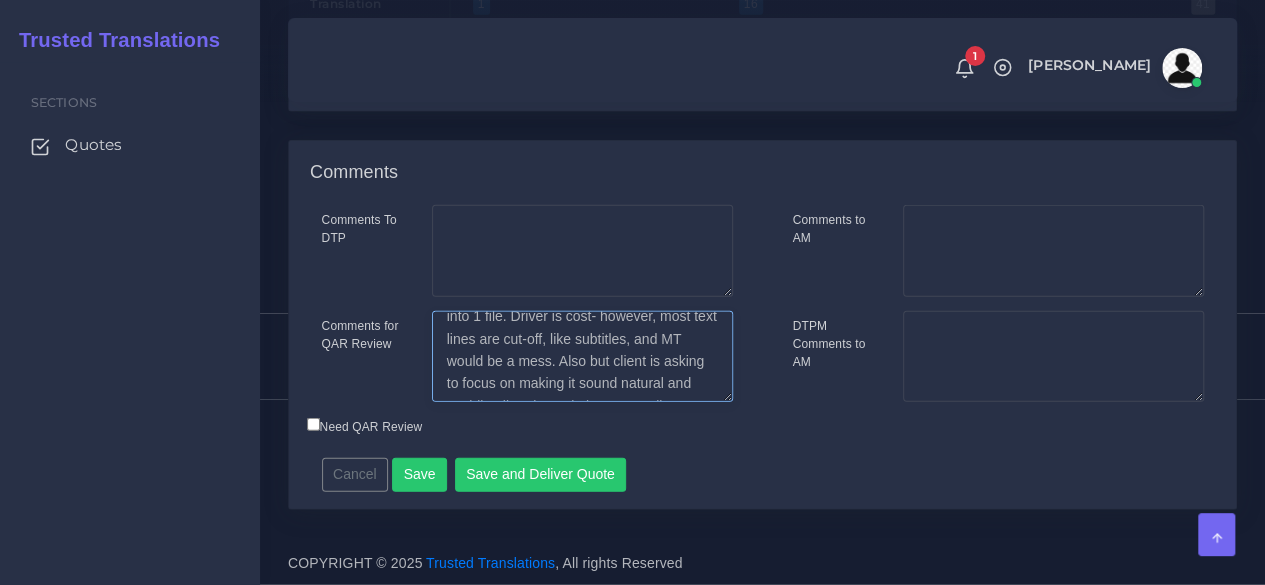 scroll, scrollTop: 9, scrollLeft: 0, axis: vertical 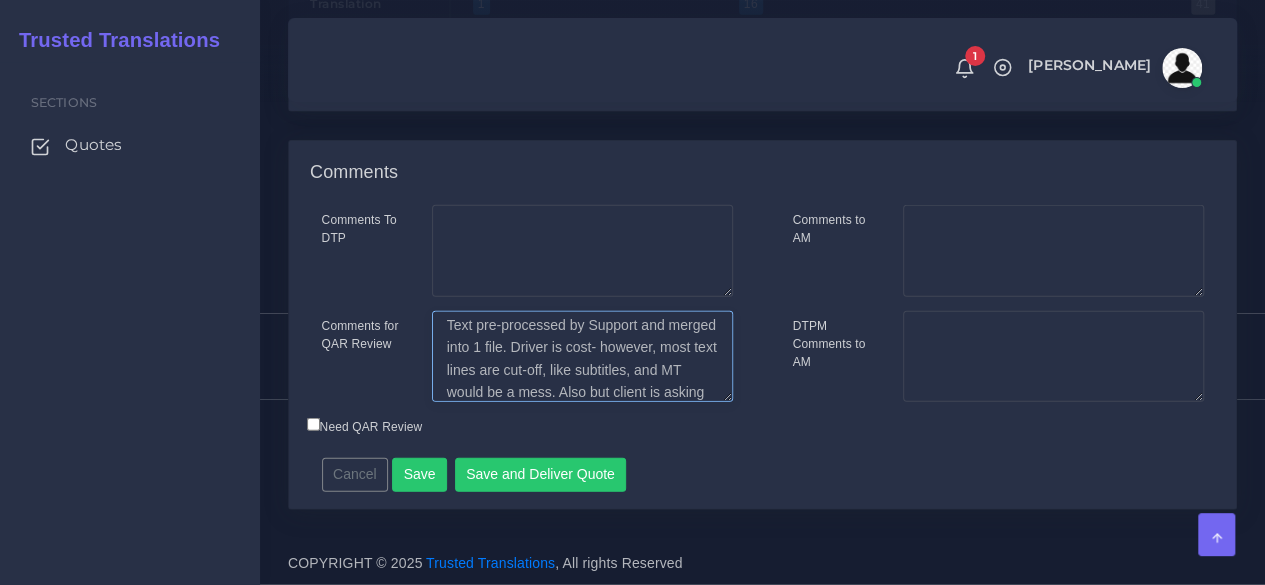 click on "Text pre-processed by Support and merged into 1 file. Driver is cost but client is asking to focus on making it sound natural and avoiding literal translations, as well as keeping an eye on the provided glossary, so Full PE is quoted.
Salva explained that- if sold- the project should be done in Phrase, since it would be far simpler to configure and work on the files there, which are hundreds." at bounding box center (582, 357) 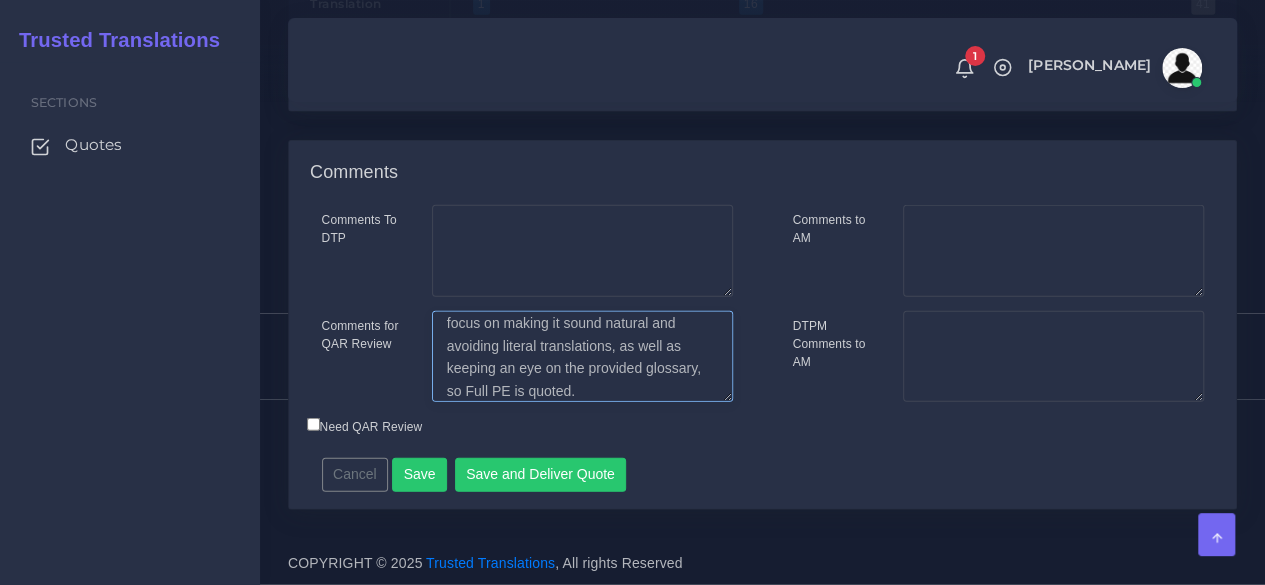 scroll, scrollTop: 132, scrollLeft: 0, axis: vertical 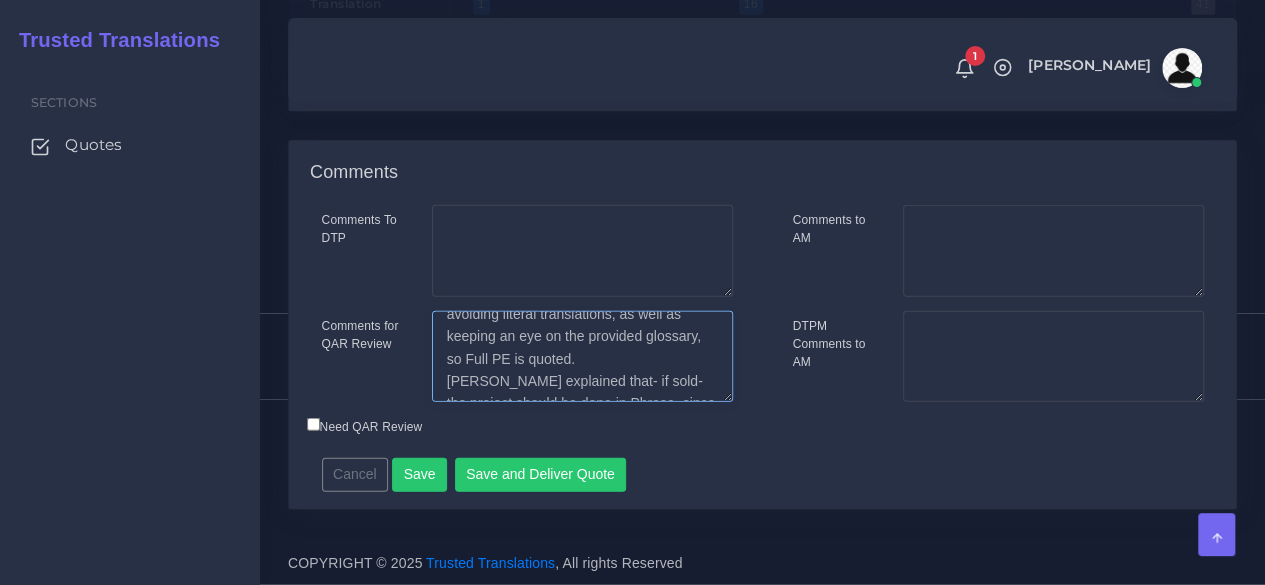 click on "Text pre-processed by Support and merged into 1 file. Driver is cost but client is asking to focus on making it sound natural and avoiding literal translations, as well as keeping an eye on the provided glossary, so Full PE is quoted.
Salva explained that- if sold- the project should be done in Phrase, since it would be far simpler to configure and work on the files there, which are hundreds." at bounding box center [582, 357] 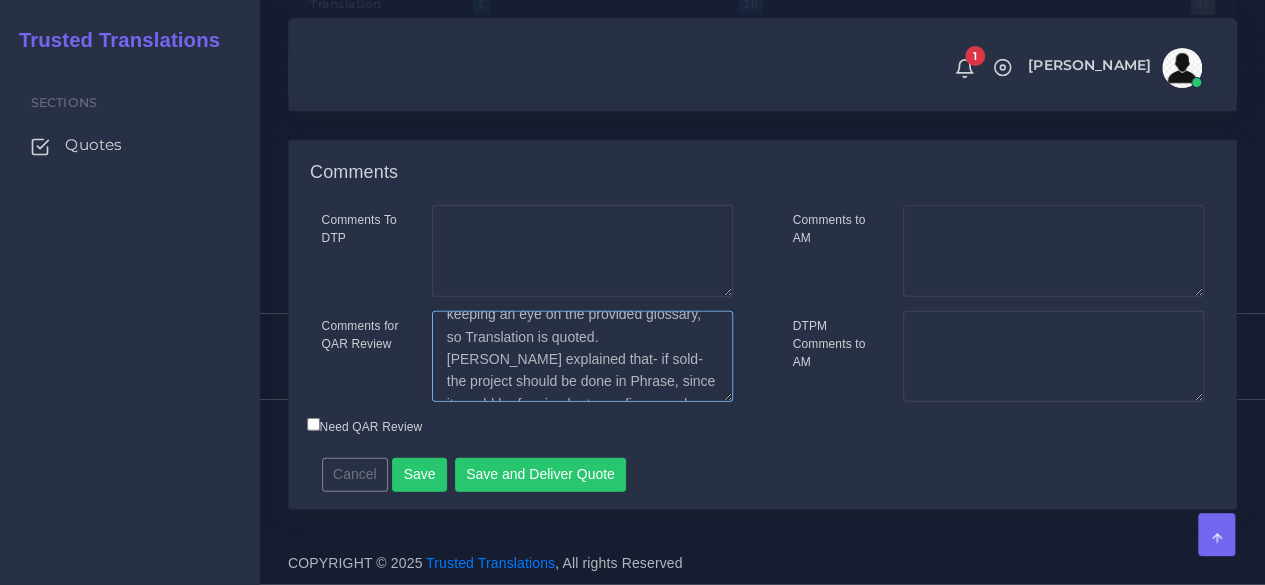 scroll, scrollTop: 172, scrollLeft: 0, axis: vertical 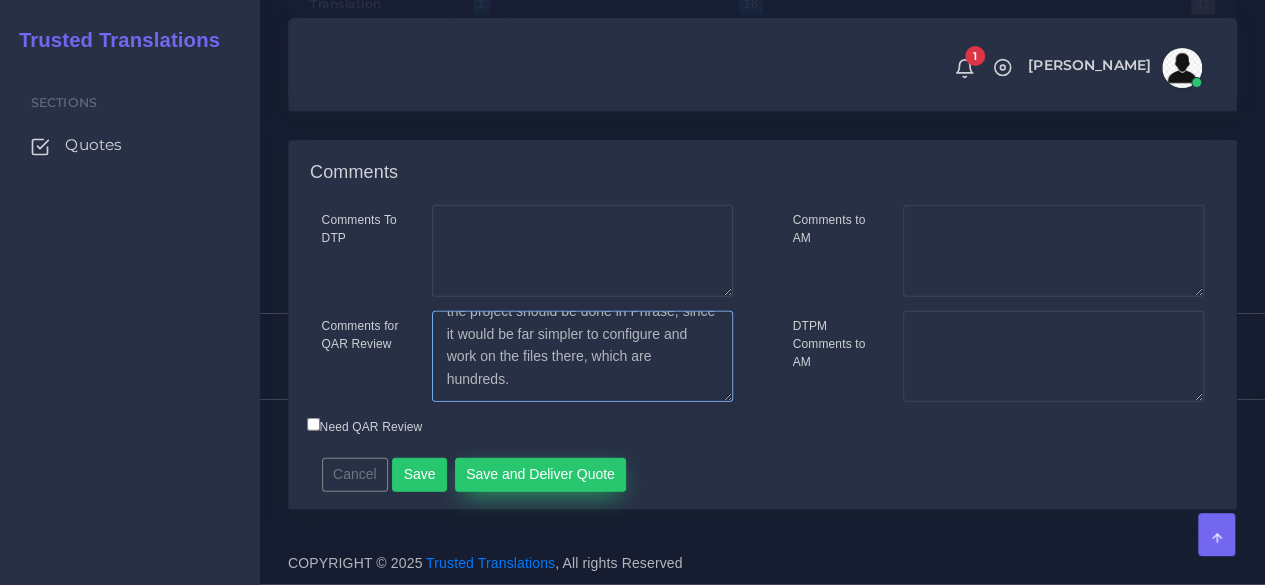 type on "Text pre-processed by Support and merged into 1 file. Driver is cost- however, most text lines are cut-off, like subtitles, and MT would be a mess. Also, client is asking to focus on making it sound natural and avoiding literal translations, as well as keeping an eye on the provided glossary, so Translation is quoted.
[PERSON_NAME] explained that- if sold- the project should be done in Phrase, since it would be far simpler to configure and work on the files there, which are hundreds." 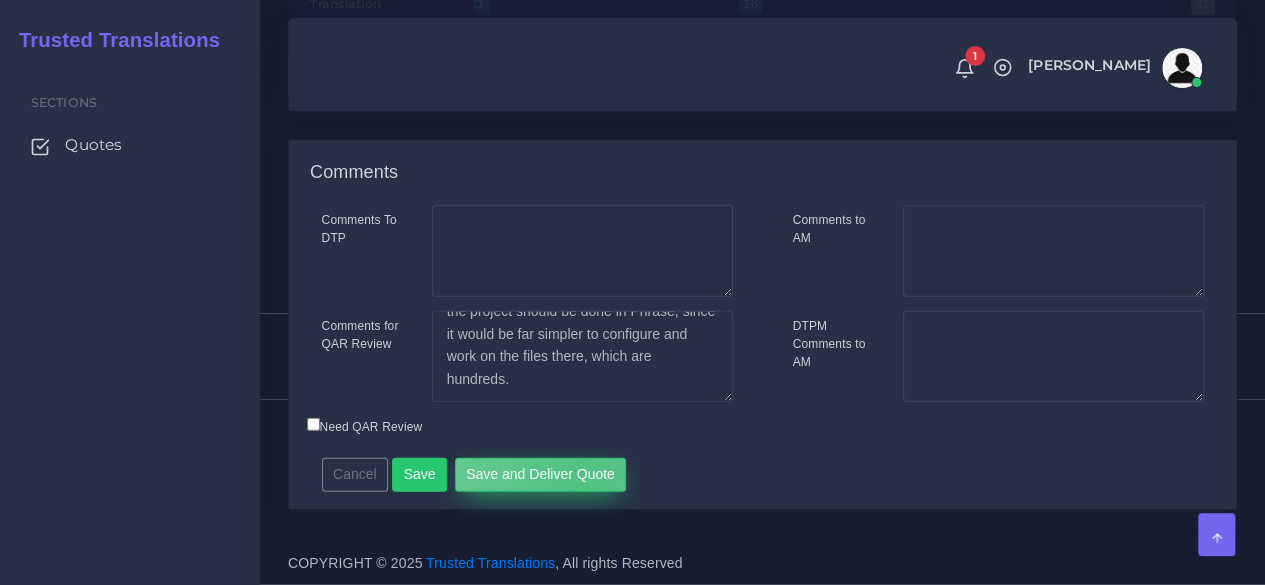 click on "Save and  Deliver Quote" at bounding box center [541, 475] 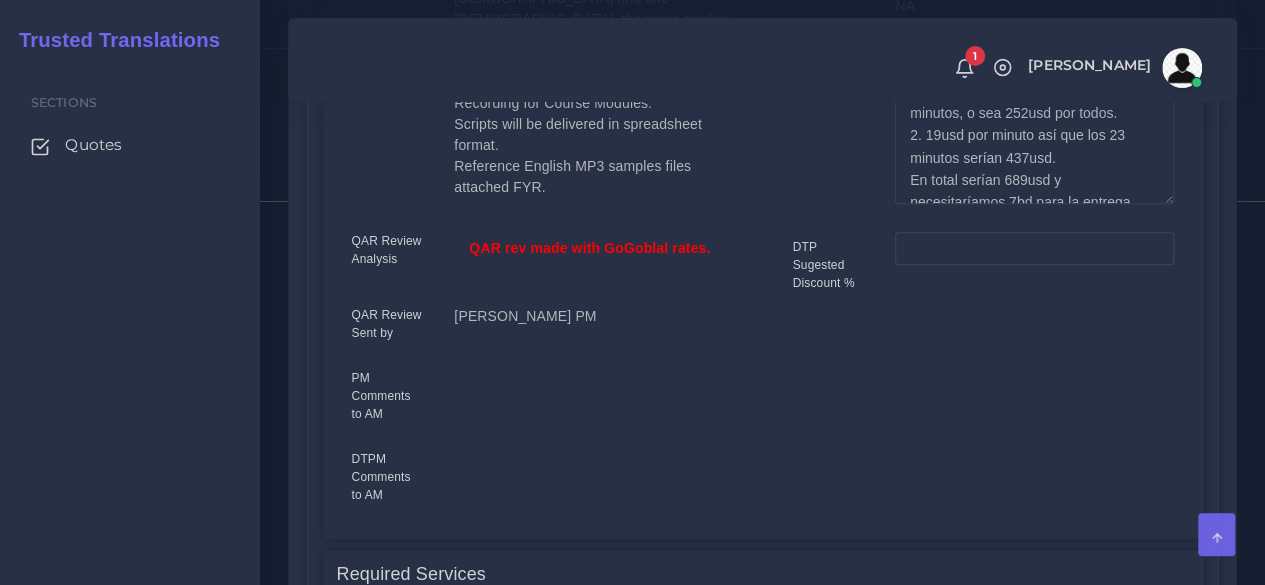 scroll, scrollTop: 1000, scrollLeft: 0, axis: vertical 